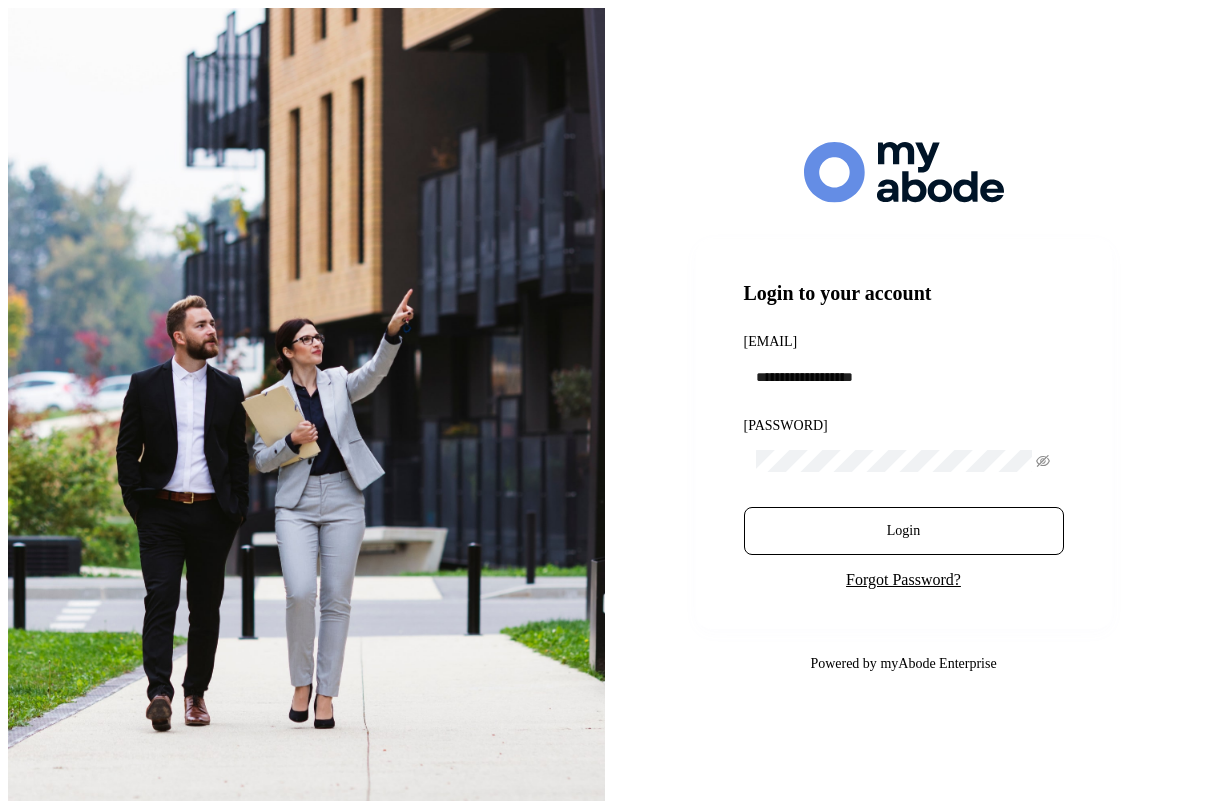 scroll, scrollTop: 0, scrollLeft: 0, axis: both 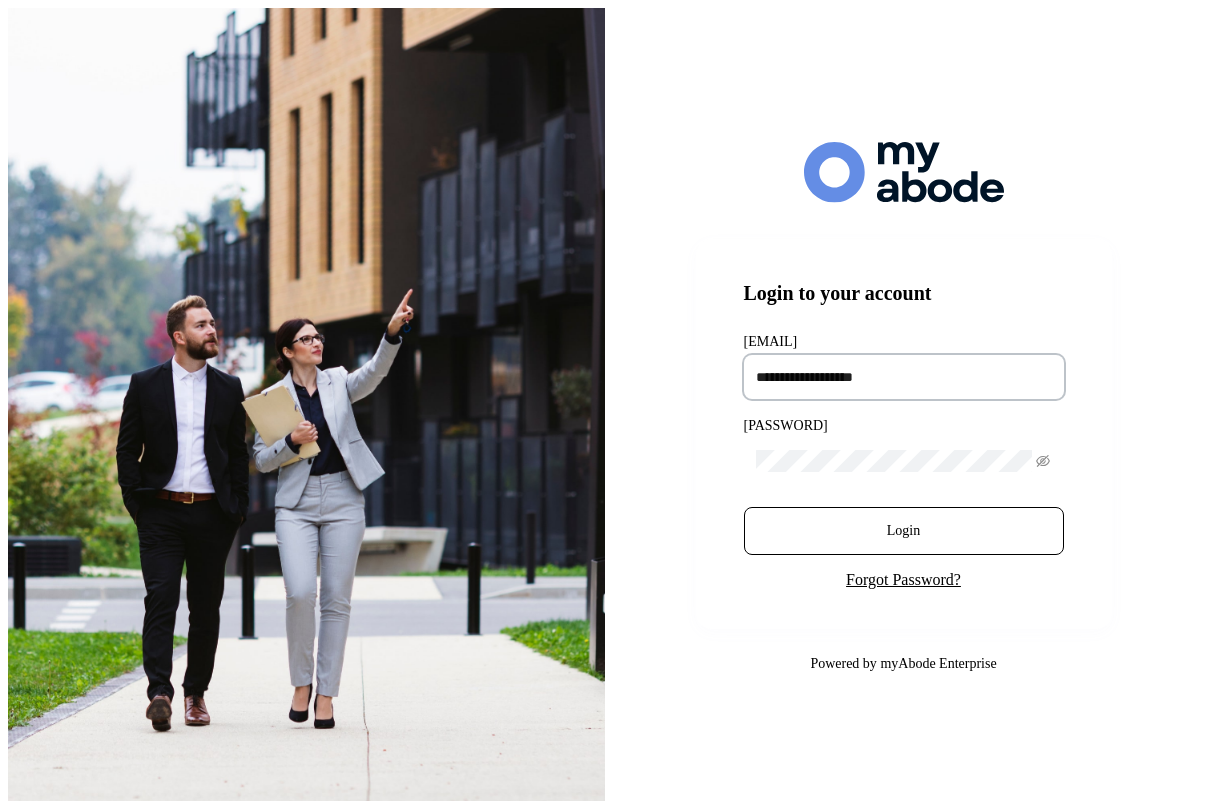 click at bounding box center (904, 377) 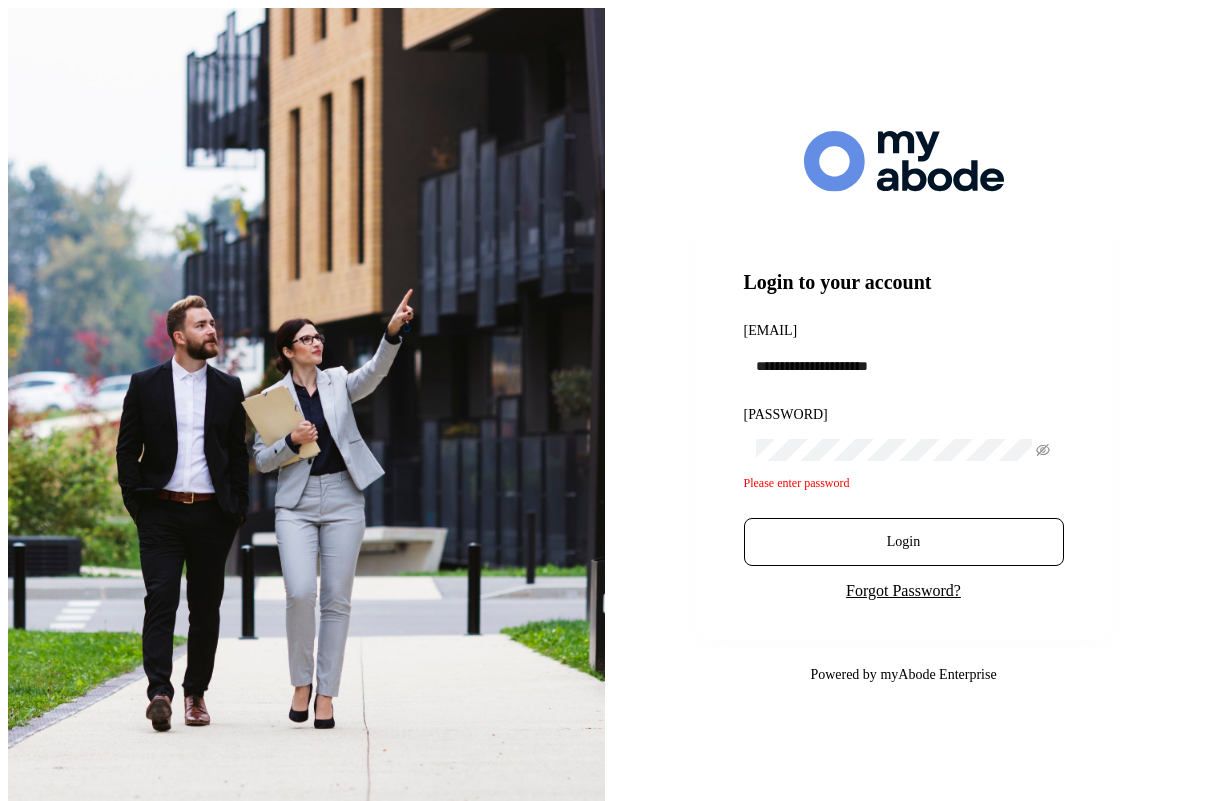 click at bounding box center [903, 163] 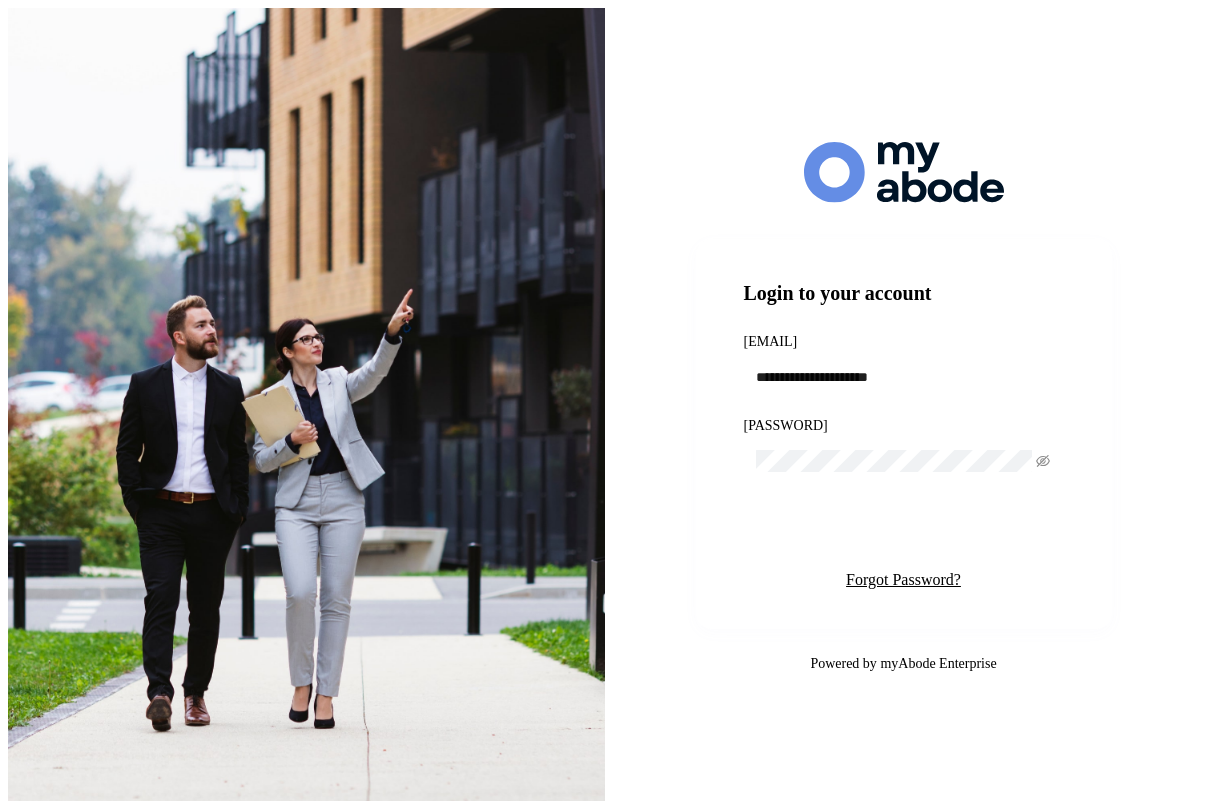 click on "Login" at bounding box center (904, 531) 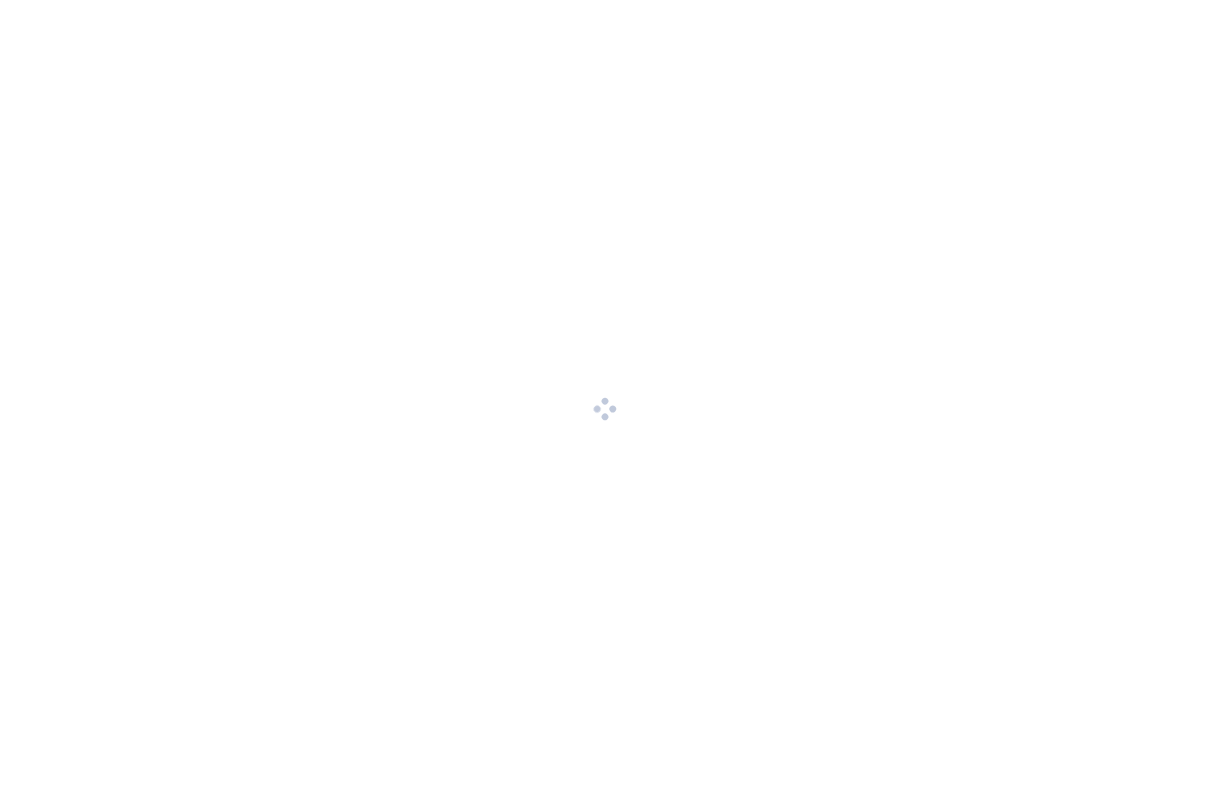 scroll, scrollTop: 0, scrollLeft: 0, axis: both 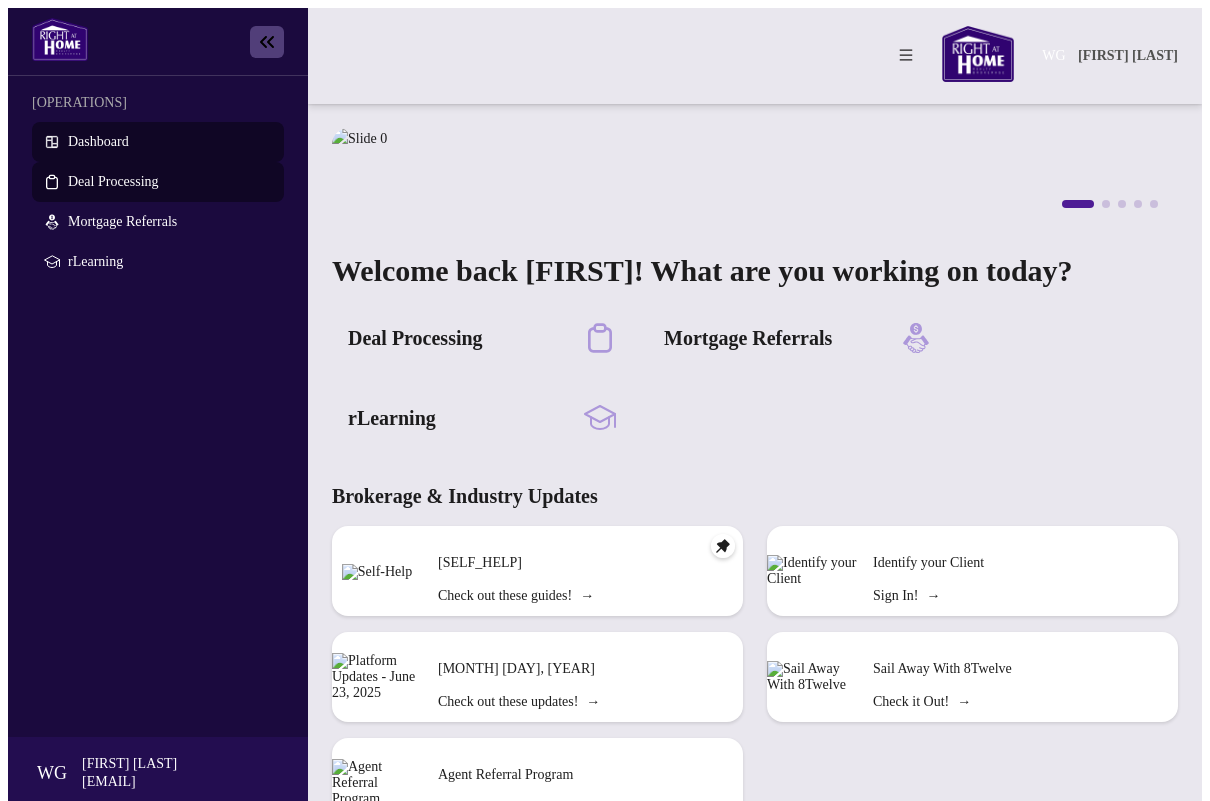 click on "Deal Processing" at bounding box center (113, 181) 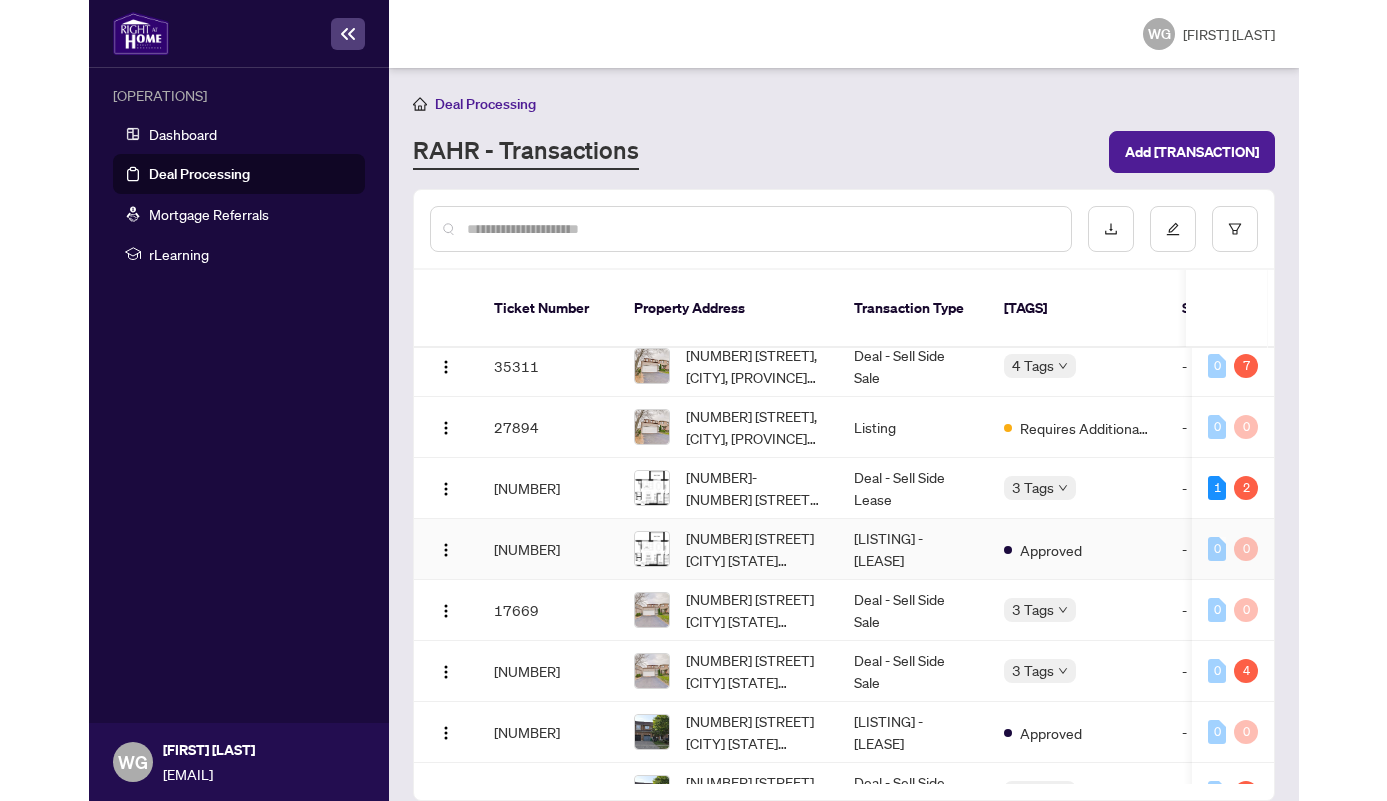 scroll, scrollTop: 0, scrollLeft: 0, axis: both 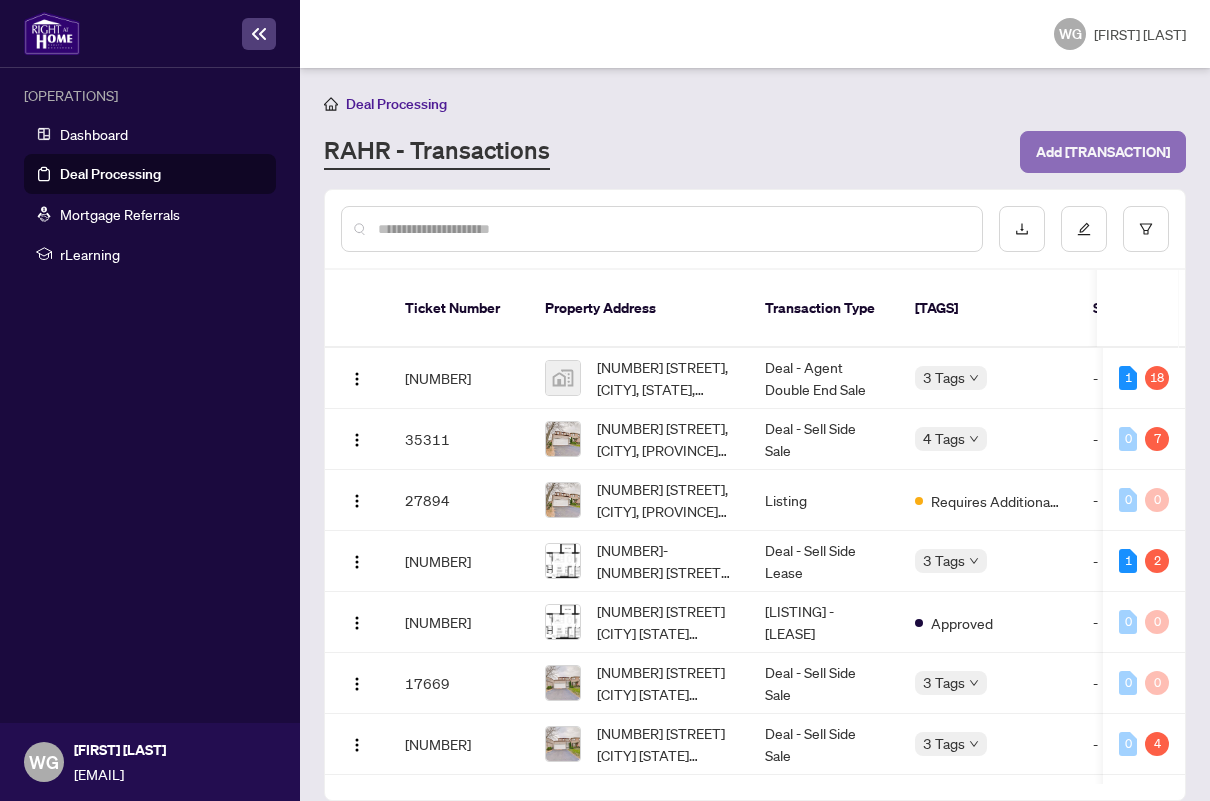 click on "Add [TRANSACTION]" at bounding box center (1103, 152) 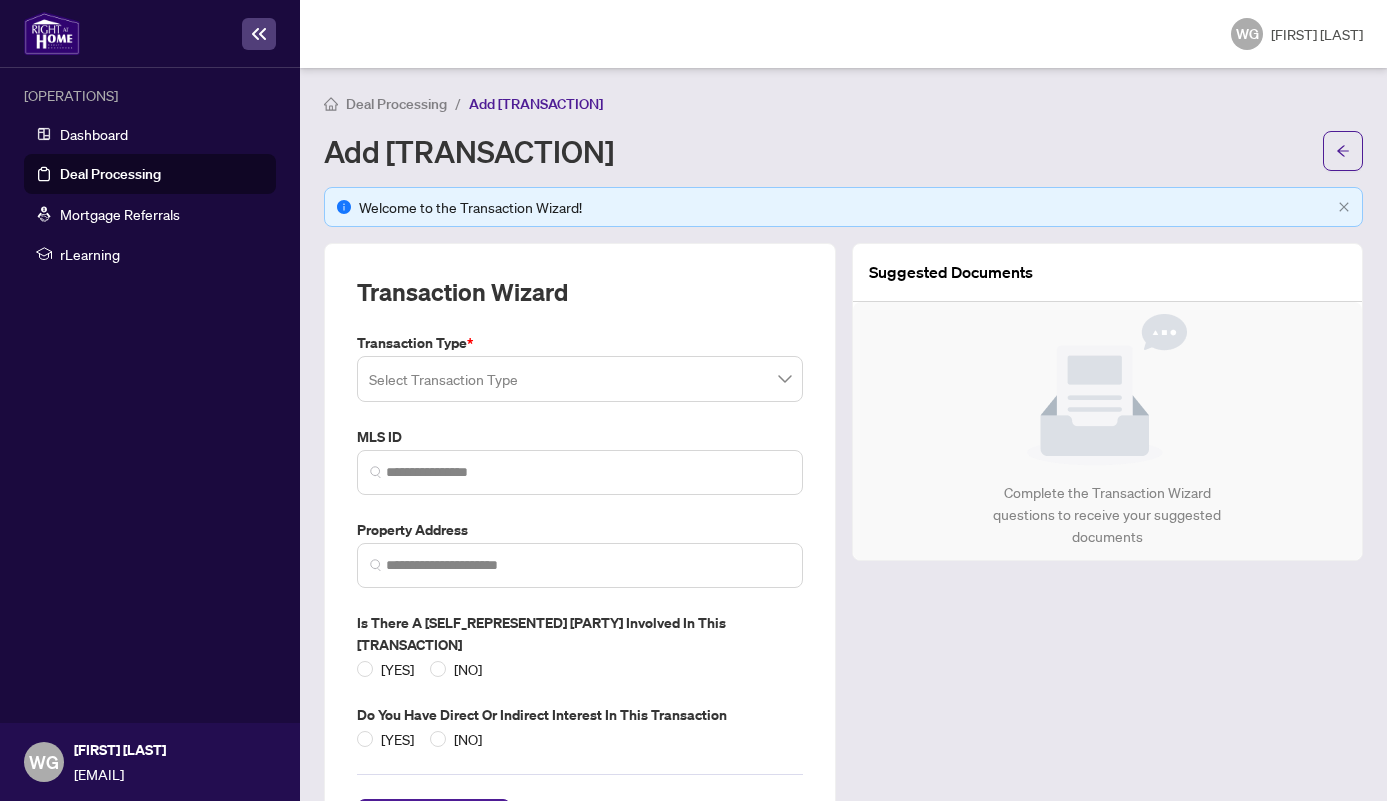 click at bounding box center (580, 379) 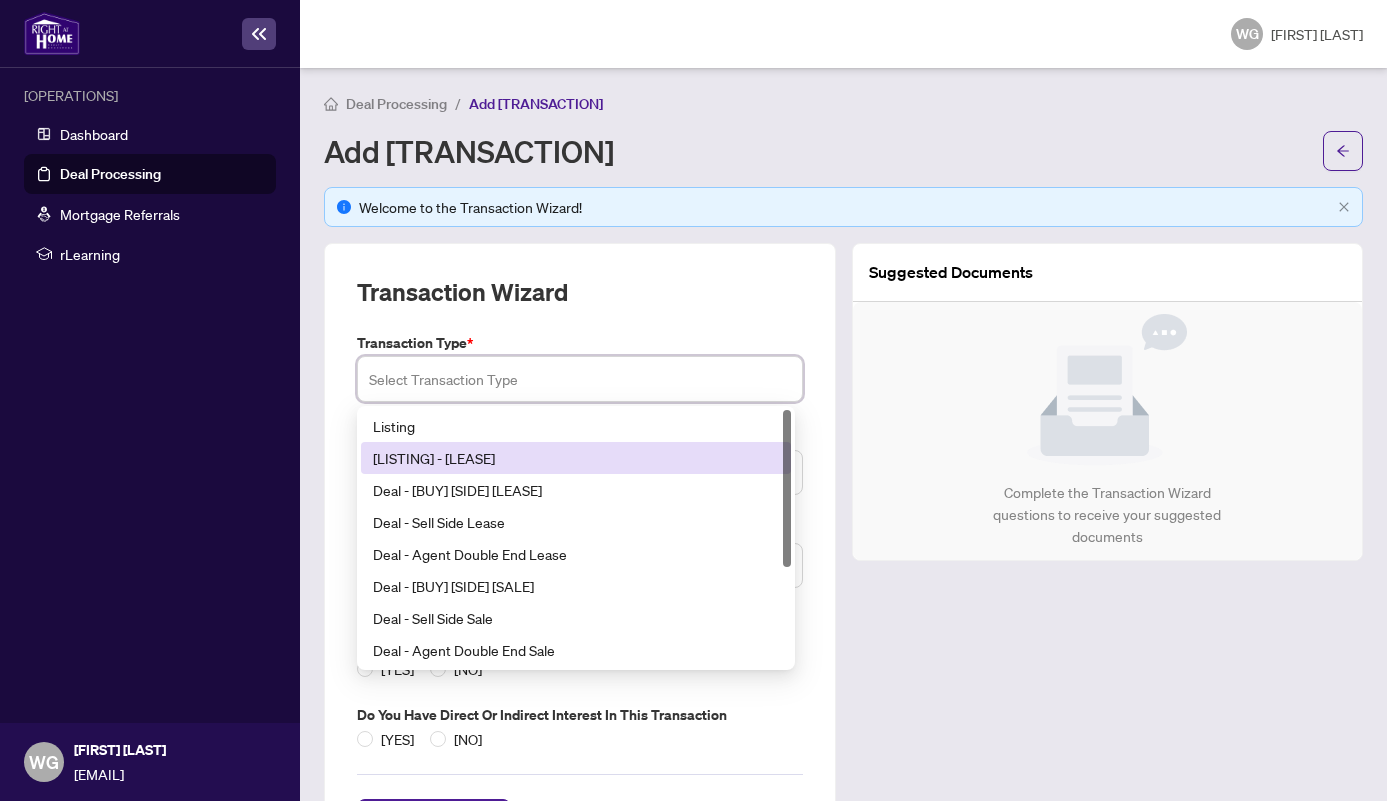 click on "[LISTING] - [LEASE]" at bounding box center (576, 458) 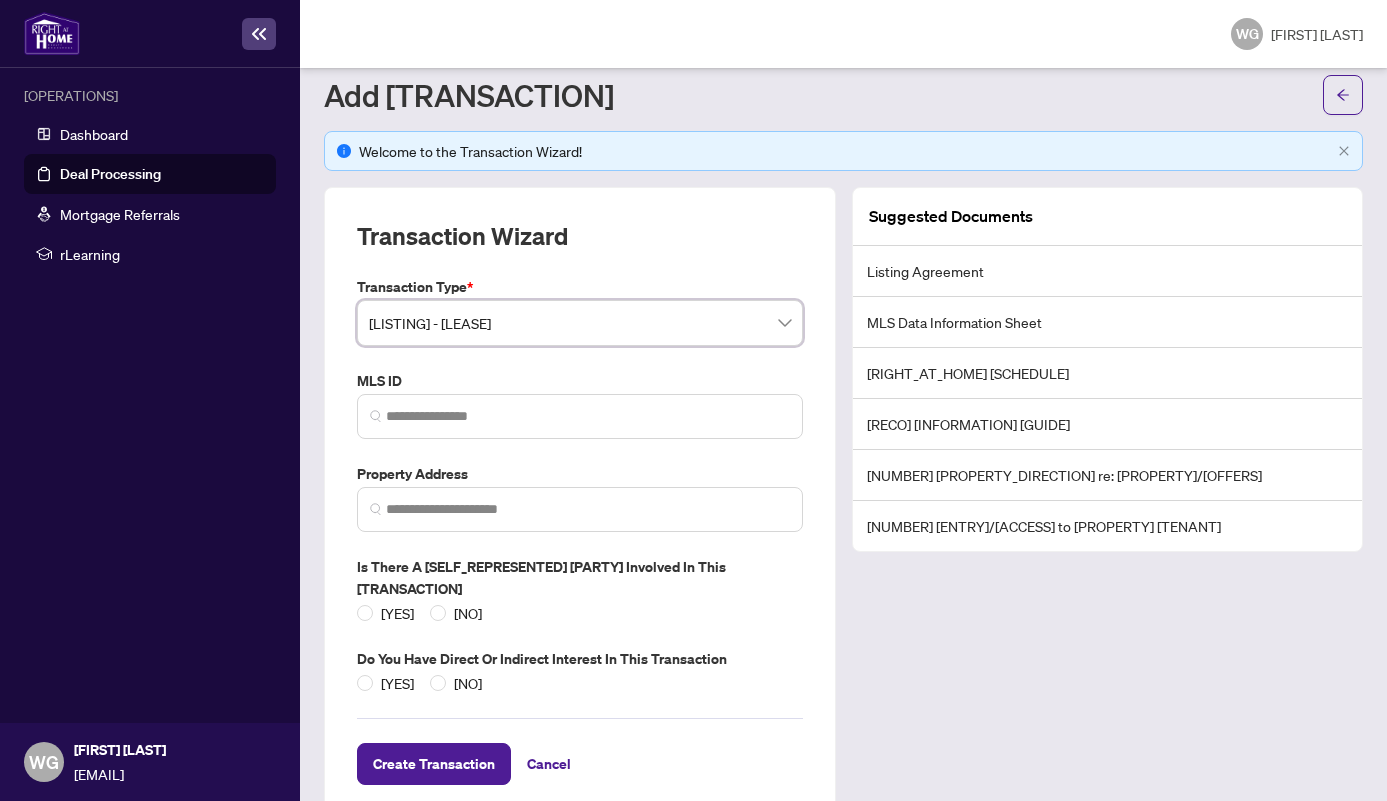 scroll, scrollTop: 74, scrollLeft: 0, axis: vertical 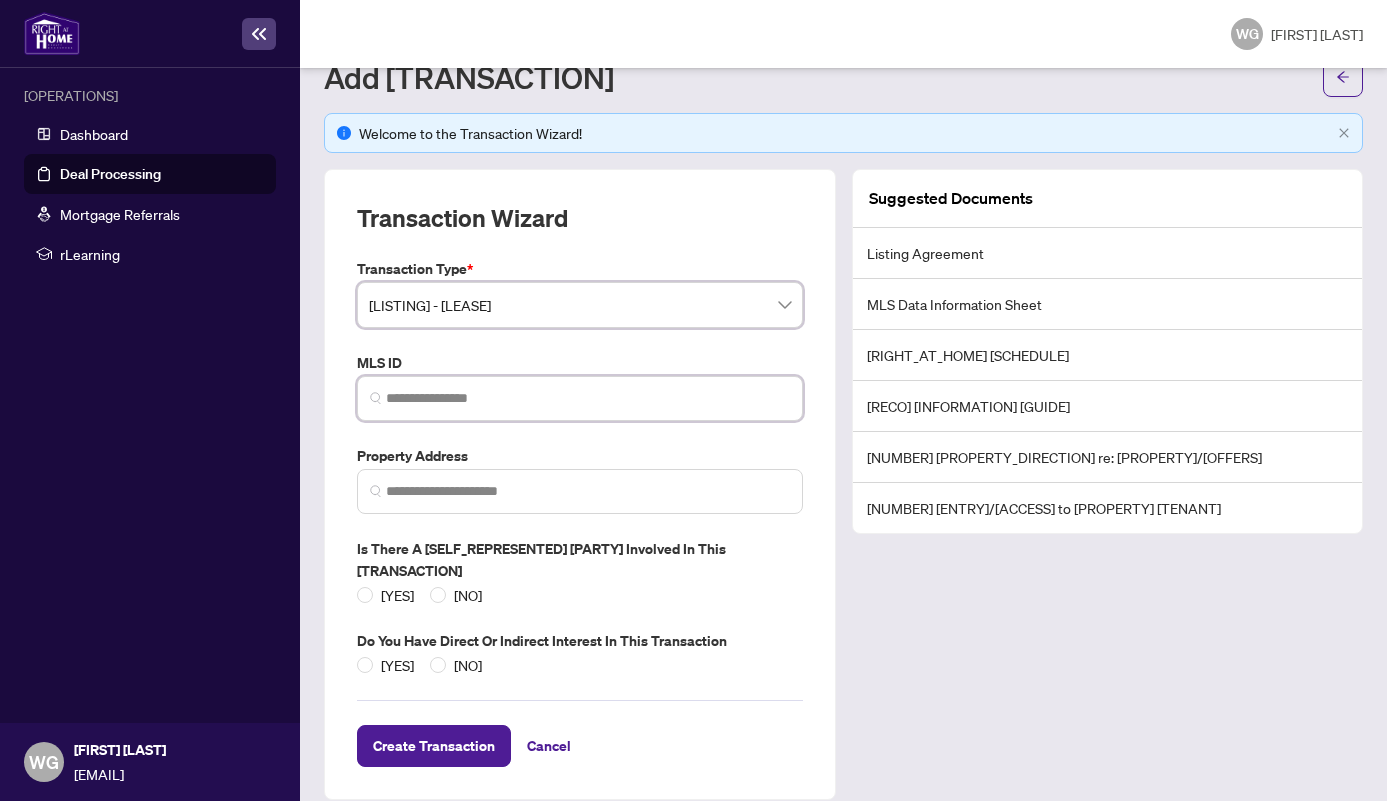click at bounding box center [588, 398] 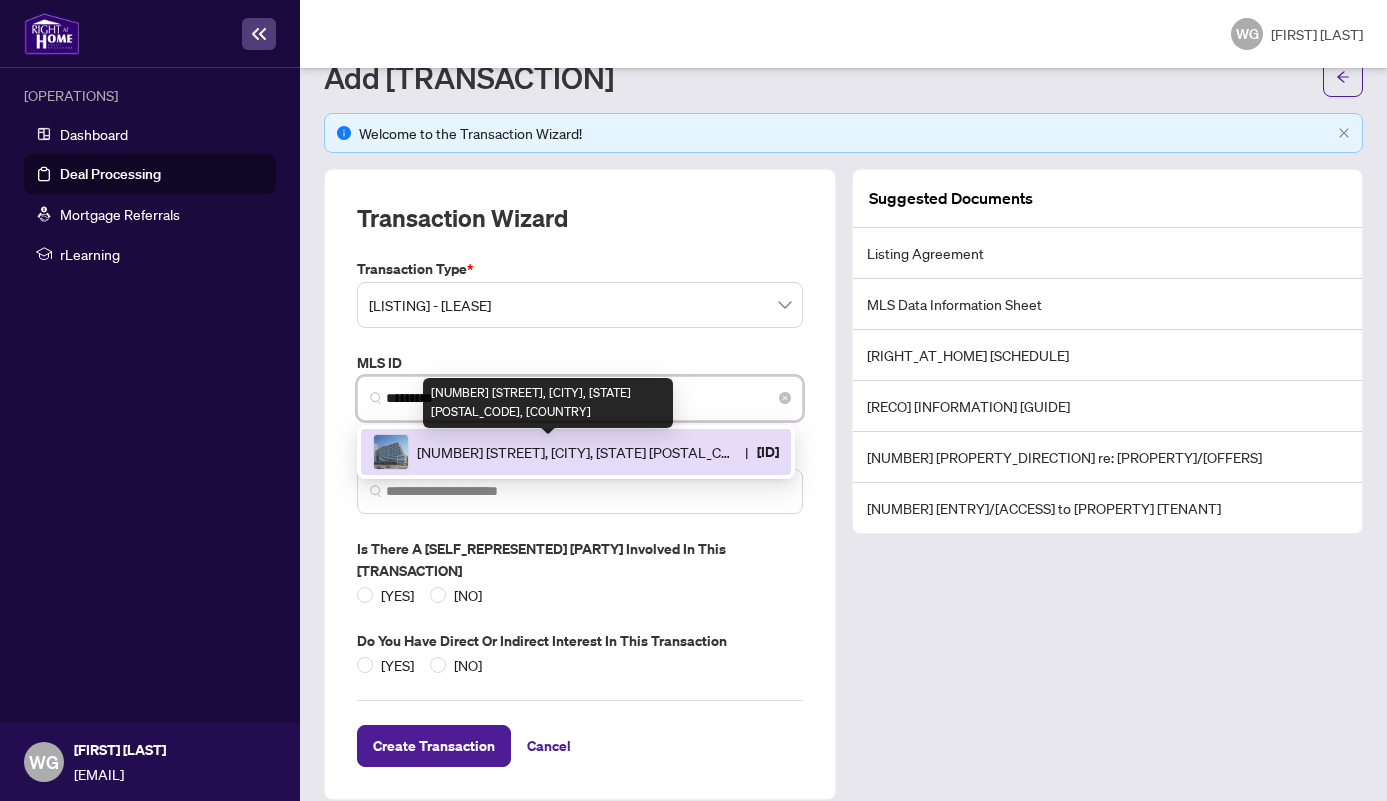 click on "[NUMBER] [STREET], [CITY], [STATE] [POSTAL_CODE], [COUNTRY]" at bounding box center (577, 452) 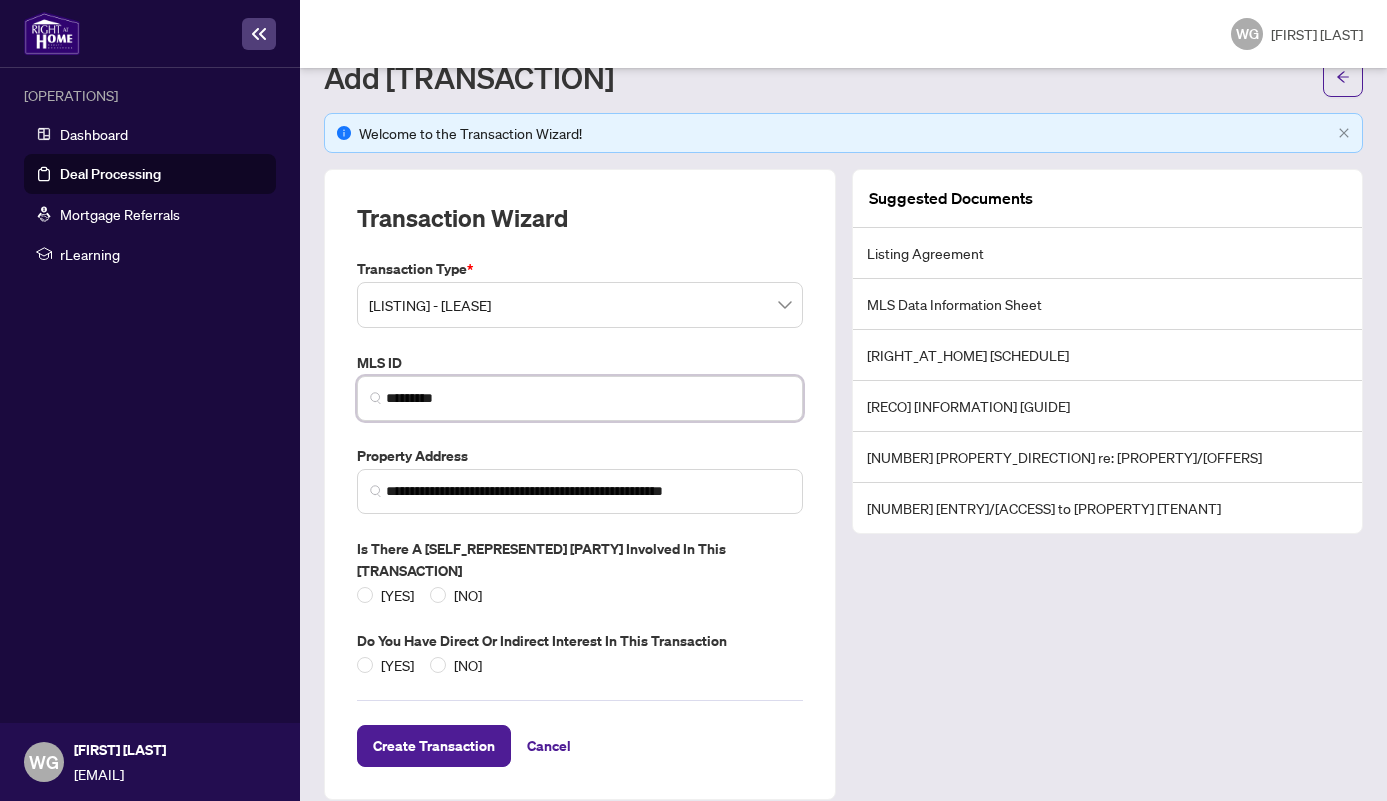 type on "*********" 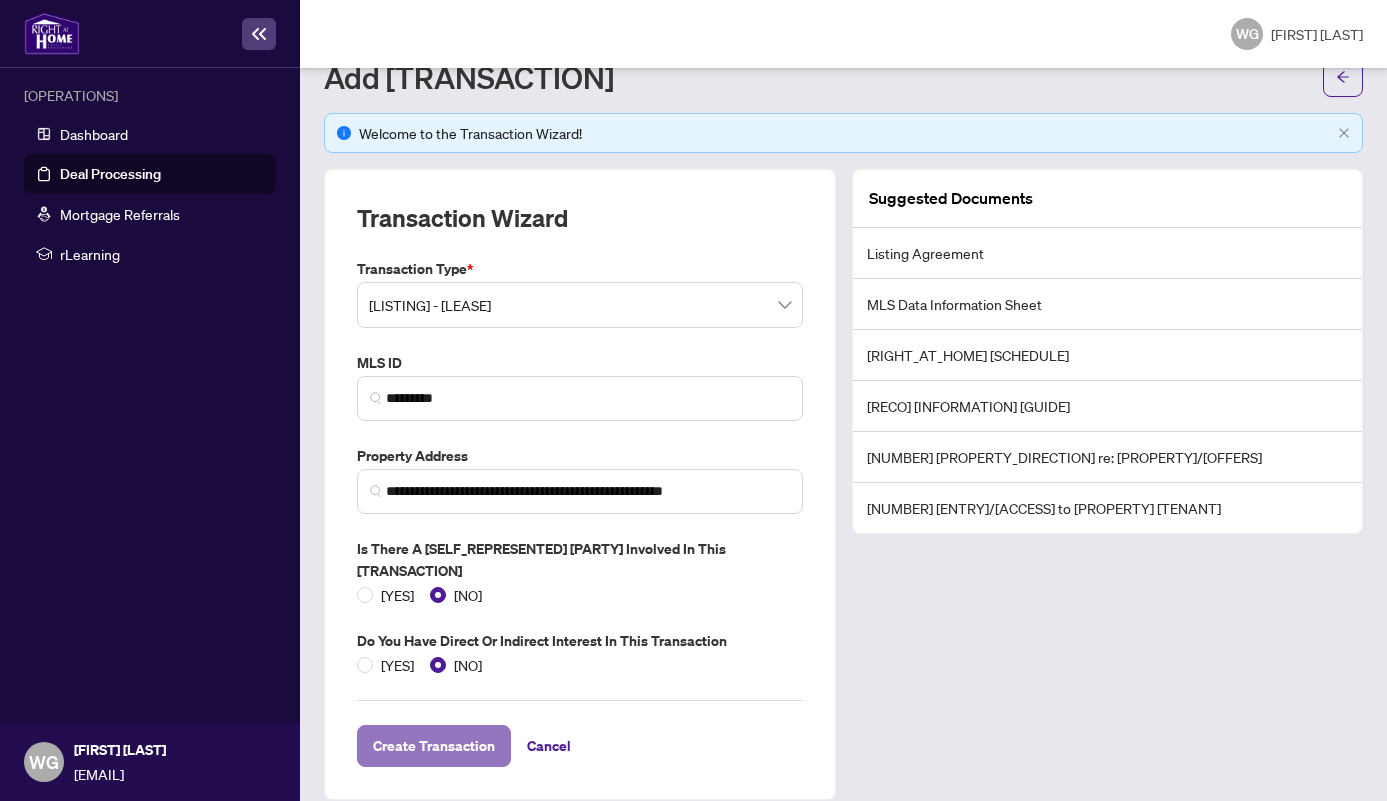 click on "Create Transaction" at bounding box center (434, 746) 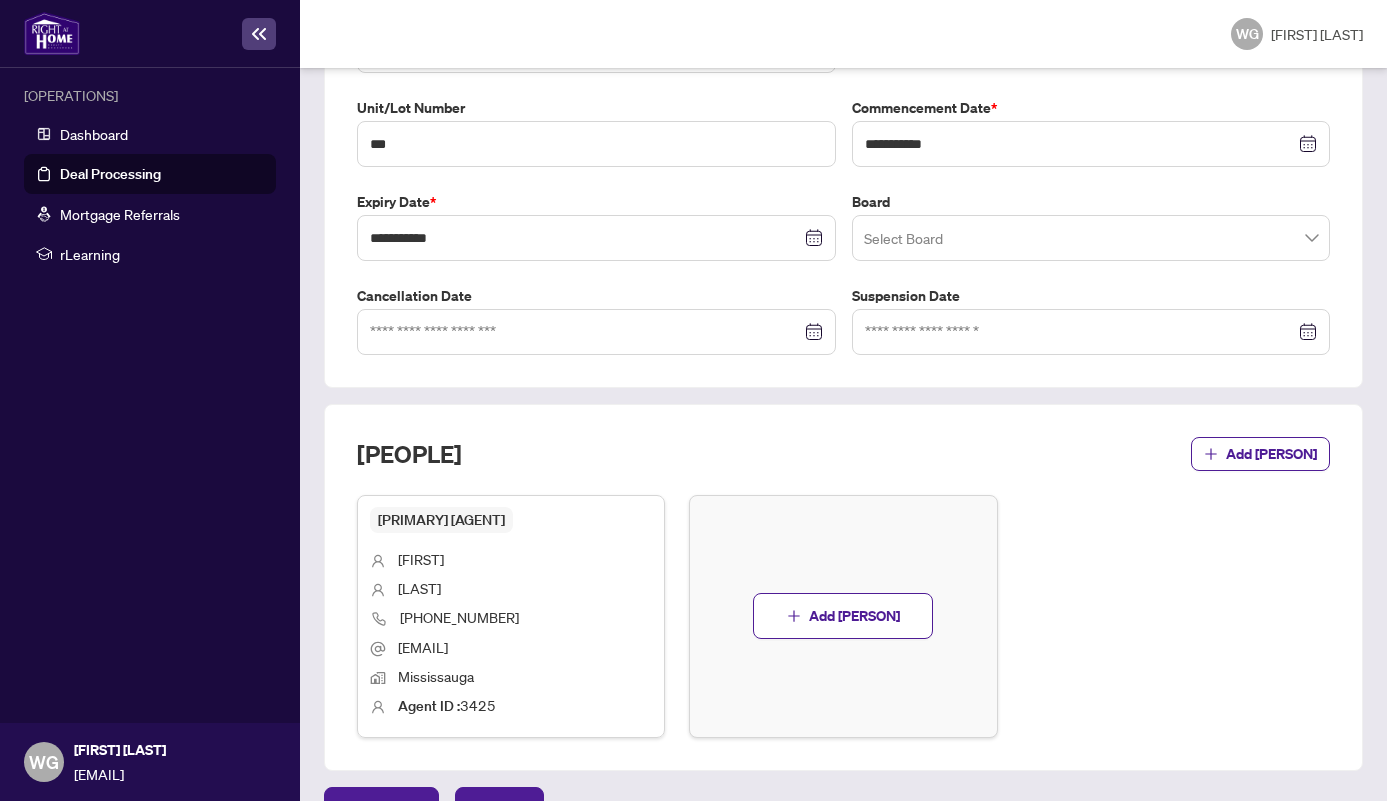 scroll, scrollTop: 549, scrollLeft: 0, axis: vertical 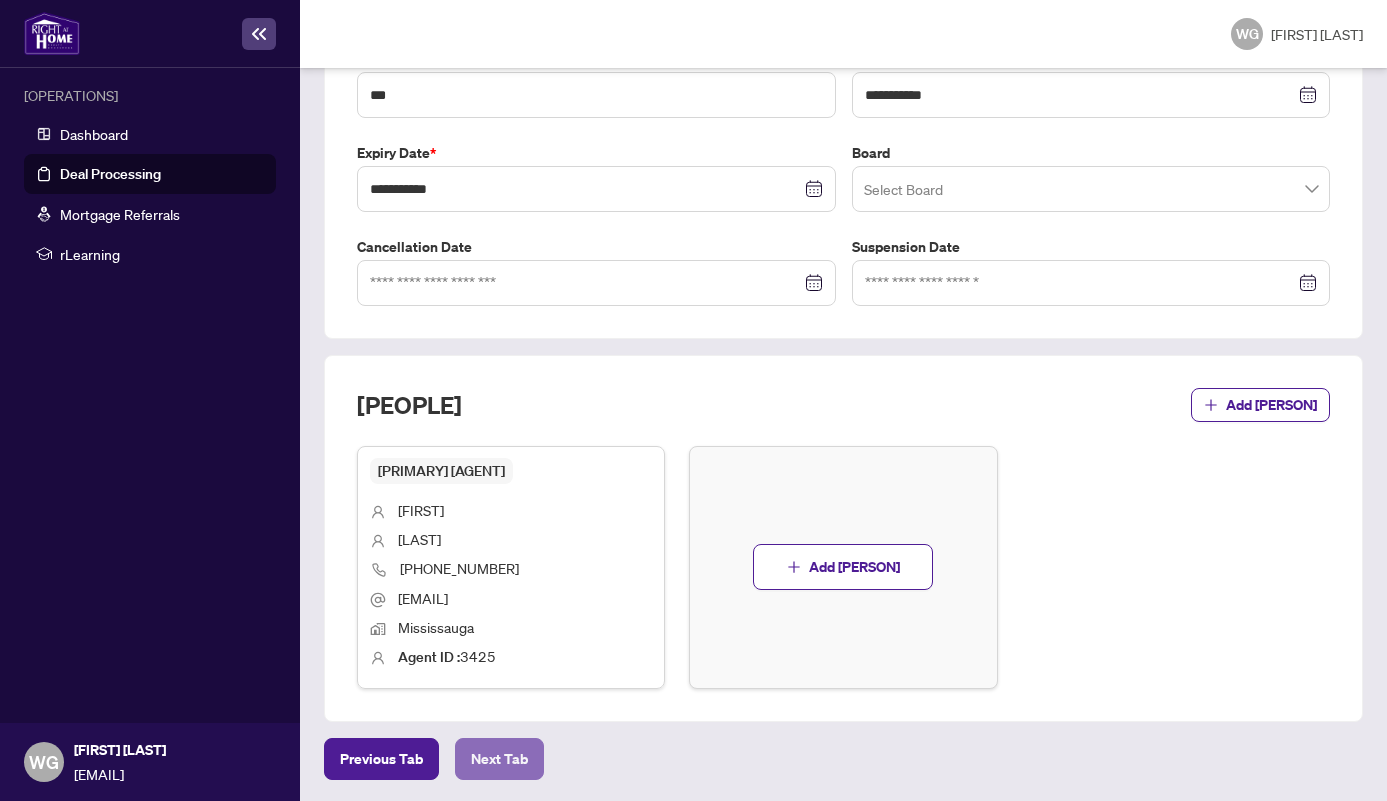 click on "Next Tab" at bounding box center (381, 759) 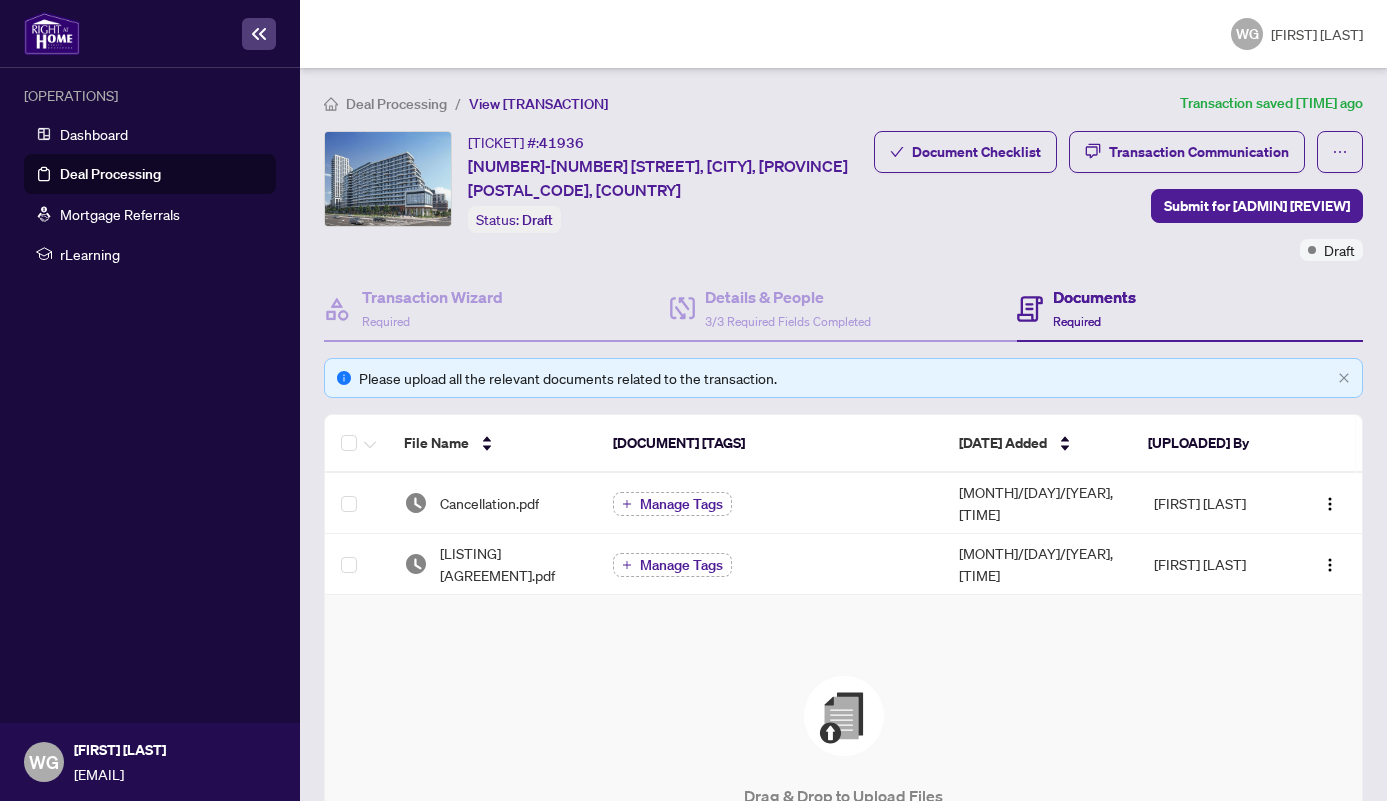 scroll, scrollTop: 0, scrollLeft: 0, axis: both 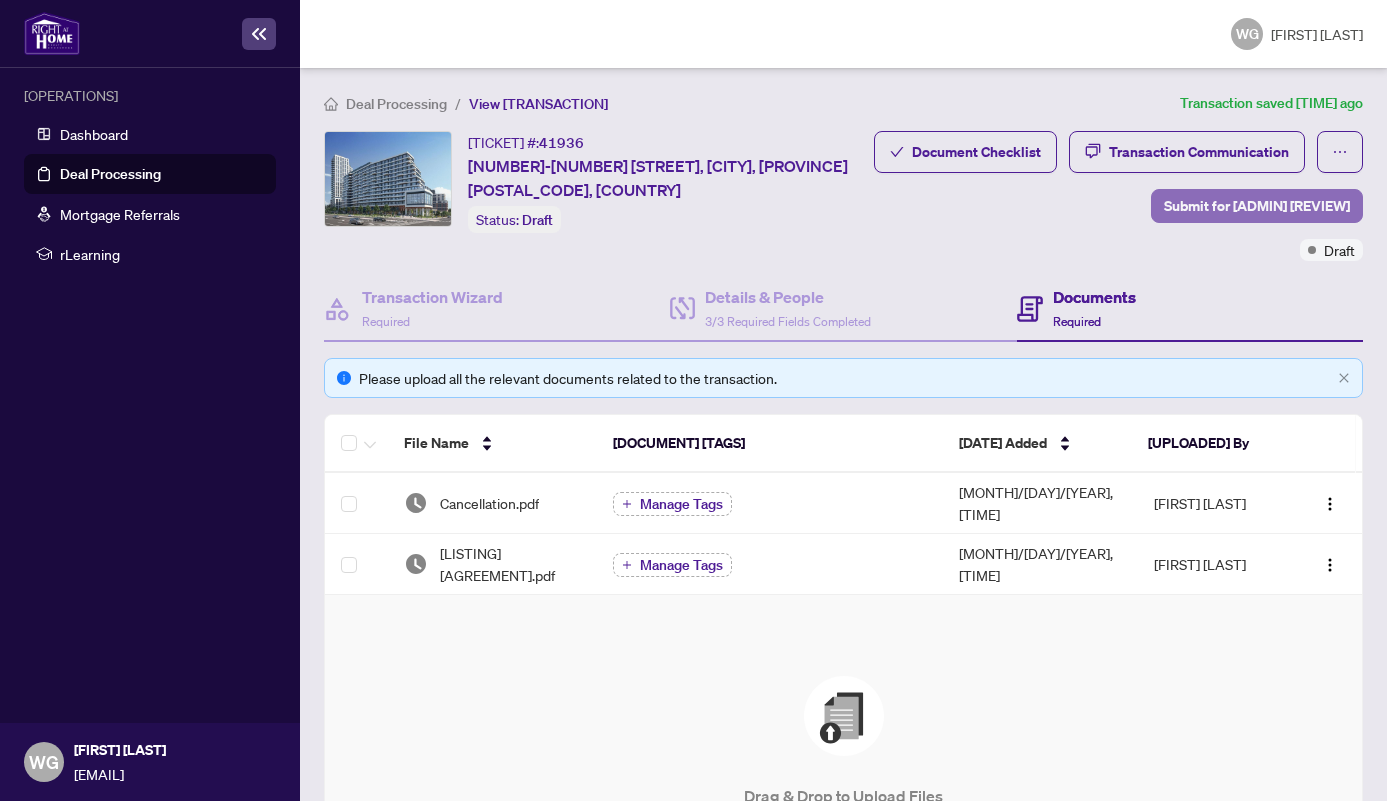 click on "Submit for [ADMIN] [REVIEW]" at bounding box center (1257, 206) 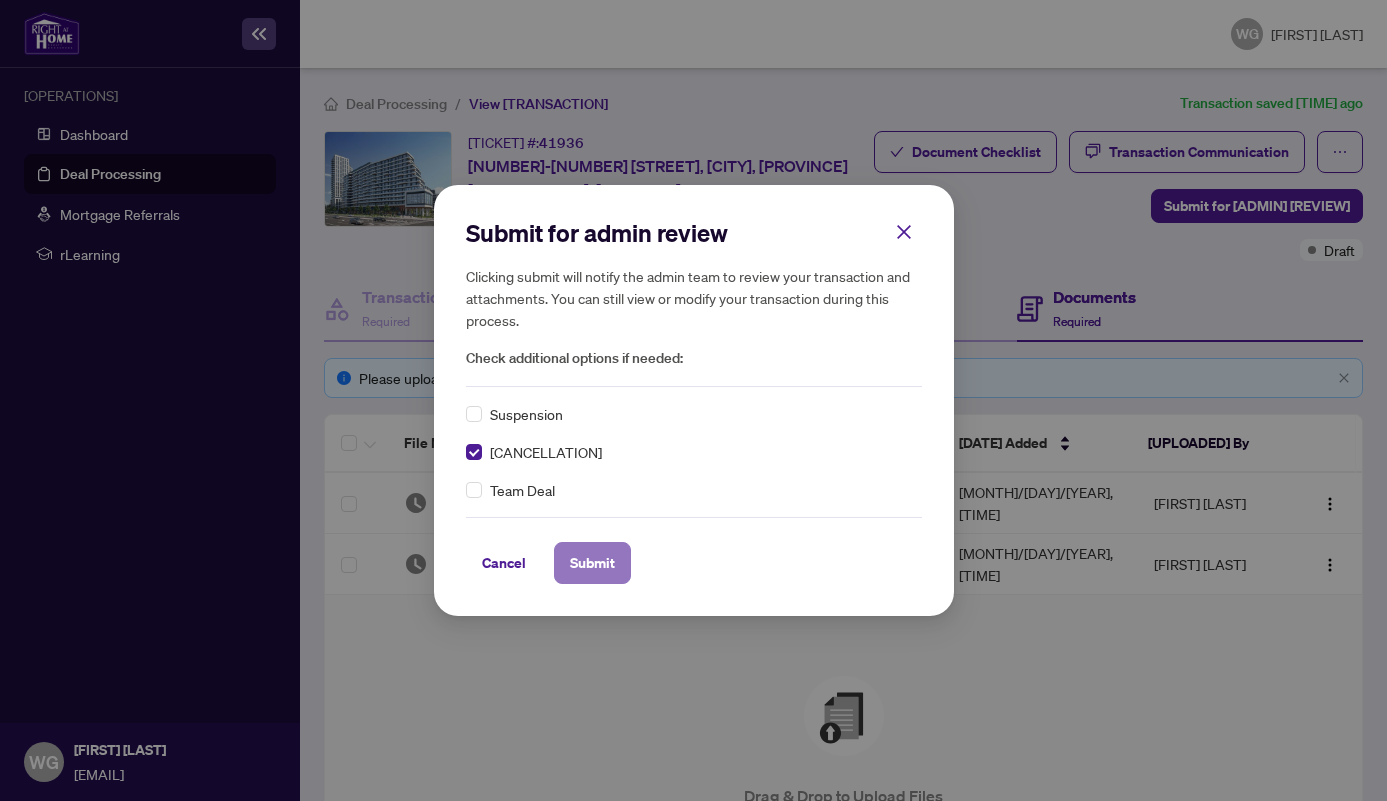click on "Submit" at bounding box center [592, 563] 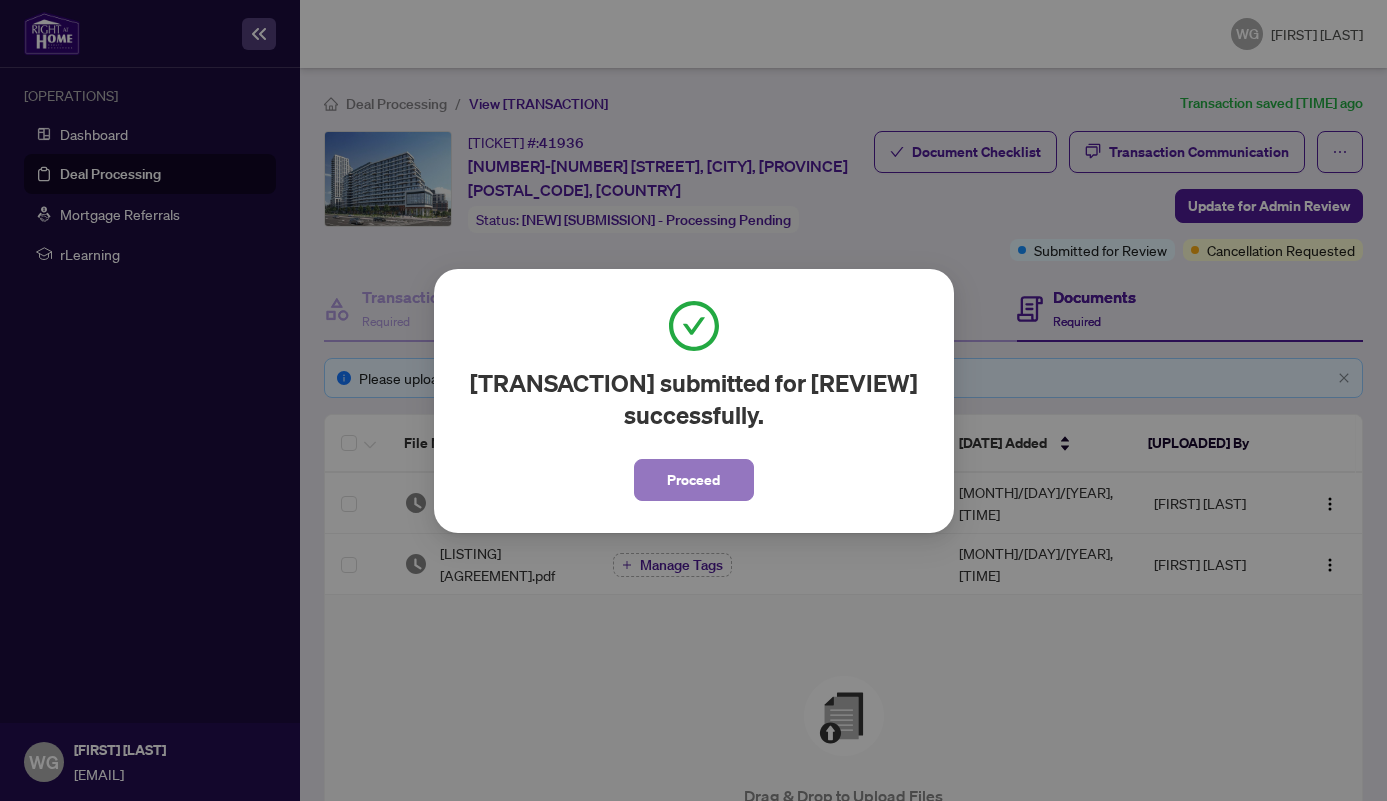 click on "Proceed" at bounding box center (693, 480) 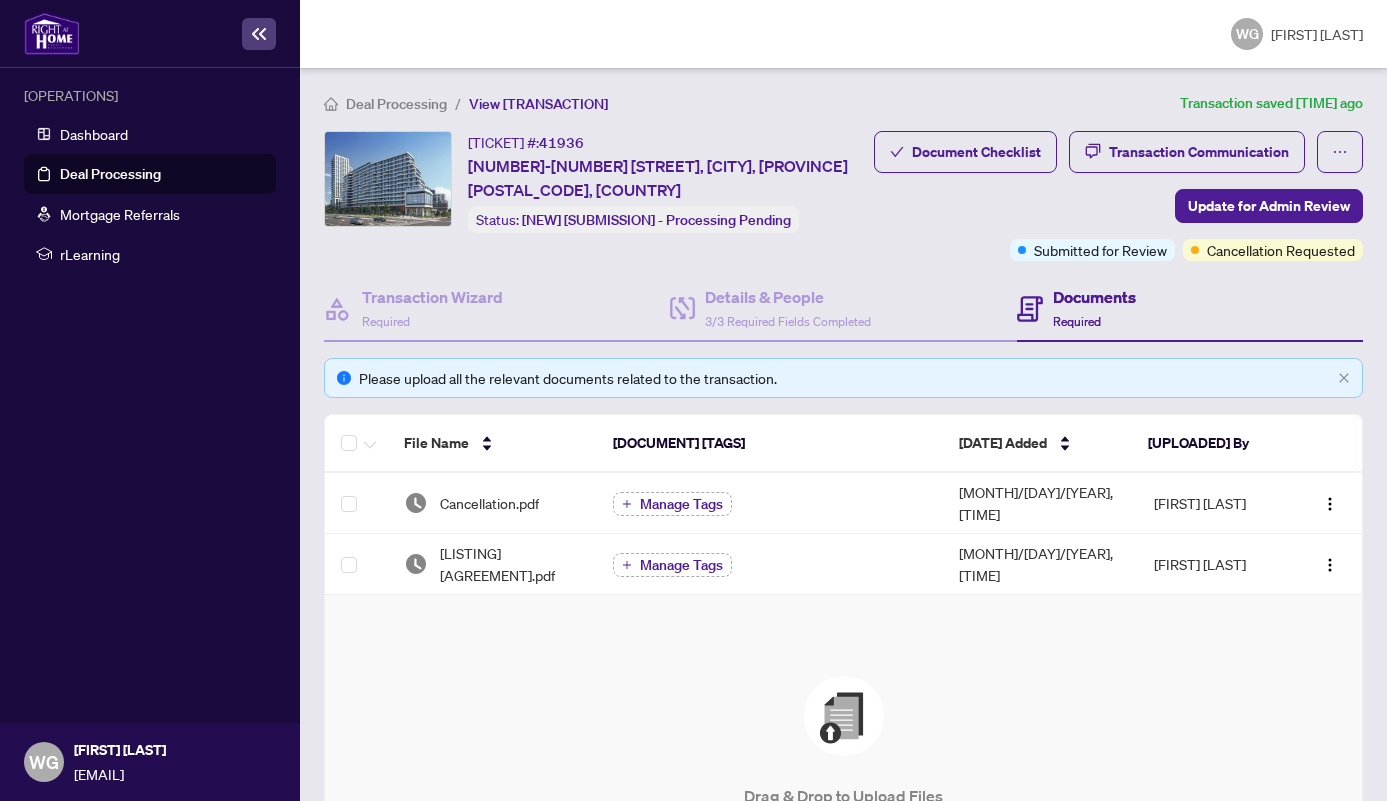 click on "Deal Processing" at bounding box center (110, 174) 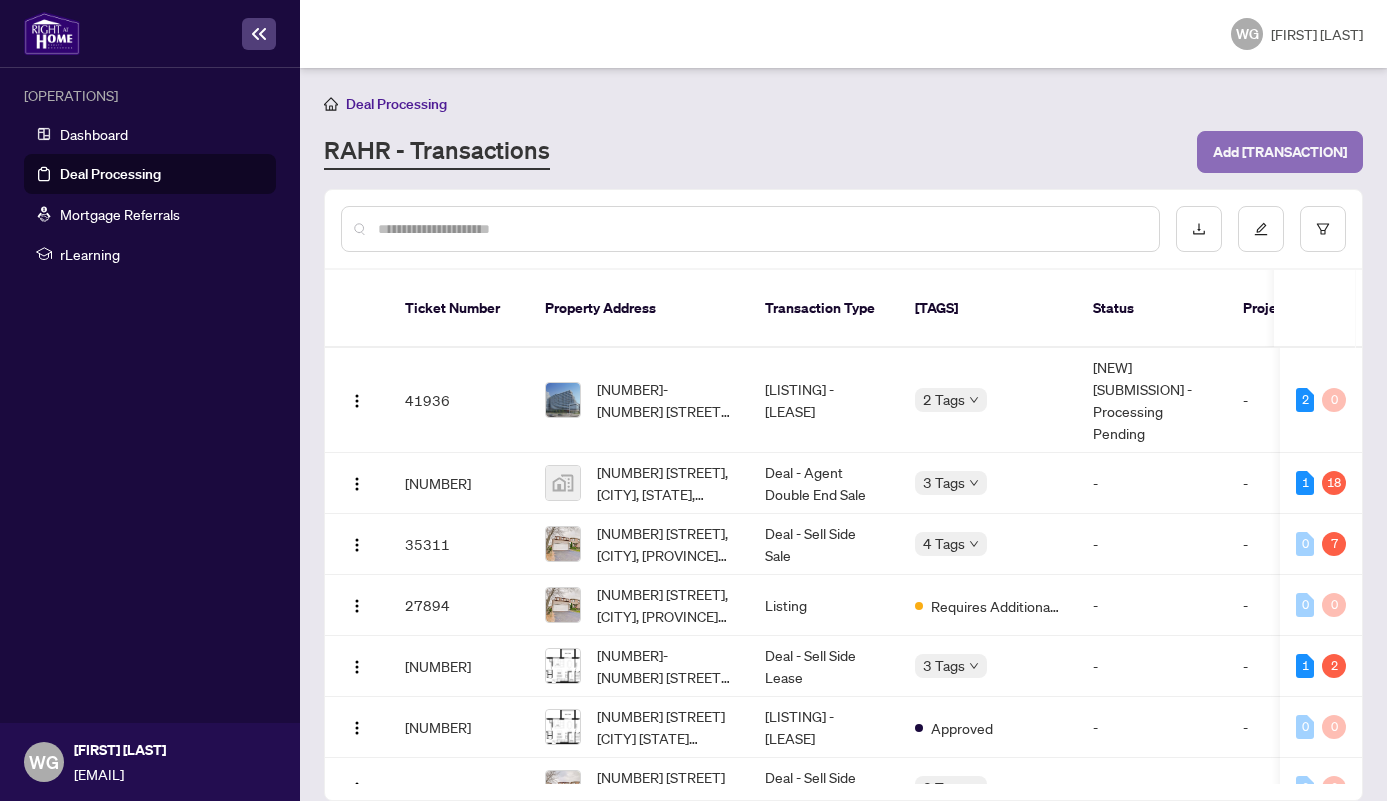 click on "Add [TRANSACTION]" at bounding box center (1280, 152) 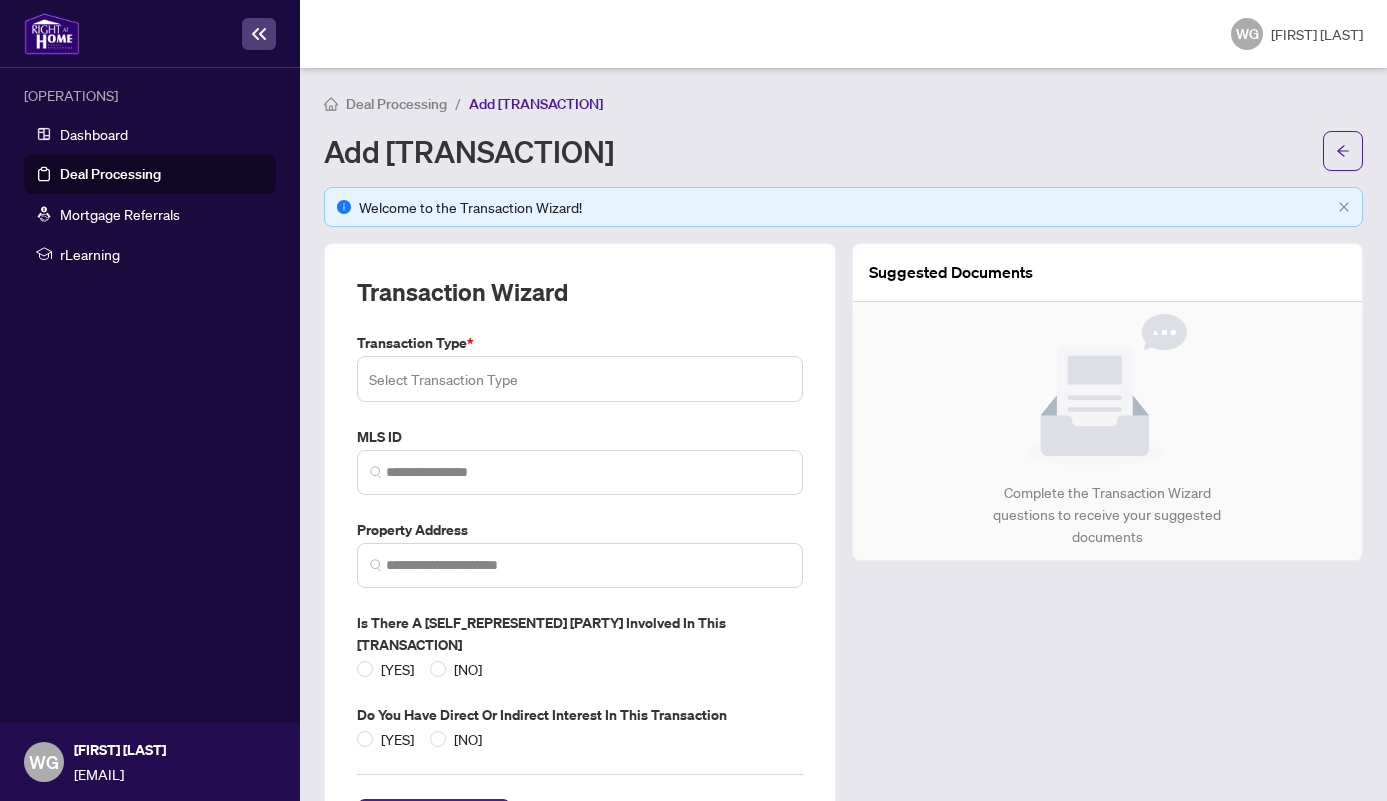 click at bounding box center (580, 379) 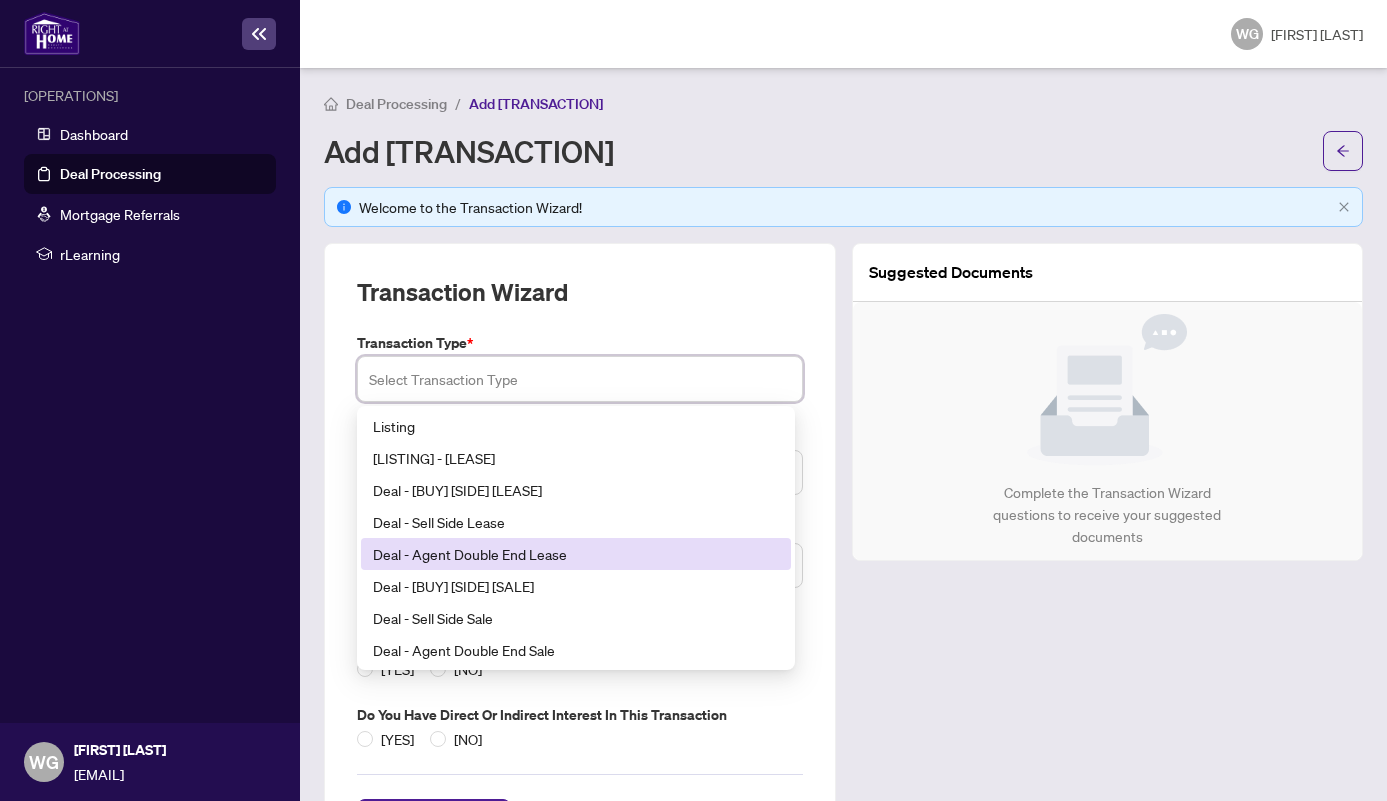 scroll, scrollTop: 160, scrollLeft: 0, axis: vertical 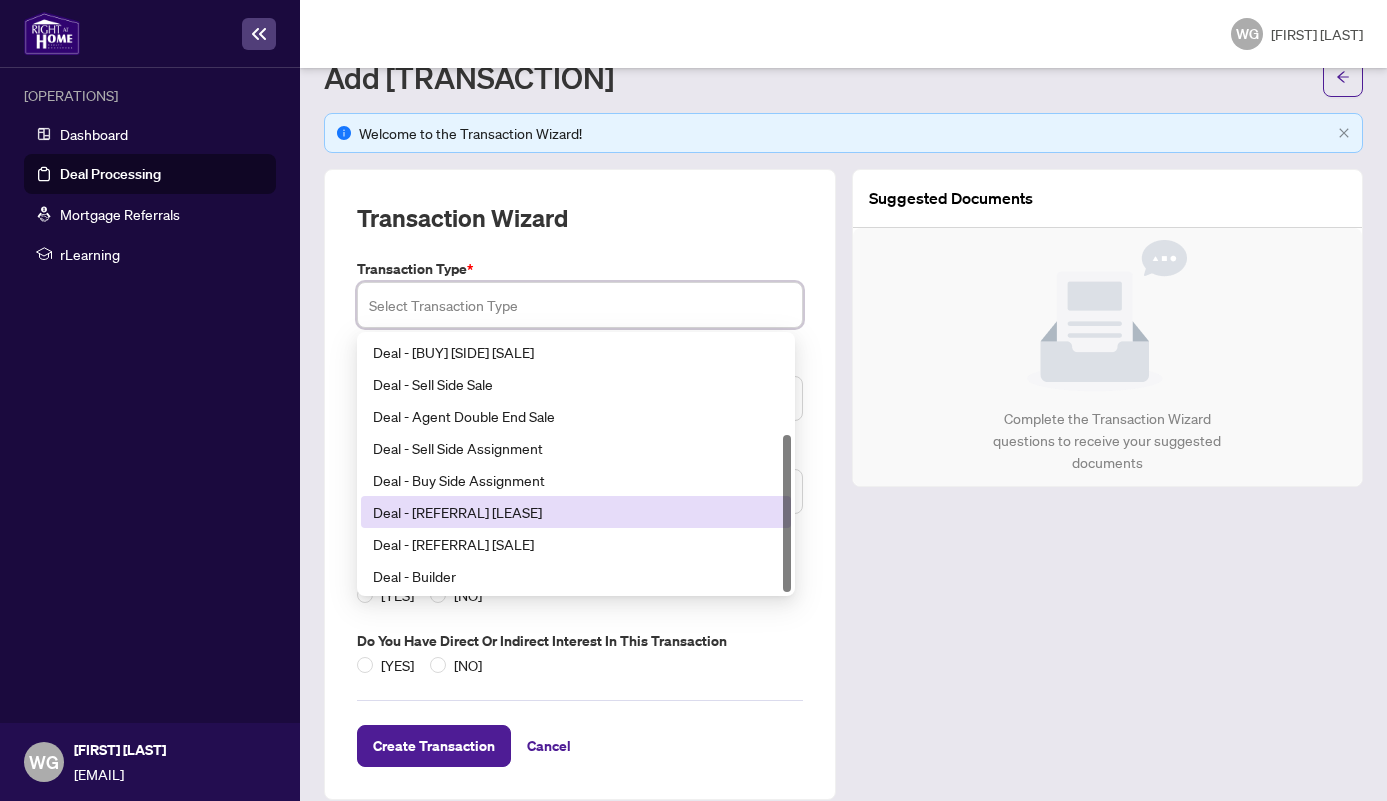 click on "Deal - [REFERRAL] [LEASE]" at bounding box center [576, 512] 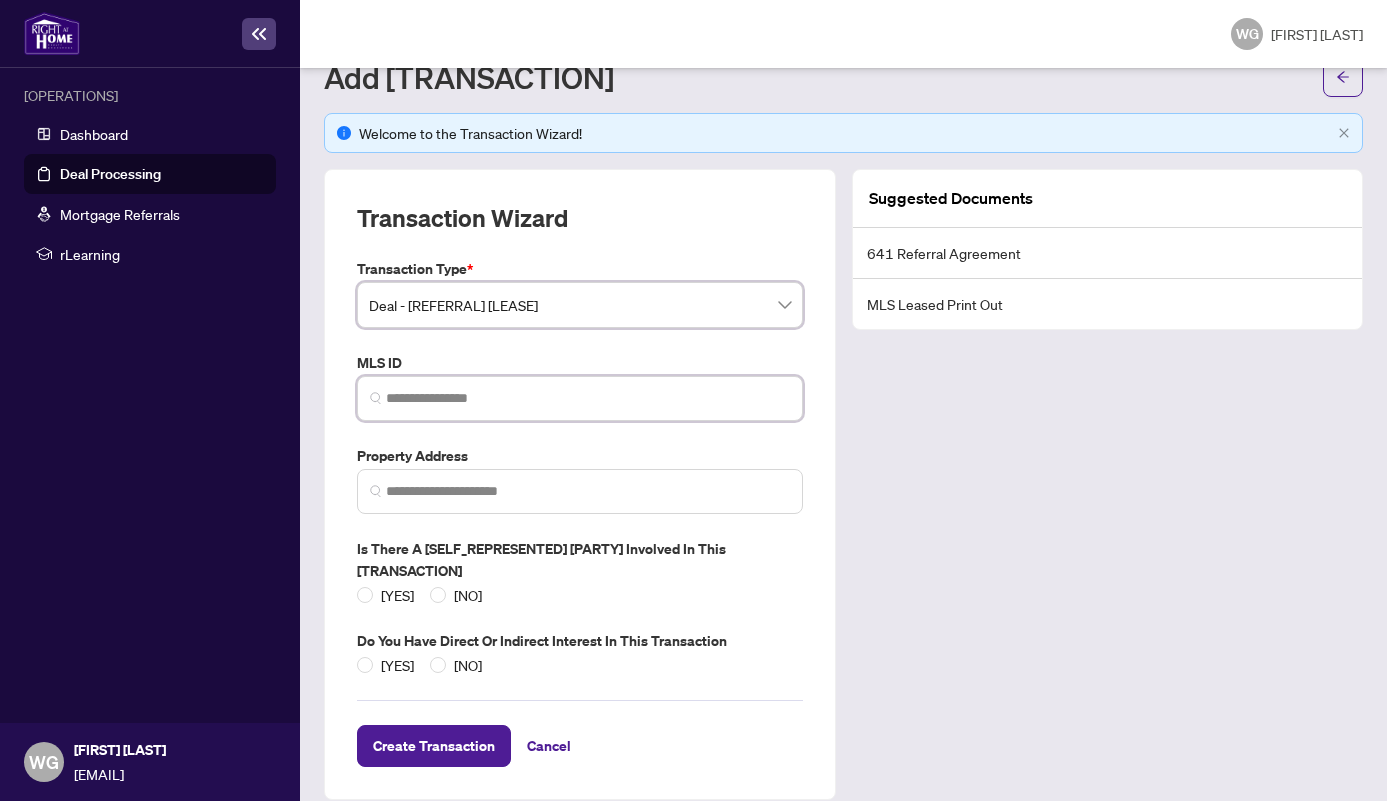 click at bounding box center [588, 398] 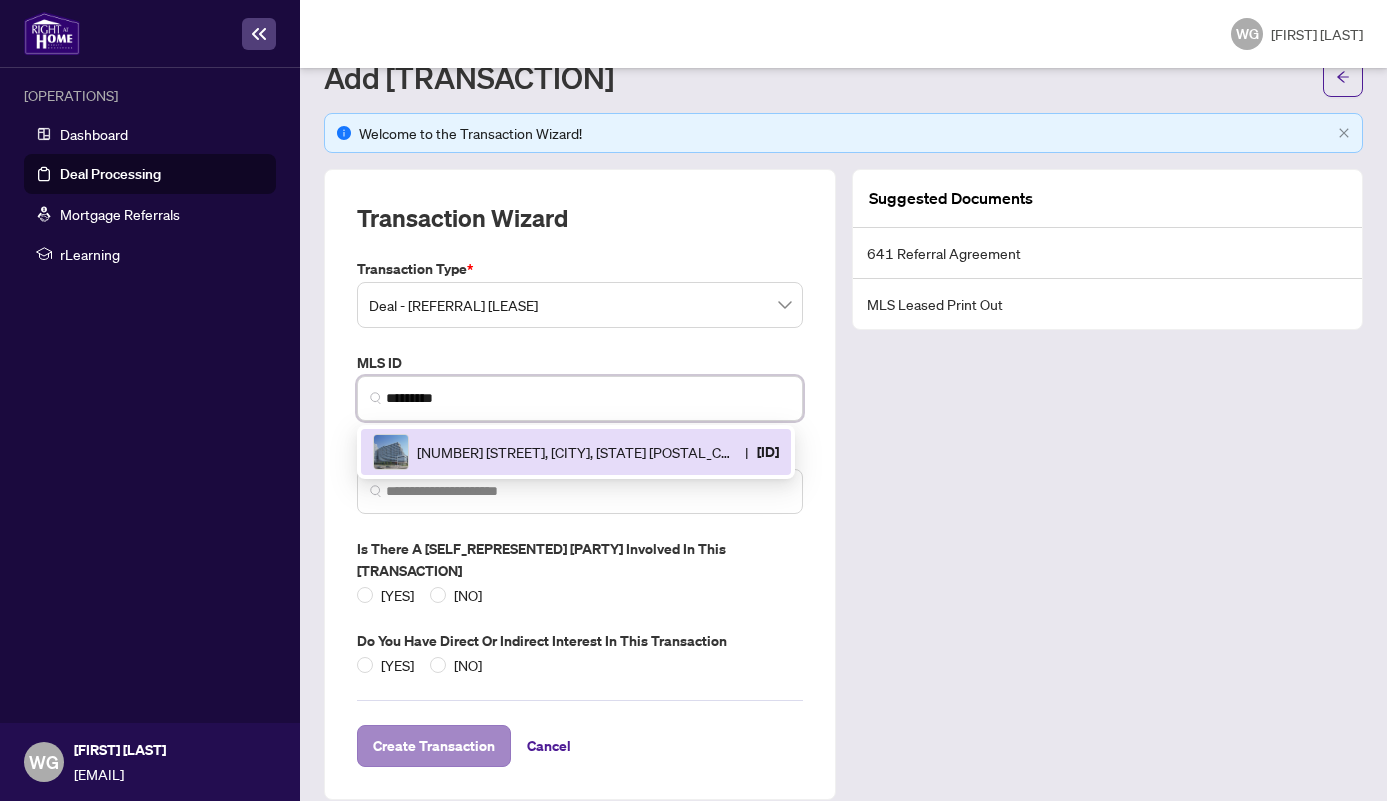 type on "*********" 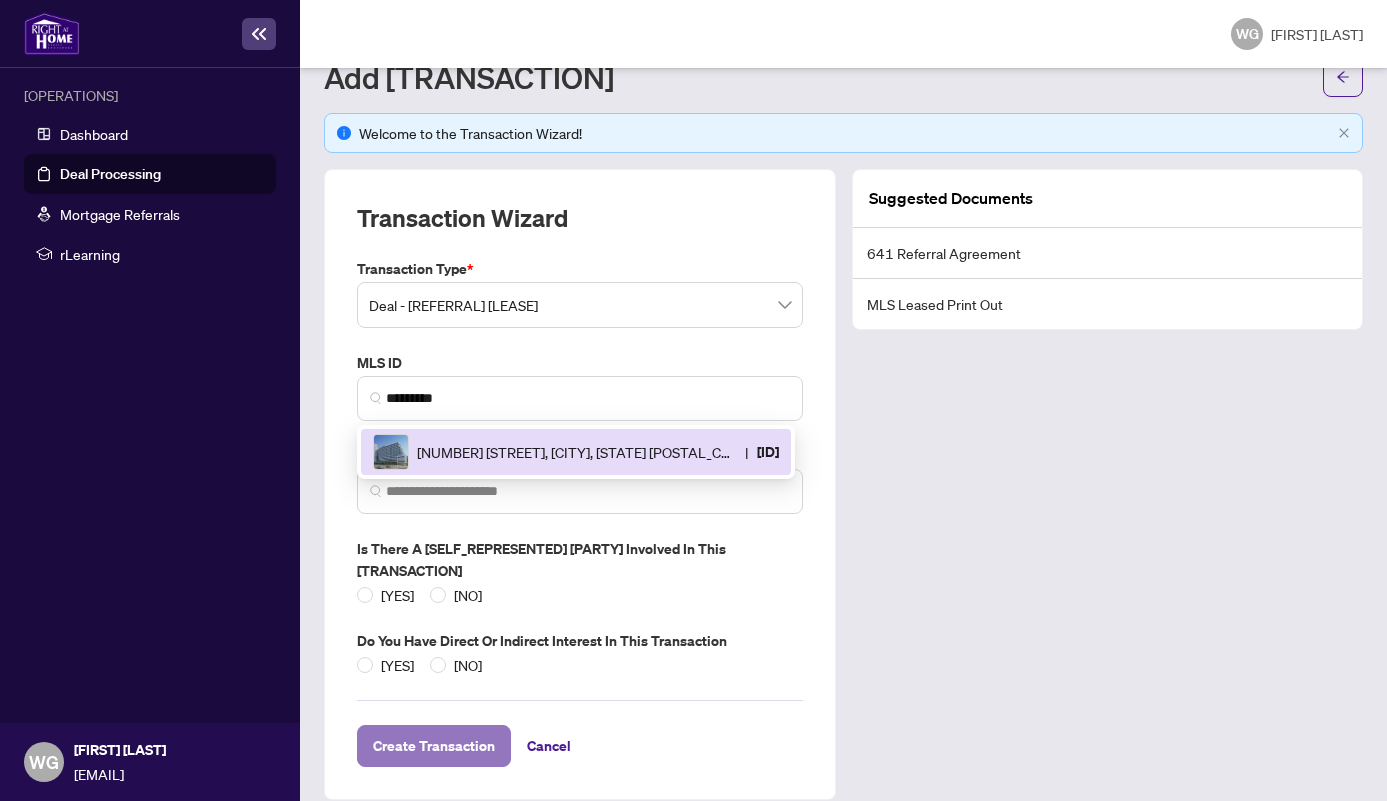 click on "Create Transaction" at bounding box center [434, 746] 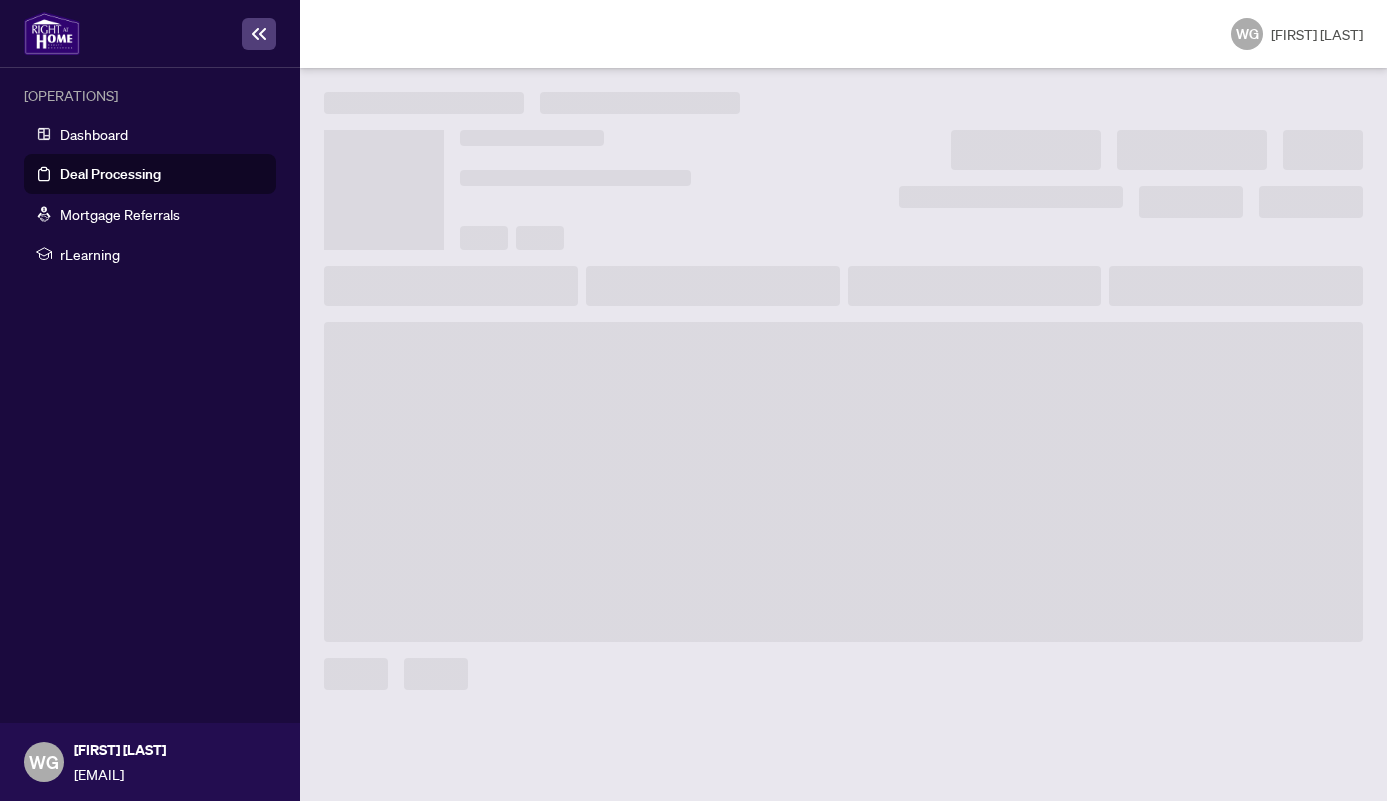 scroll, scrollTop: 0, scrollLeft: 0, axis: both 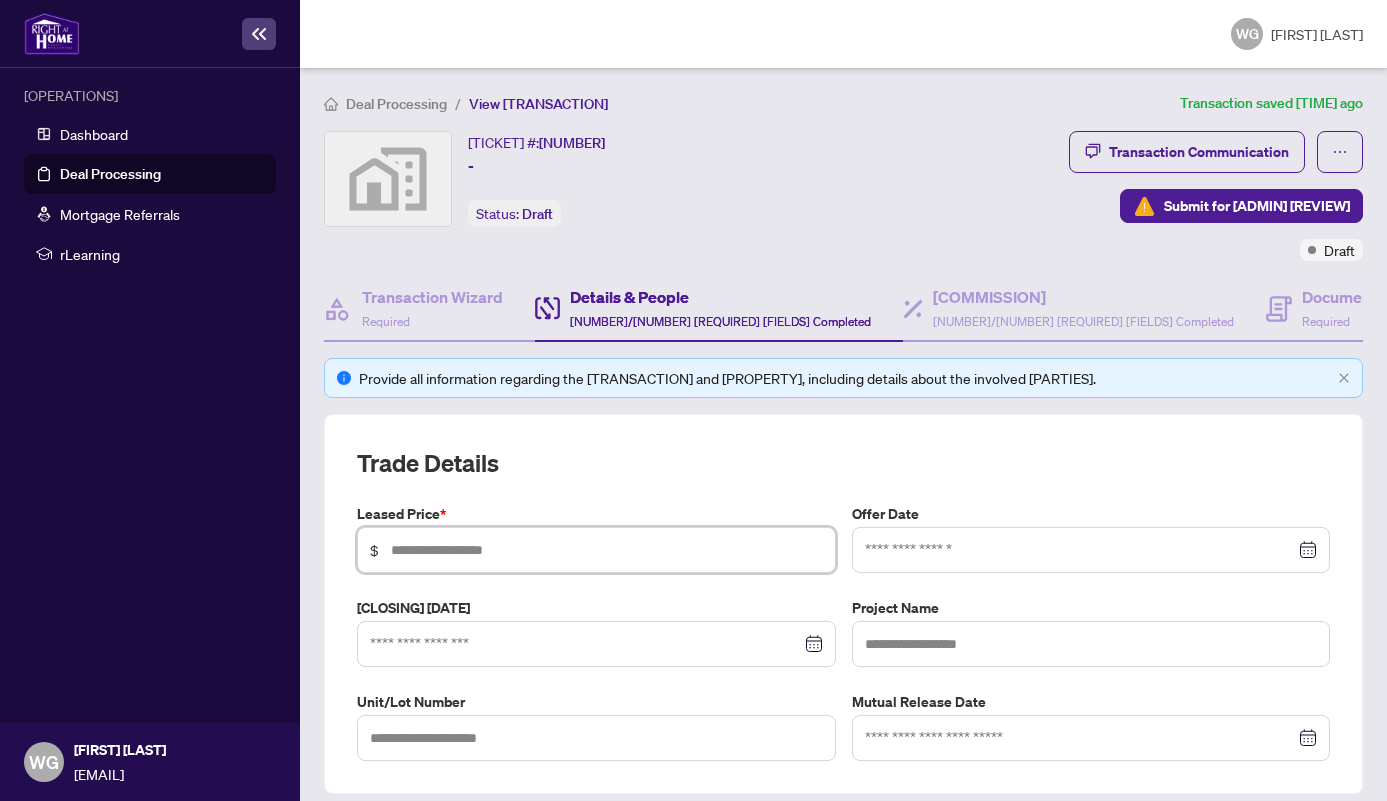 click at bounding box center (607, 550) 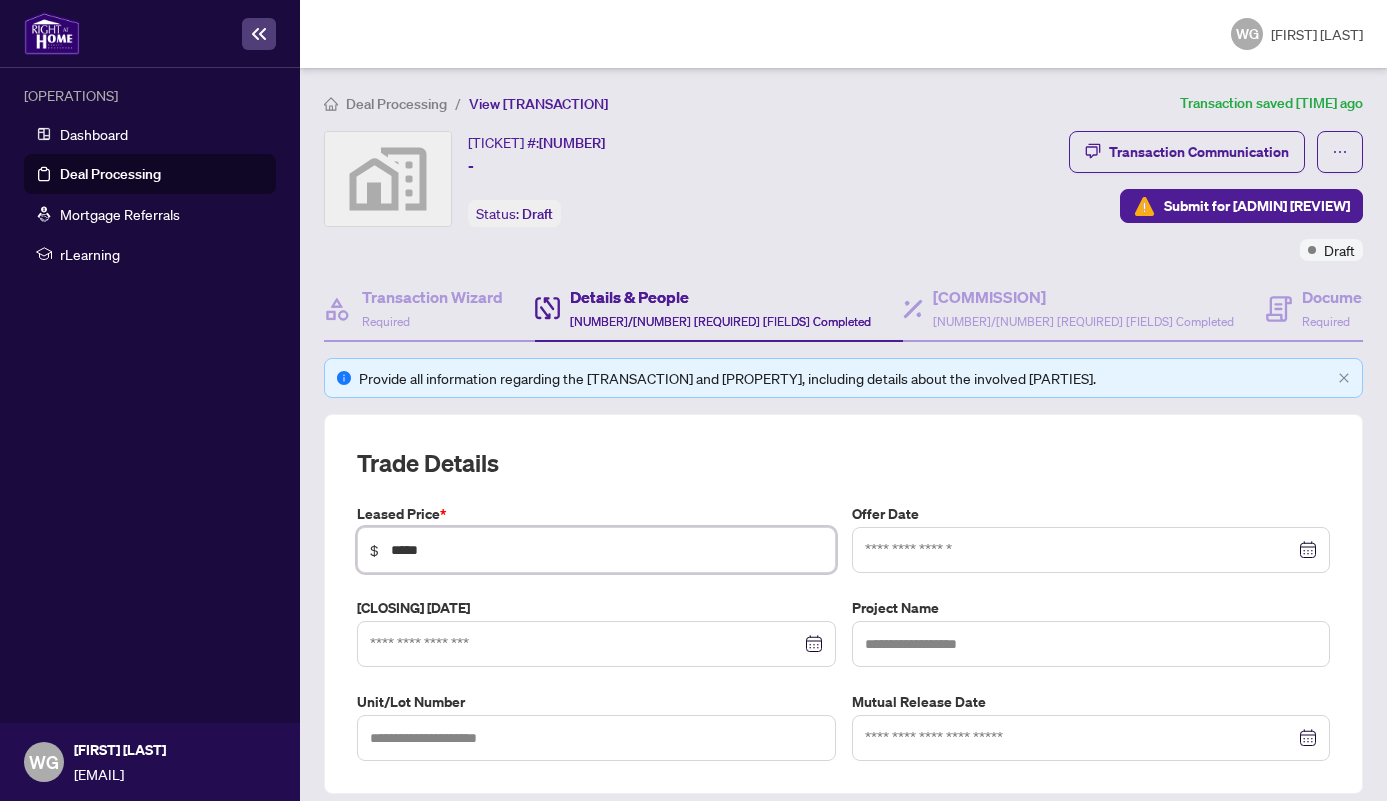 type on "*****" 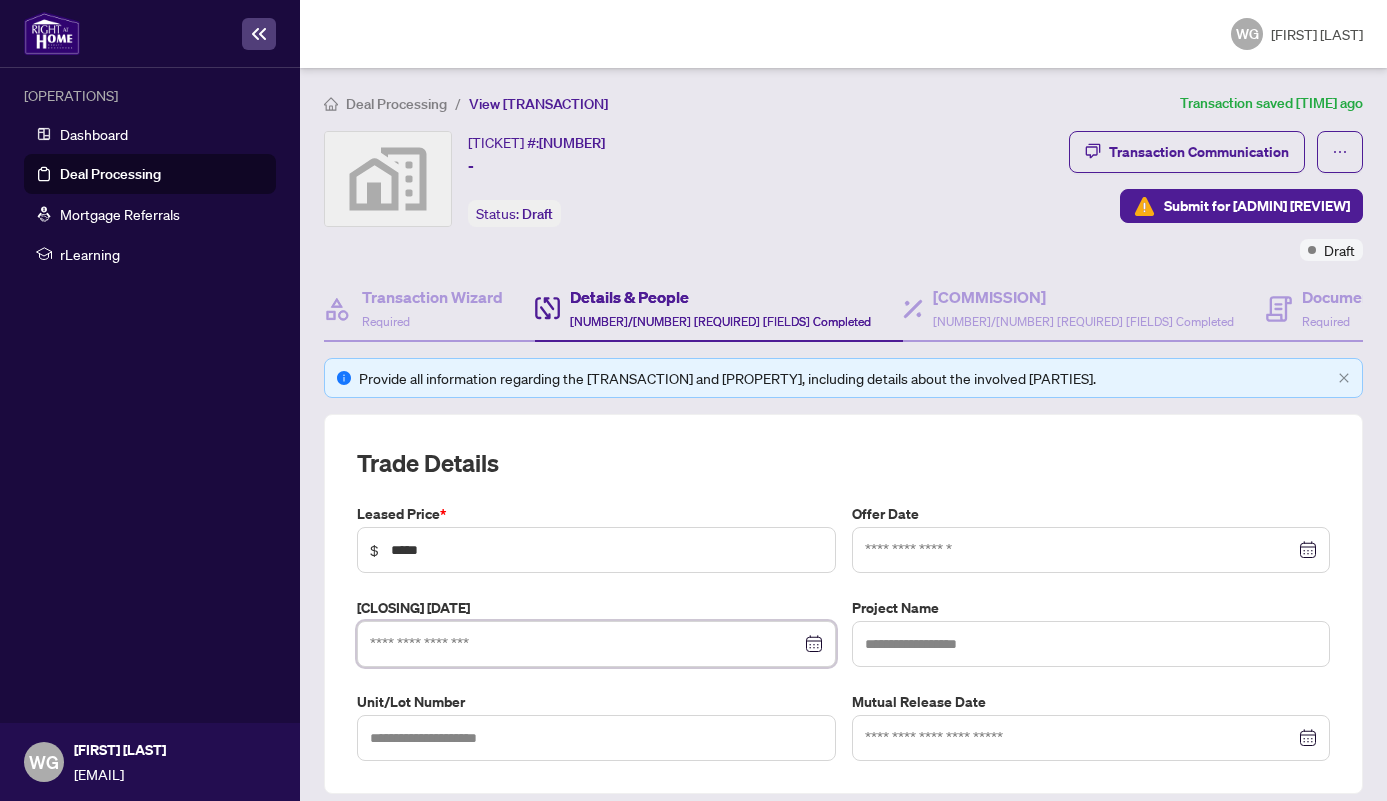 click at bounding box center [585, 644] 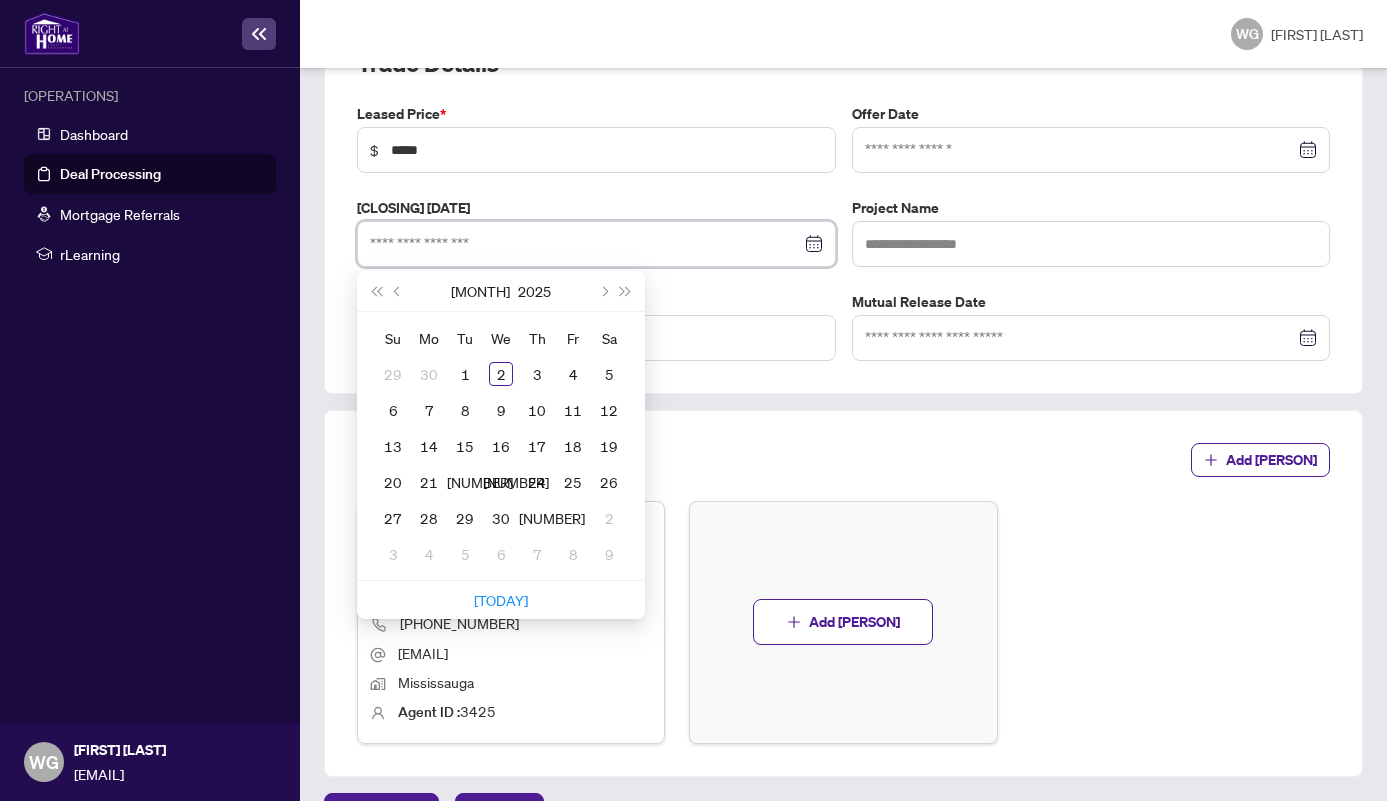 scroll, scrollTop: 200, scrollLeft: 0, axis: vertical 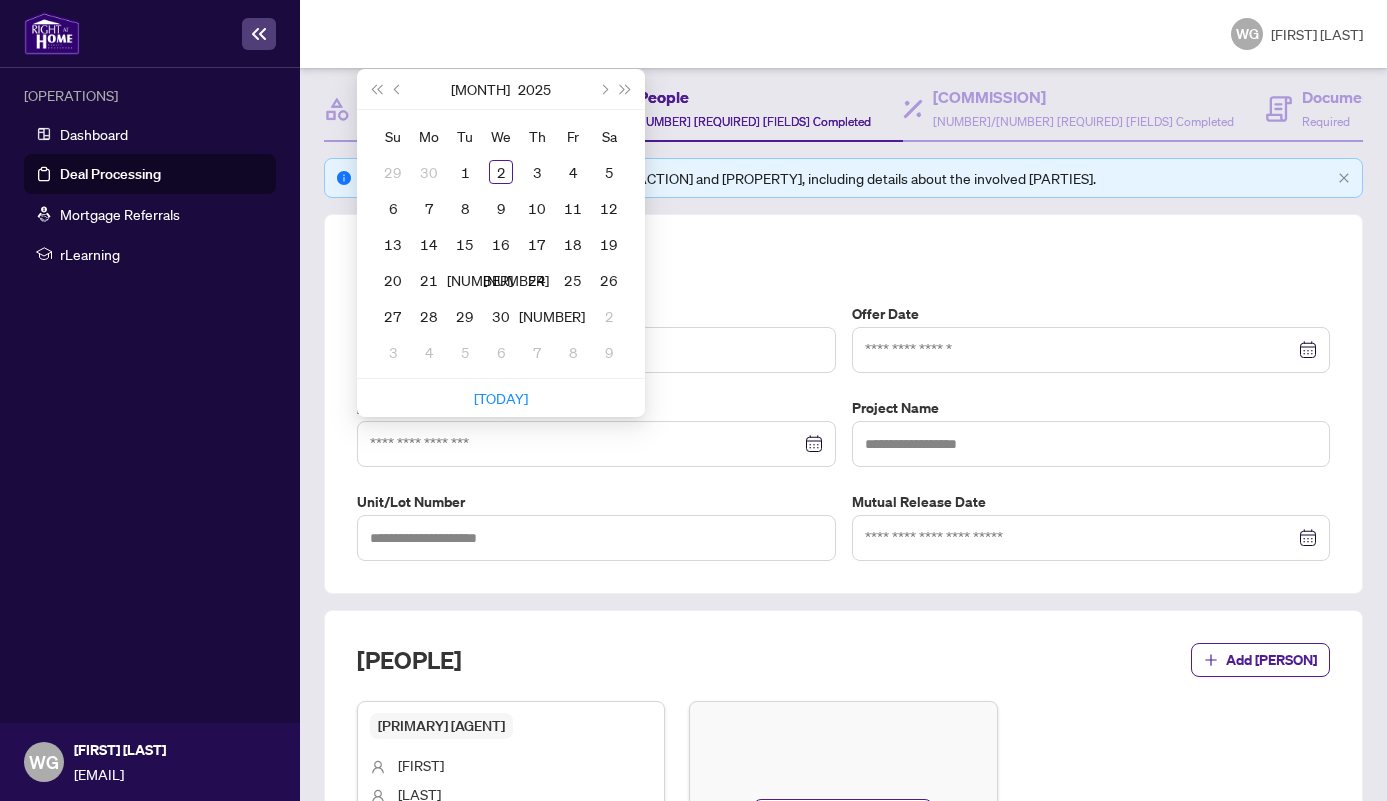click on "[PEOPLE] Add [PERSON]" at bounding box center (843, 672) 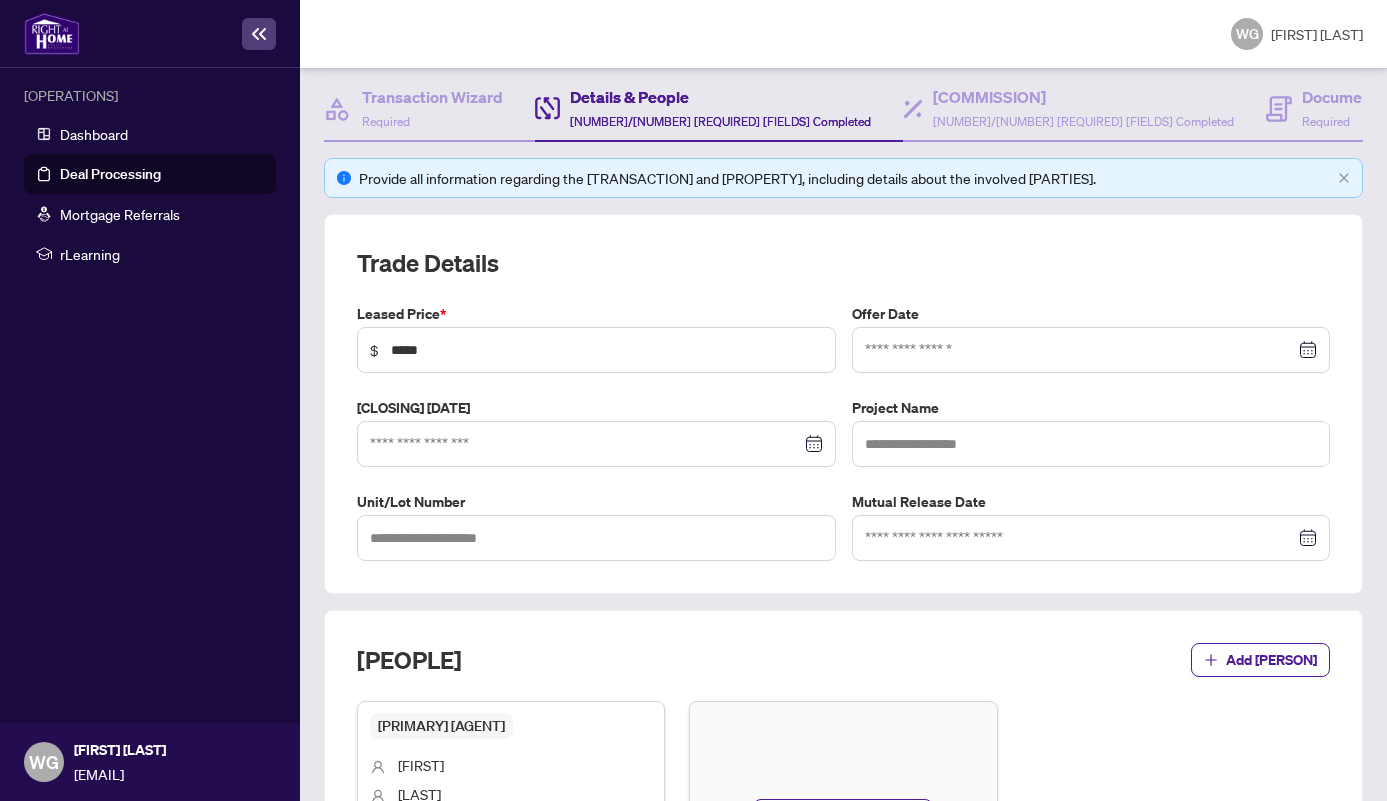 click on "[FIRST] [LAST]" at bounding box center [843, 34] 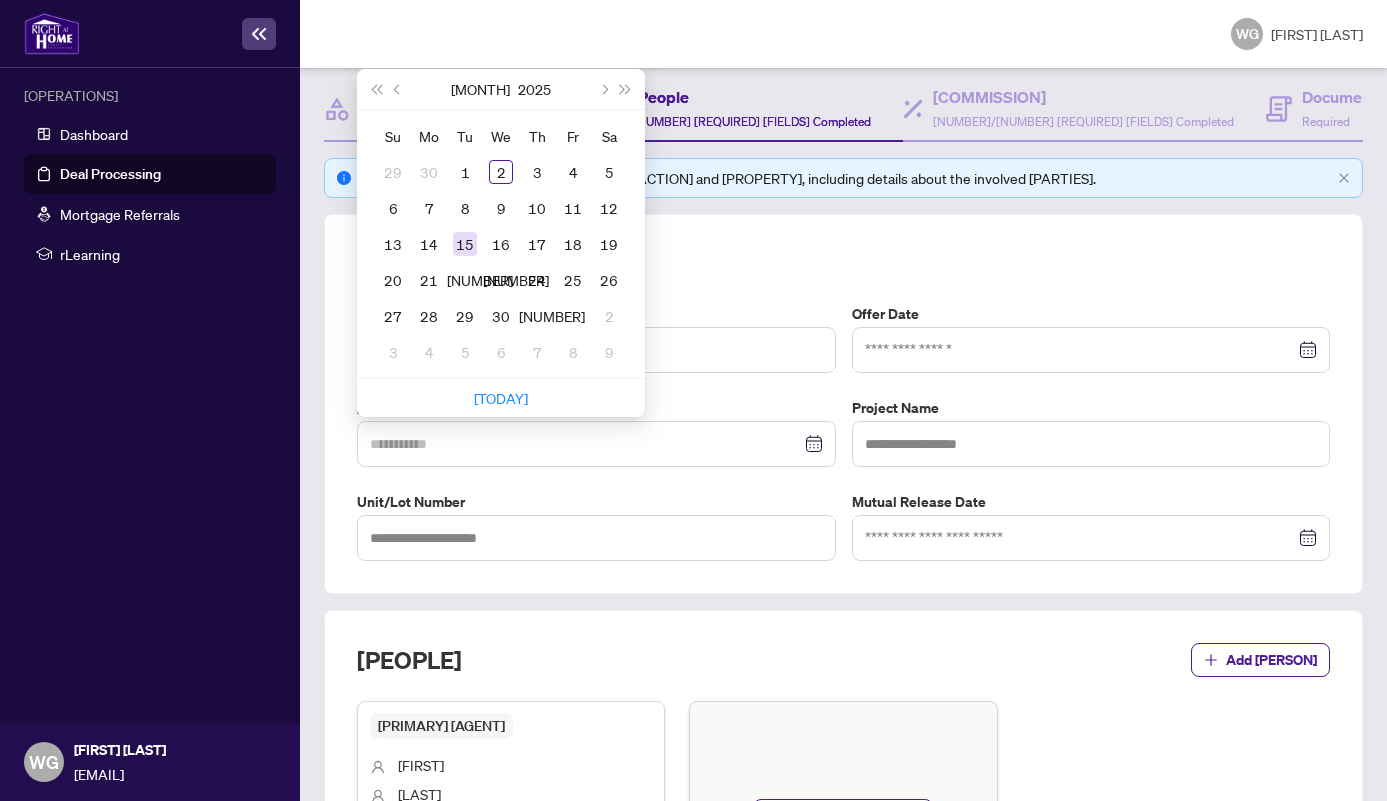 click on "15" at bounding box center [465, 244] 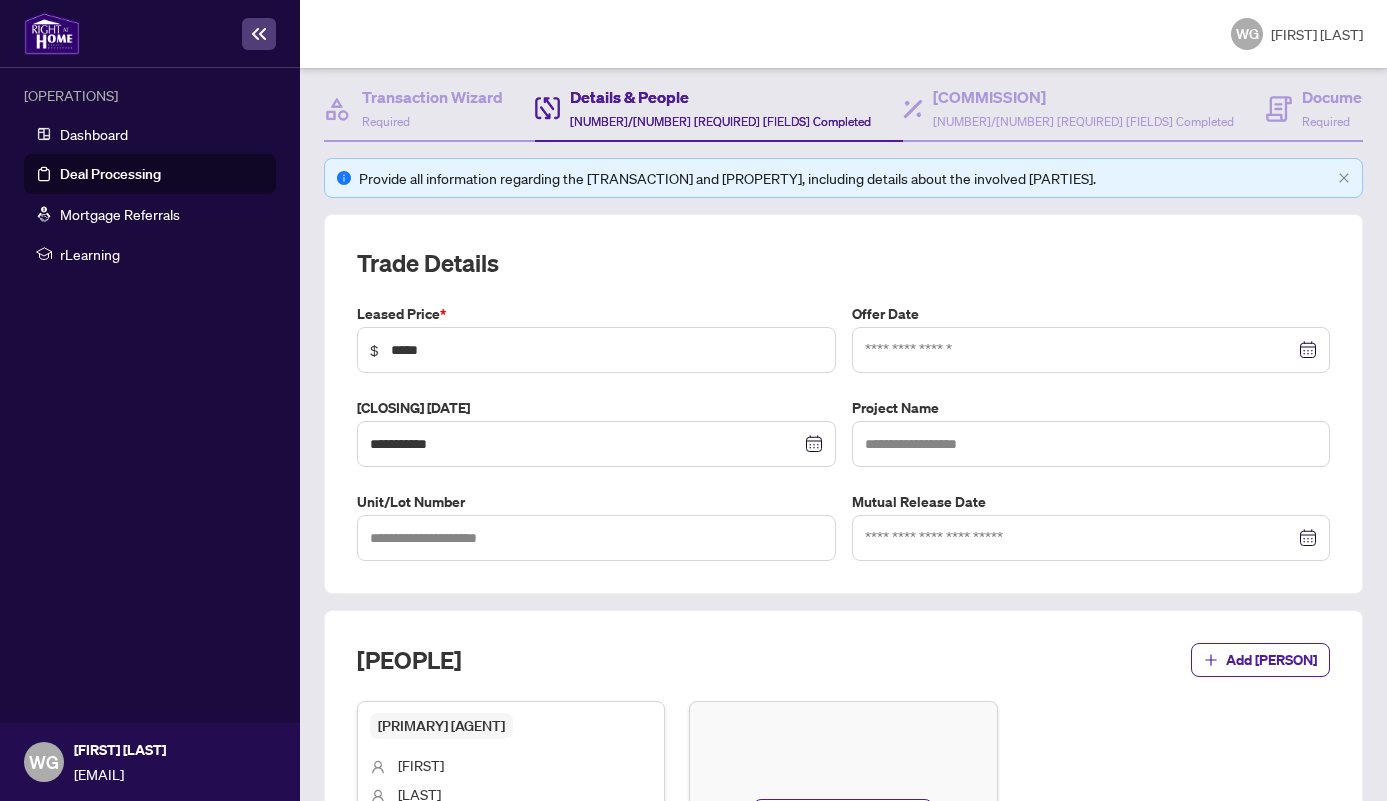 click on "OPERATIONS Dashboard Deal Processing Mortgage Referrals rLearning" at bounding box center (150, 395) 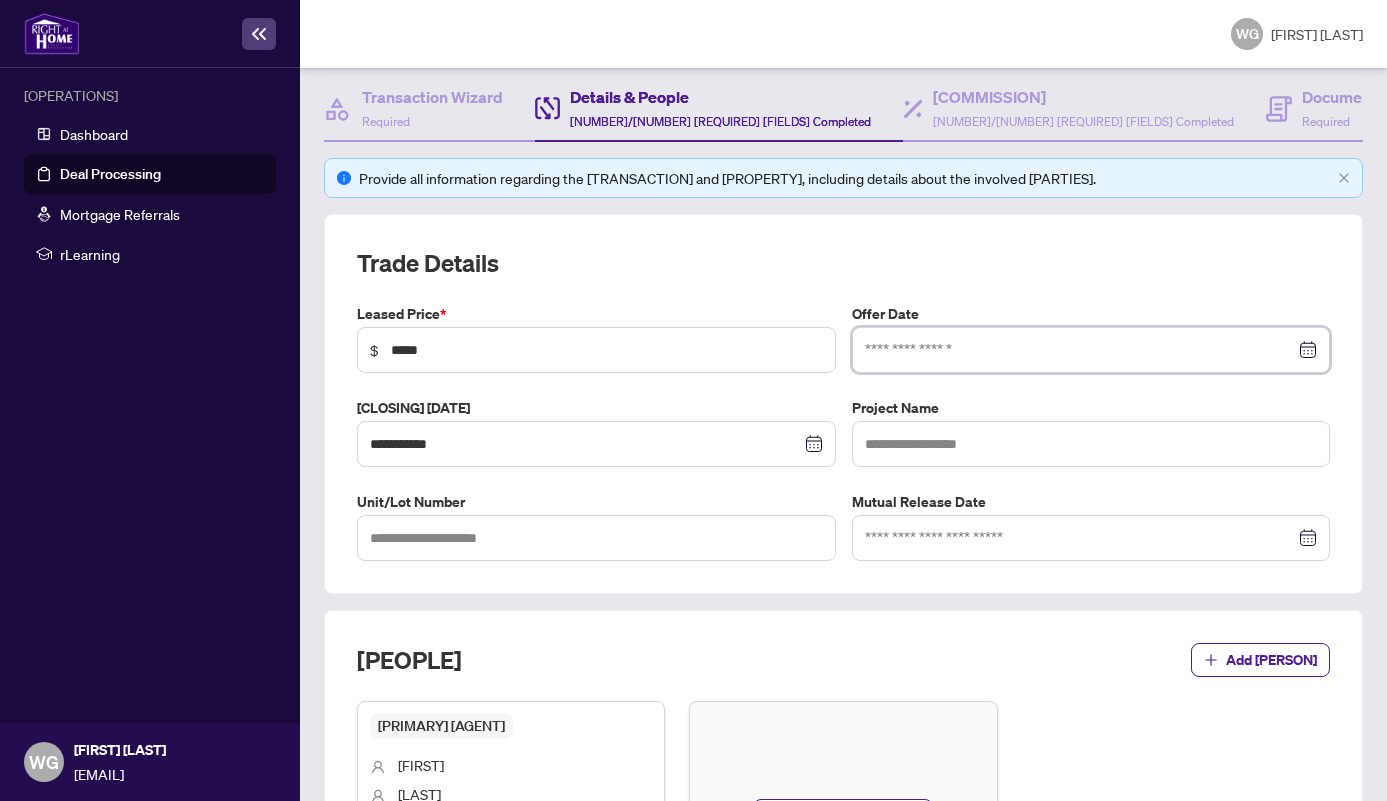 click at bounding box center (1080, 350) 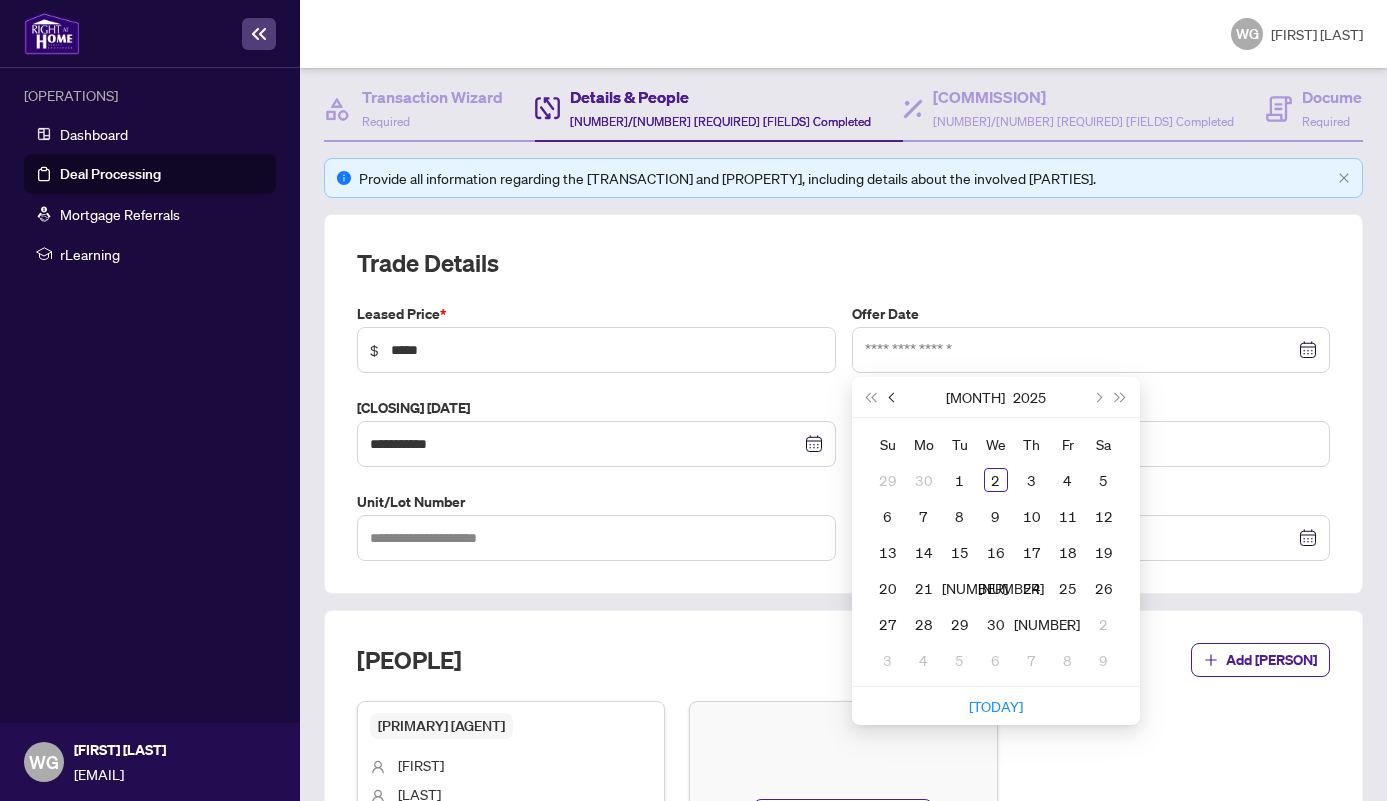 click at bounding box center (893, 397) 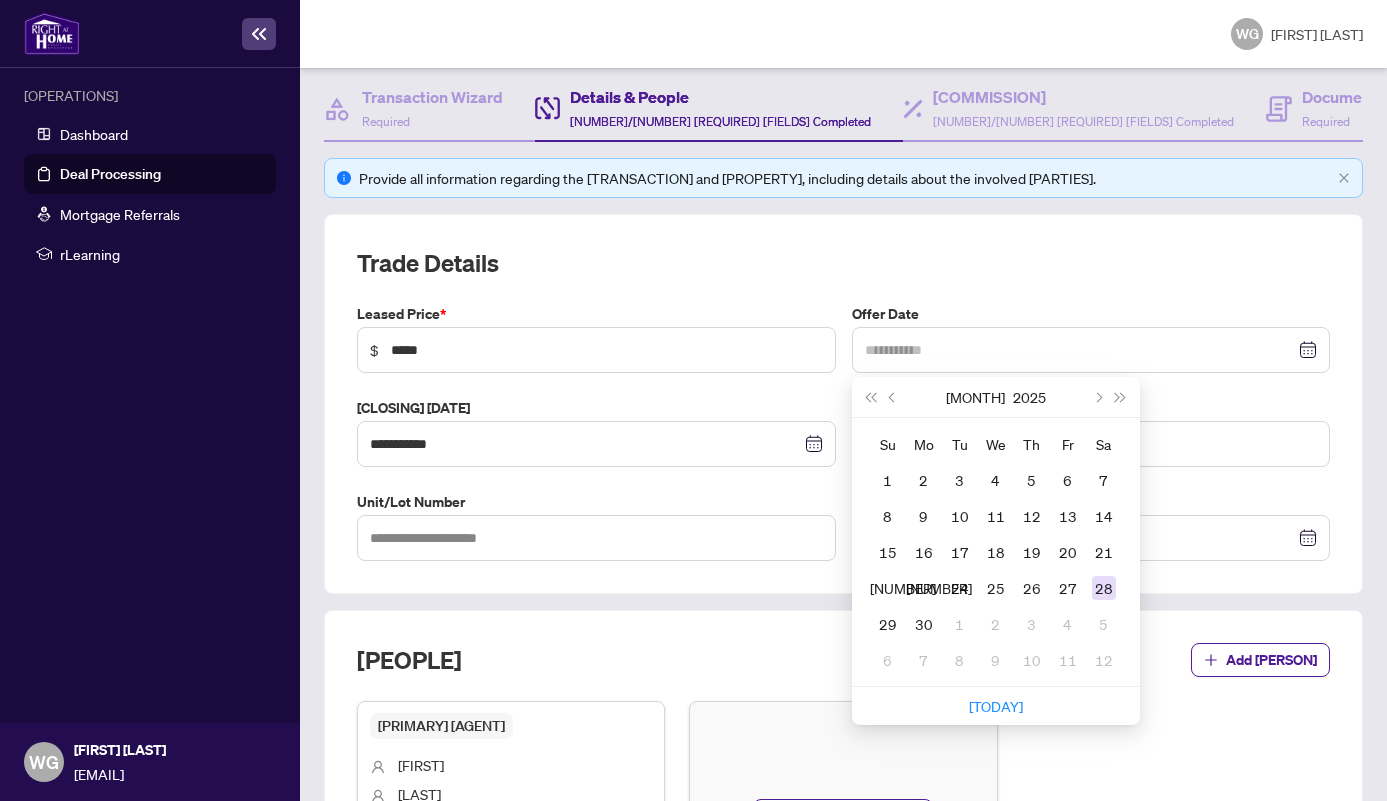 click on "28" at bounding box center (1104, 588) 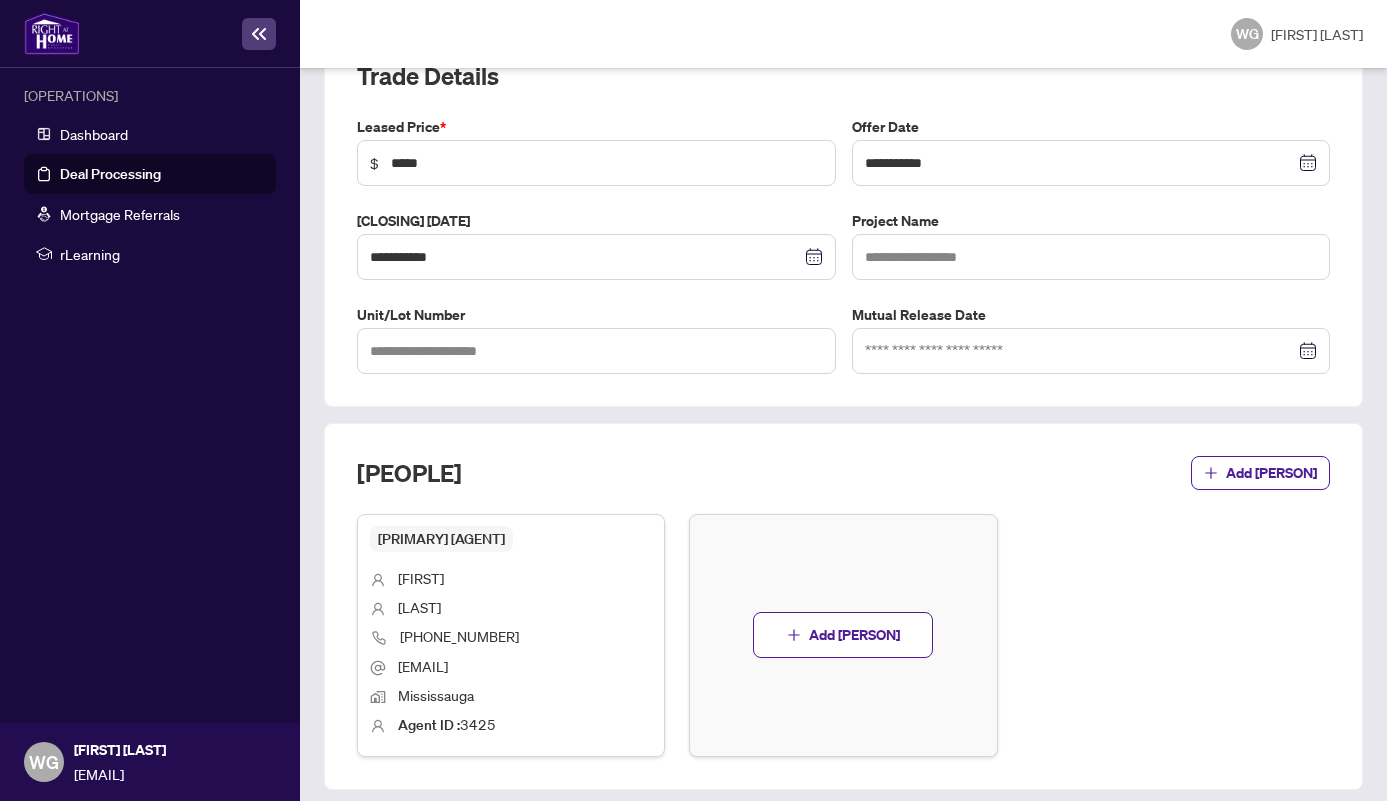scroll, scrollTop: 455, scrollLeft: 0, axis: vertical 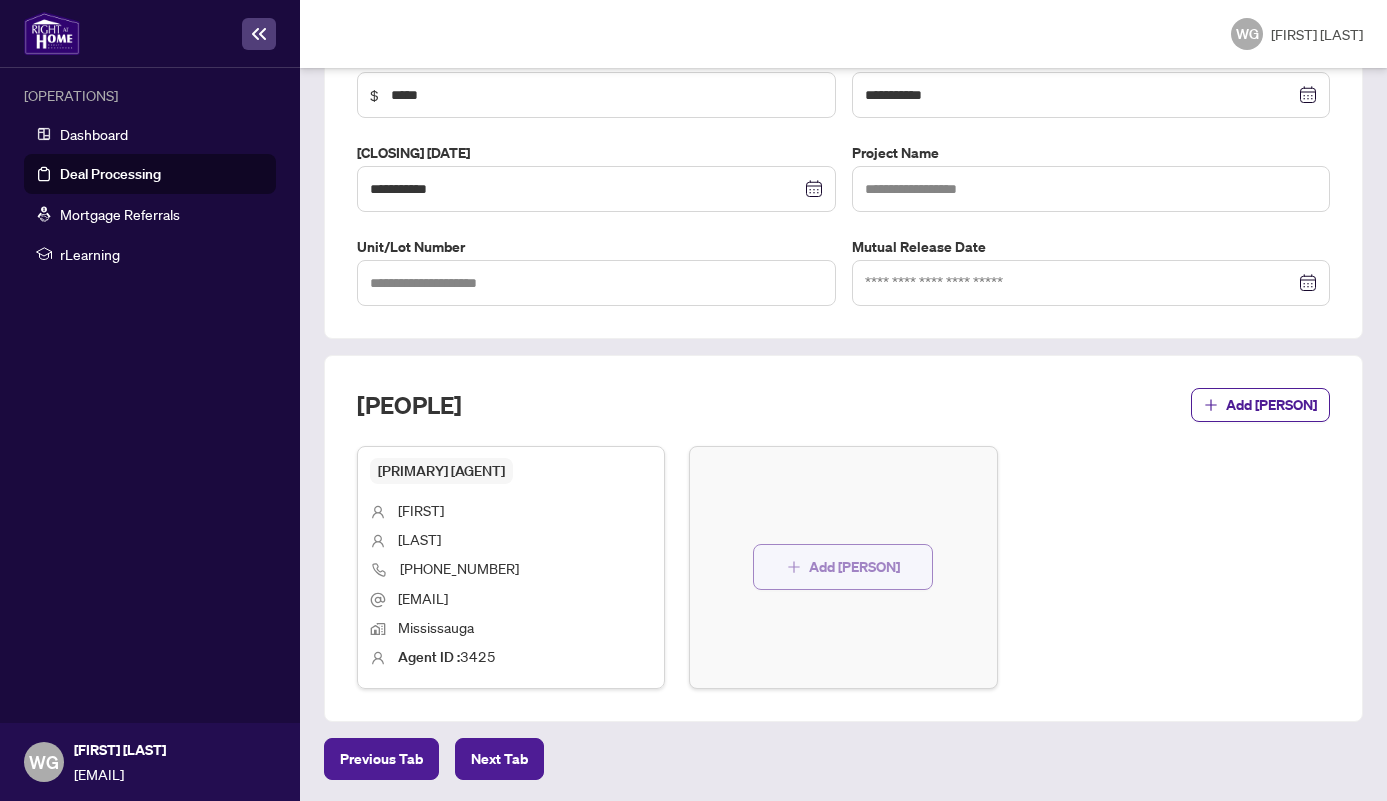 click on "Add [PERSON]" at bounding box center [854, 567] 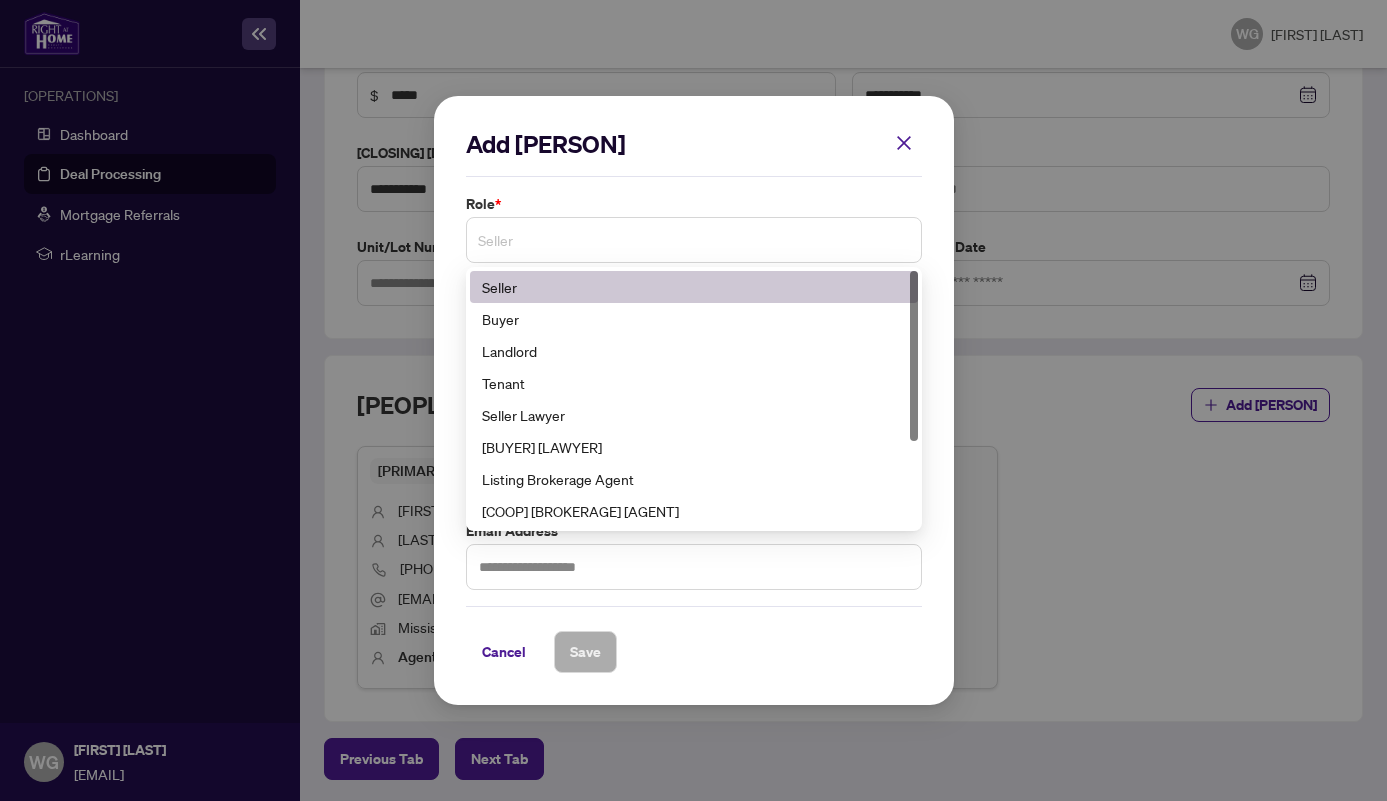click on "Seller" at bounding box center (694, 240) 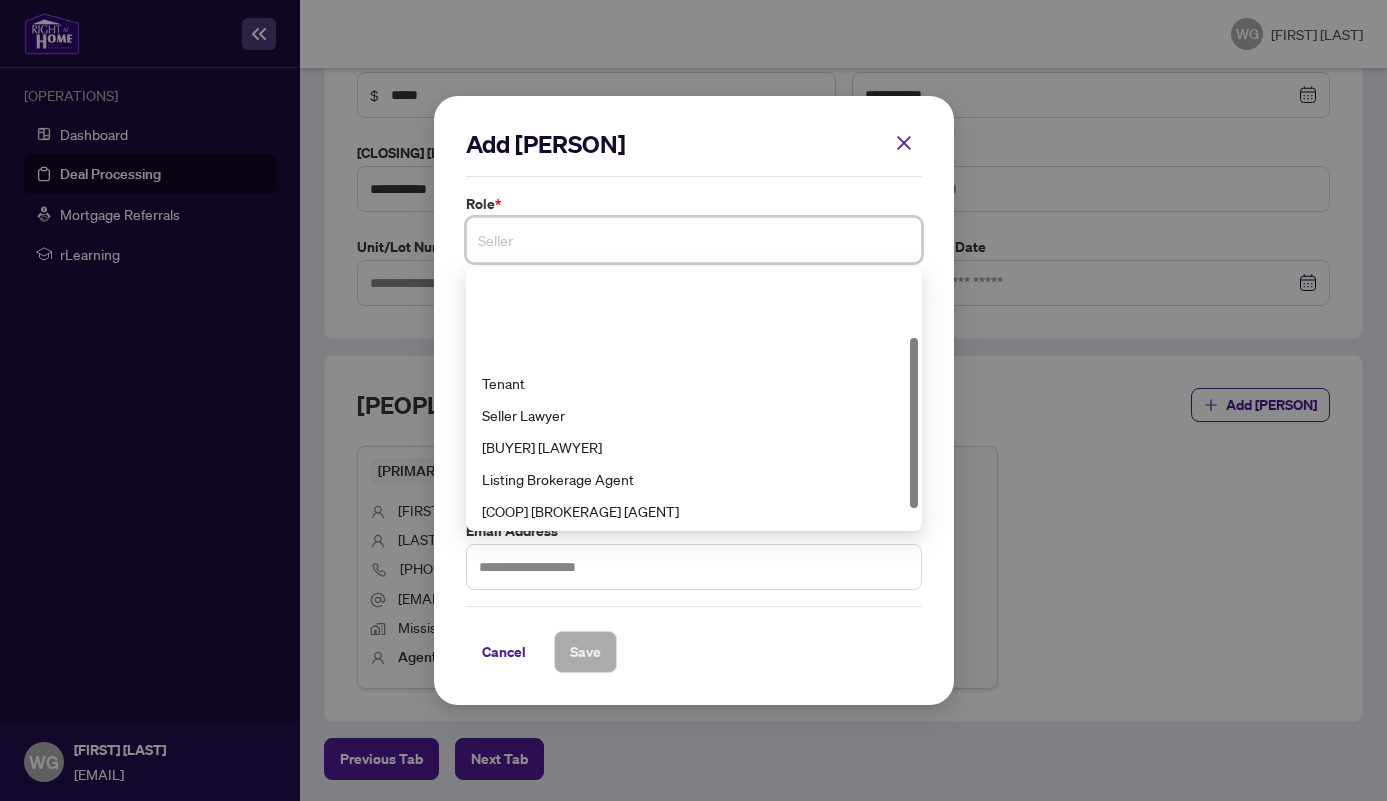 scroll, scrollTop: 128, scrollLeft: 0, axis: vertical 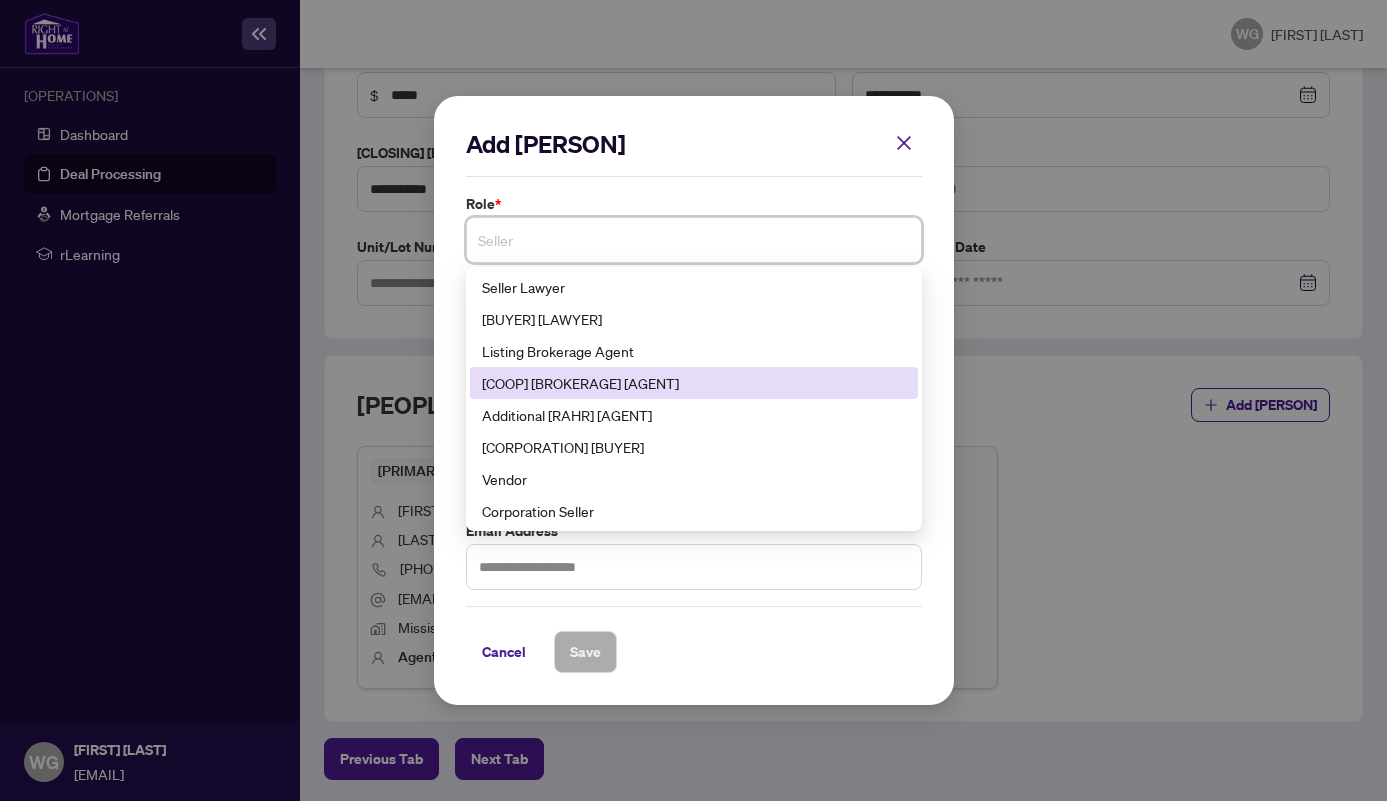 click on "[COOP] [BROKERAGE] [AGENT]" at bounding box center [694, 383] 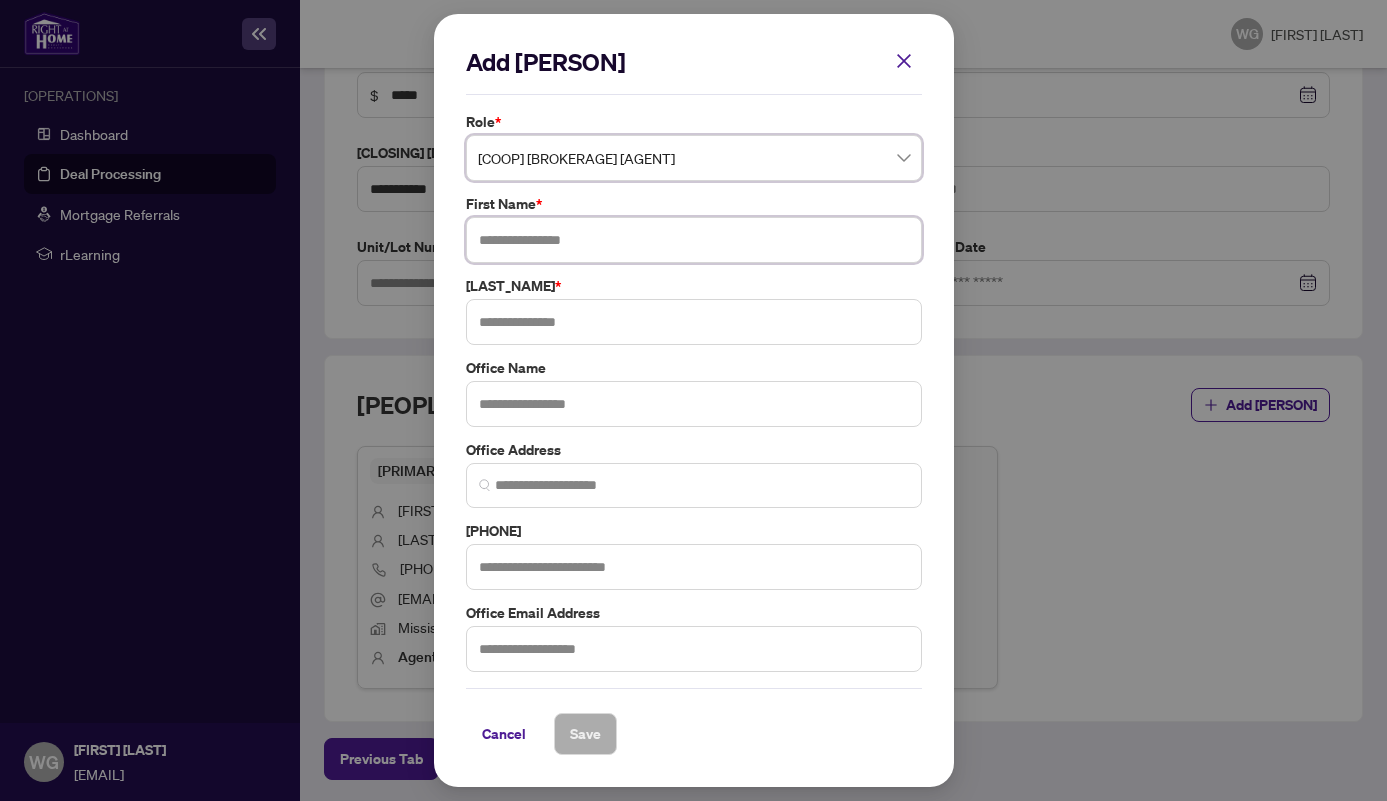 click at bounding box center (694, 240) 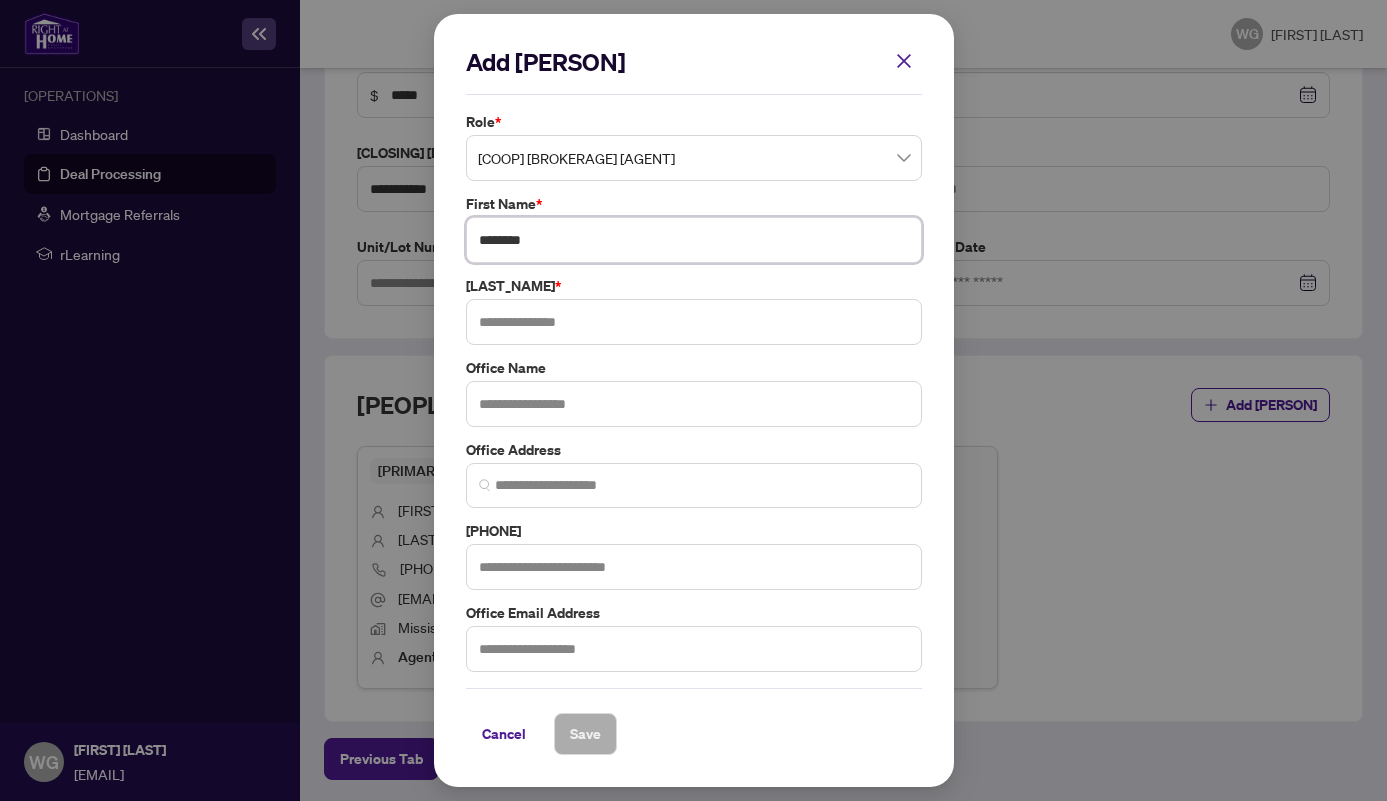 type on "********" 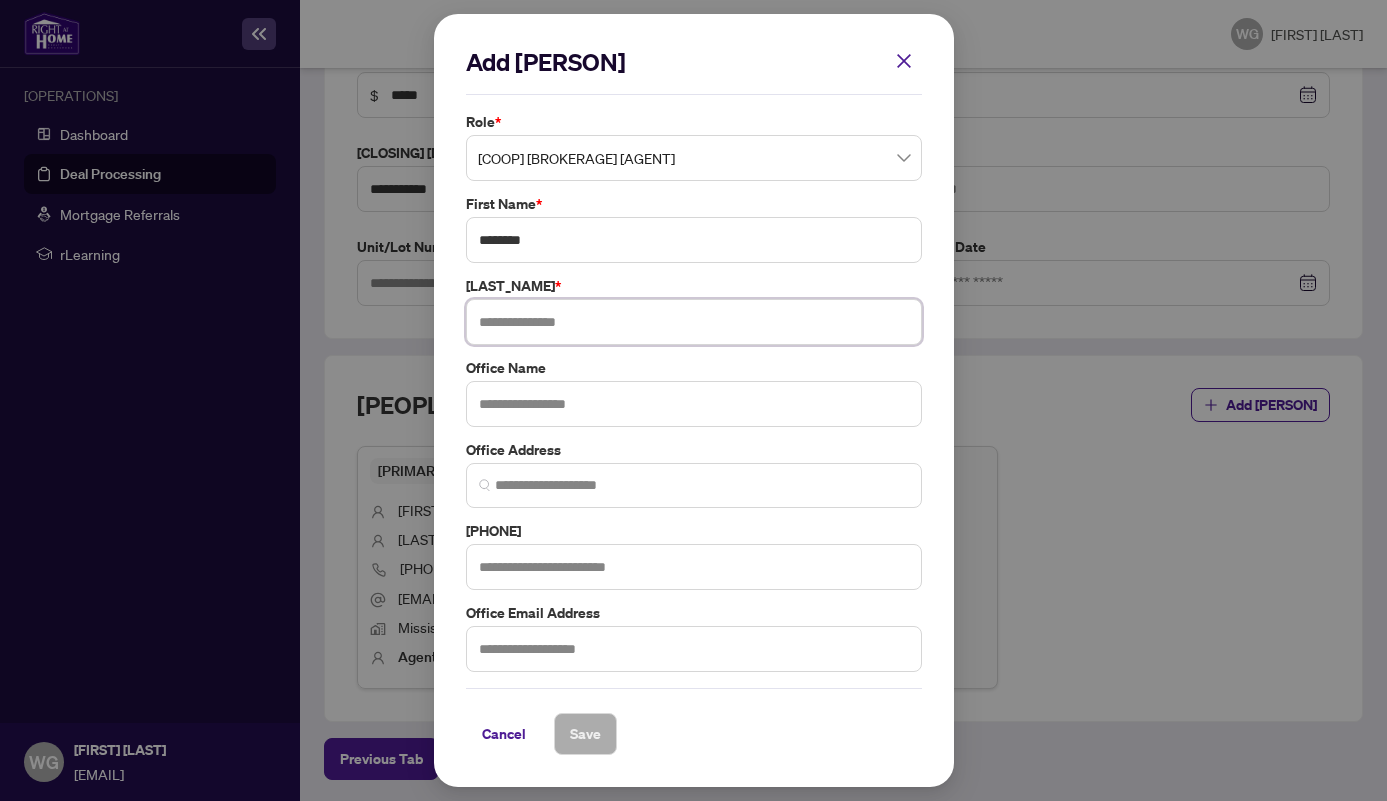drag, startPoint x: 657, startPoint y: 315, endPoint x: 745, endPoint y: 359, distance: 98.38699 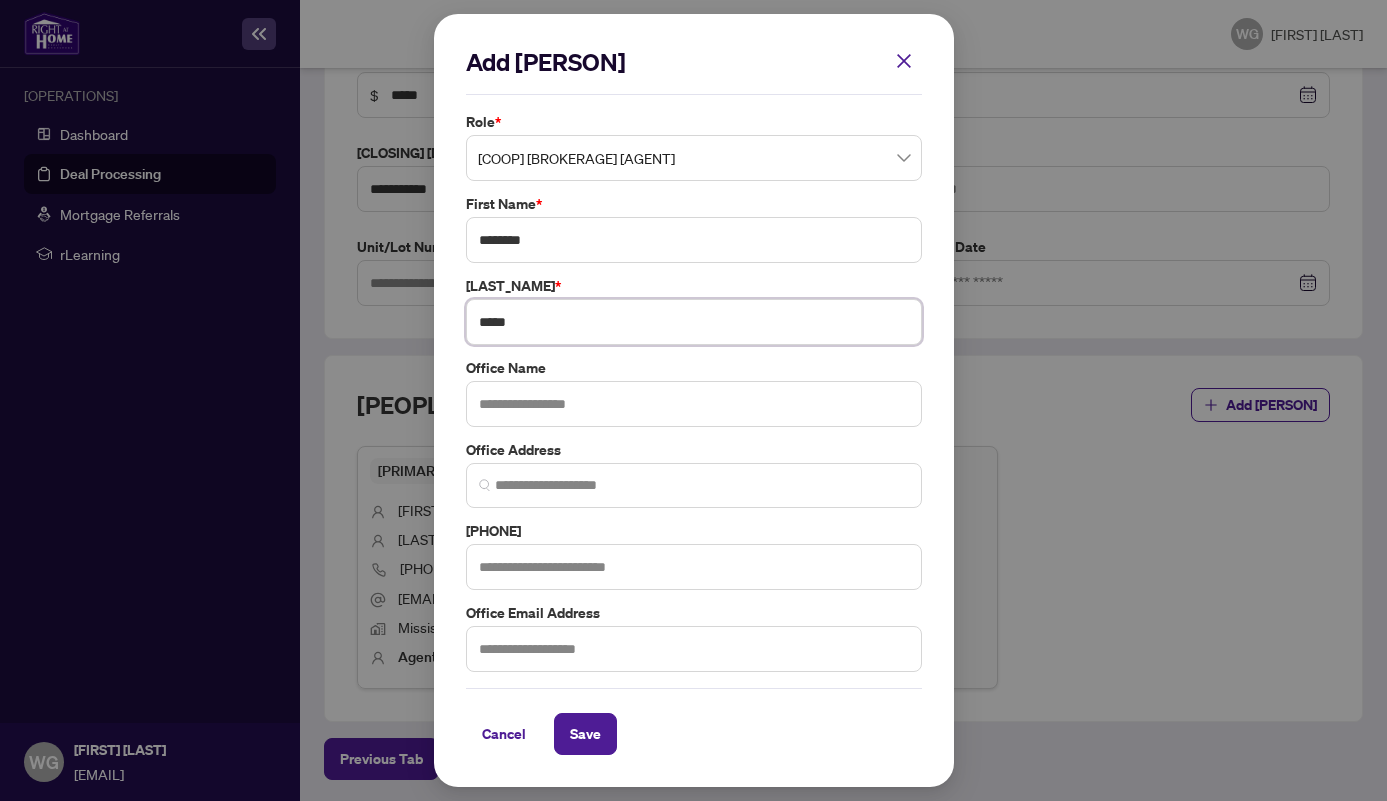 type on "*****" 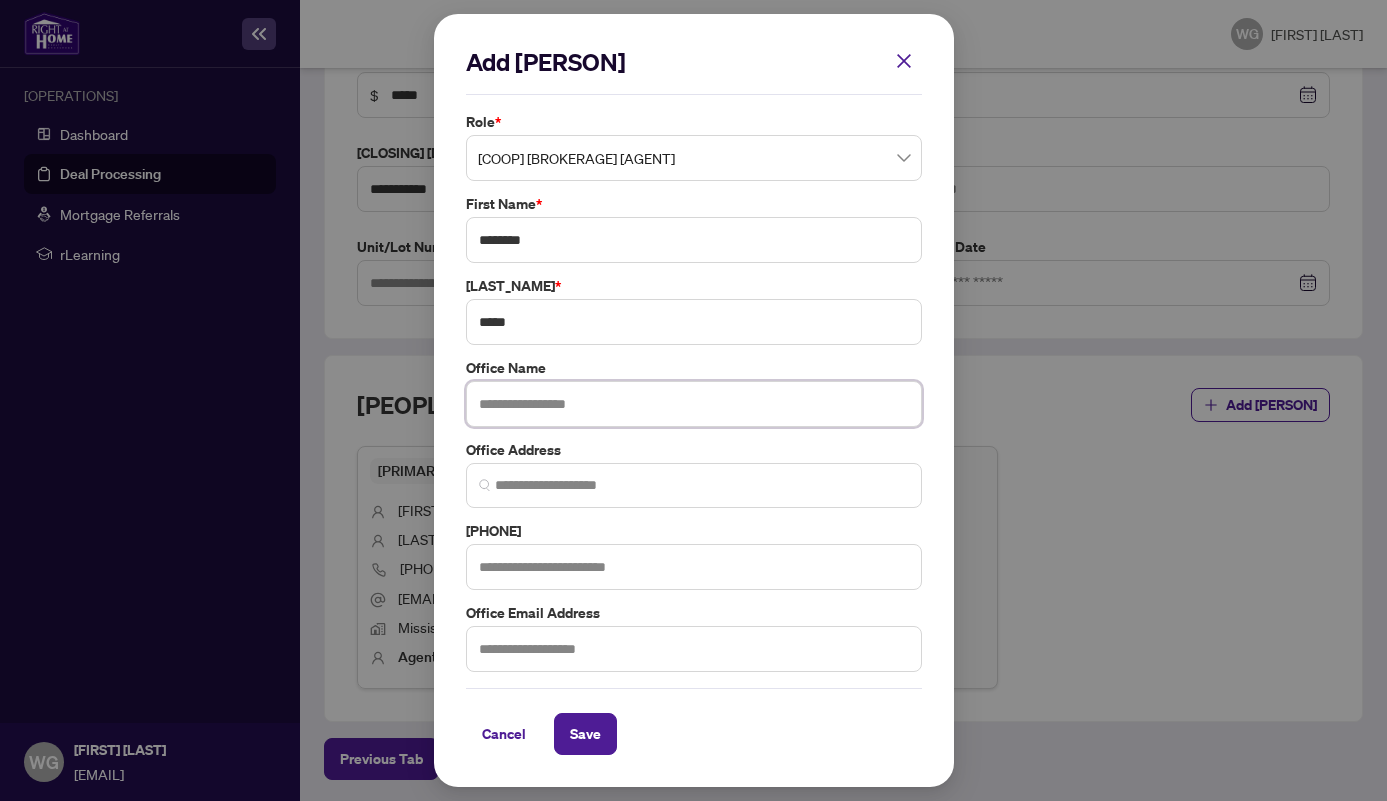 click at bounding box center (694, 404) 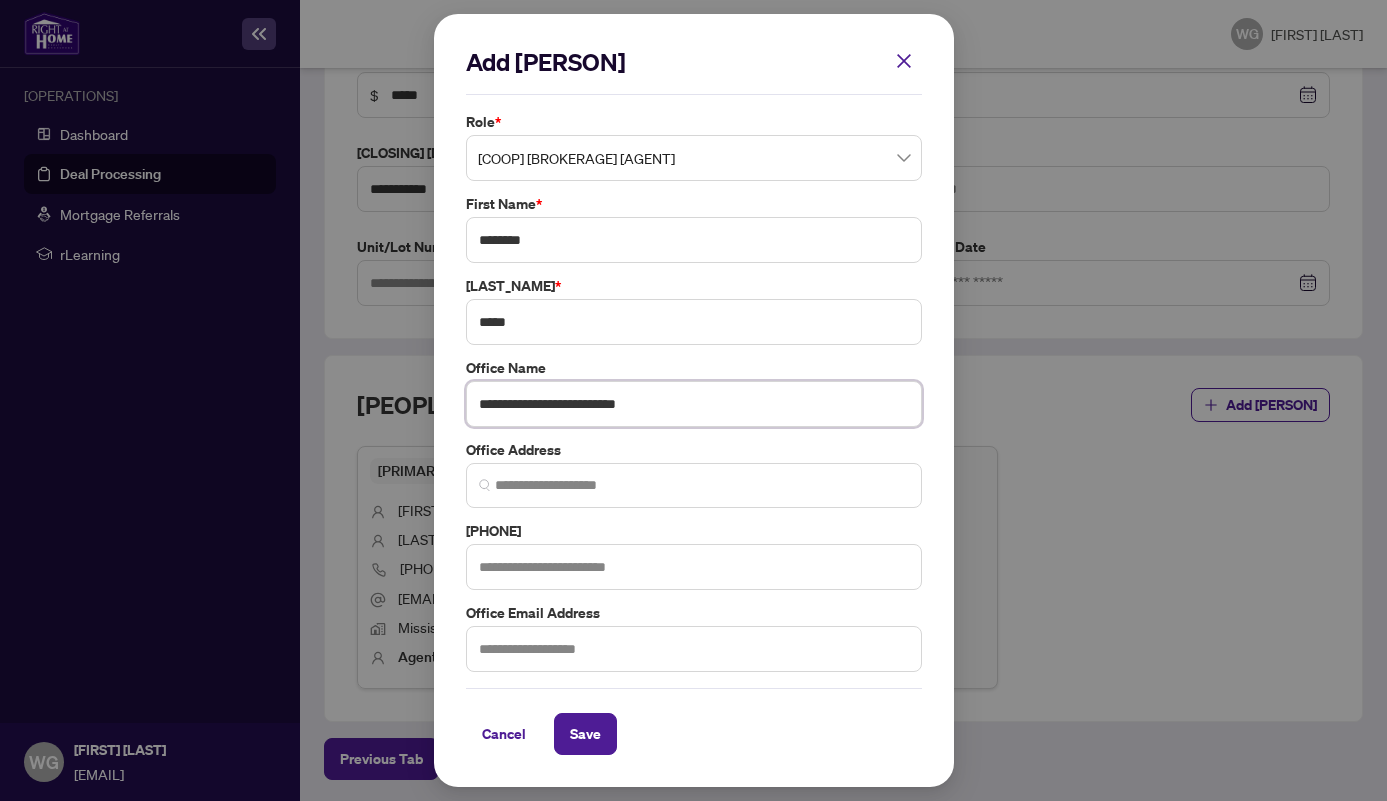 type on "[MASKED_DATA]" 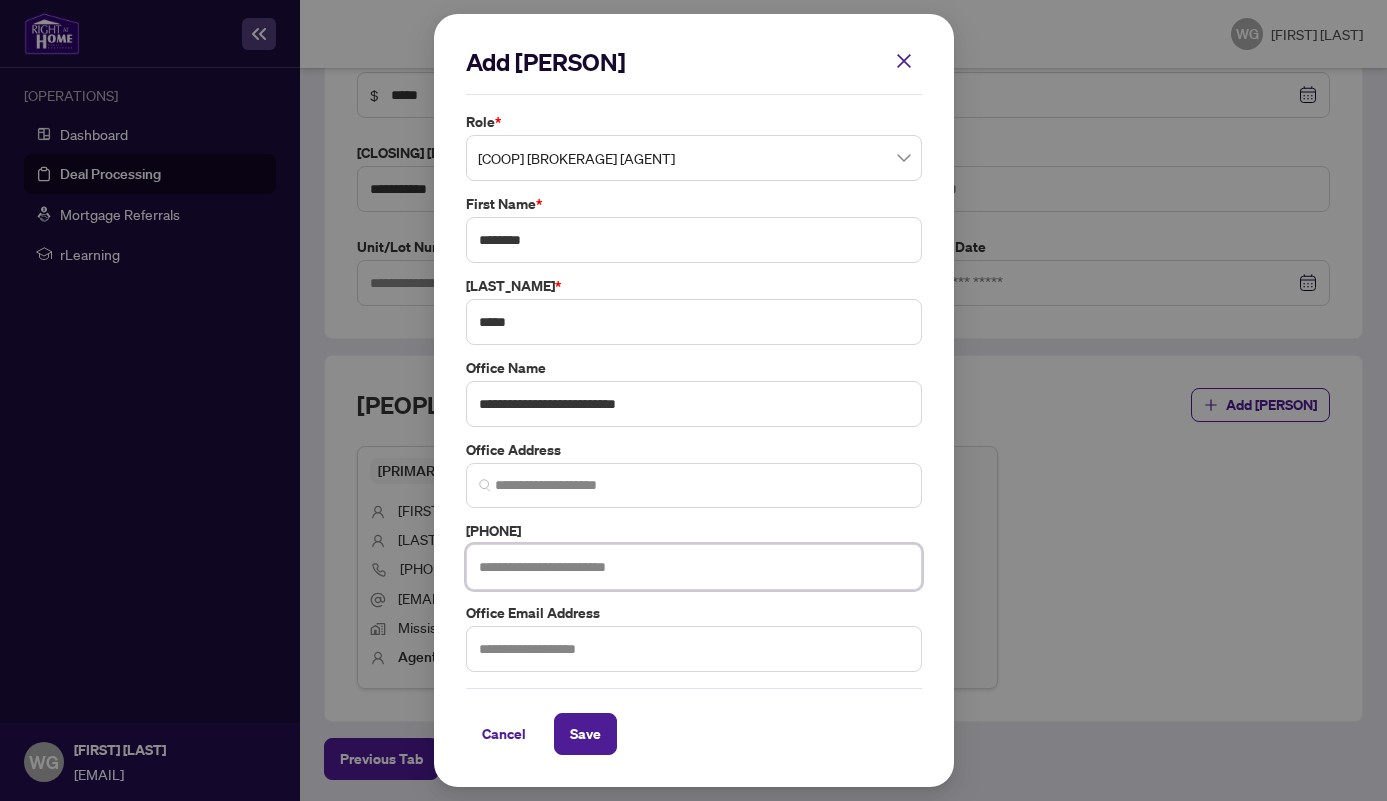 click at bounding box center (694, 567) 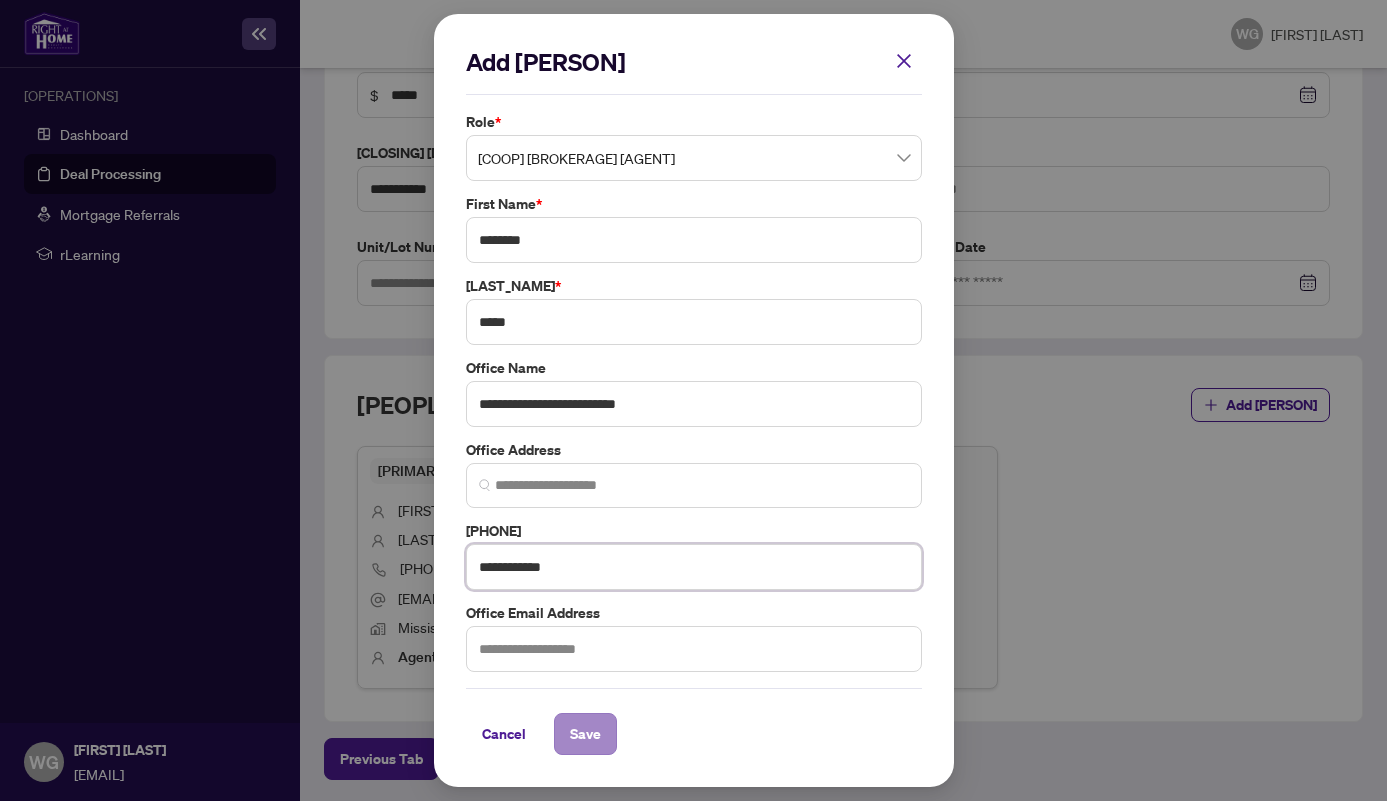 type on "**********" 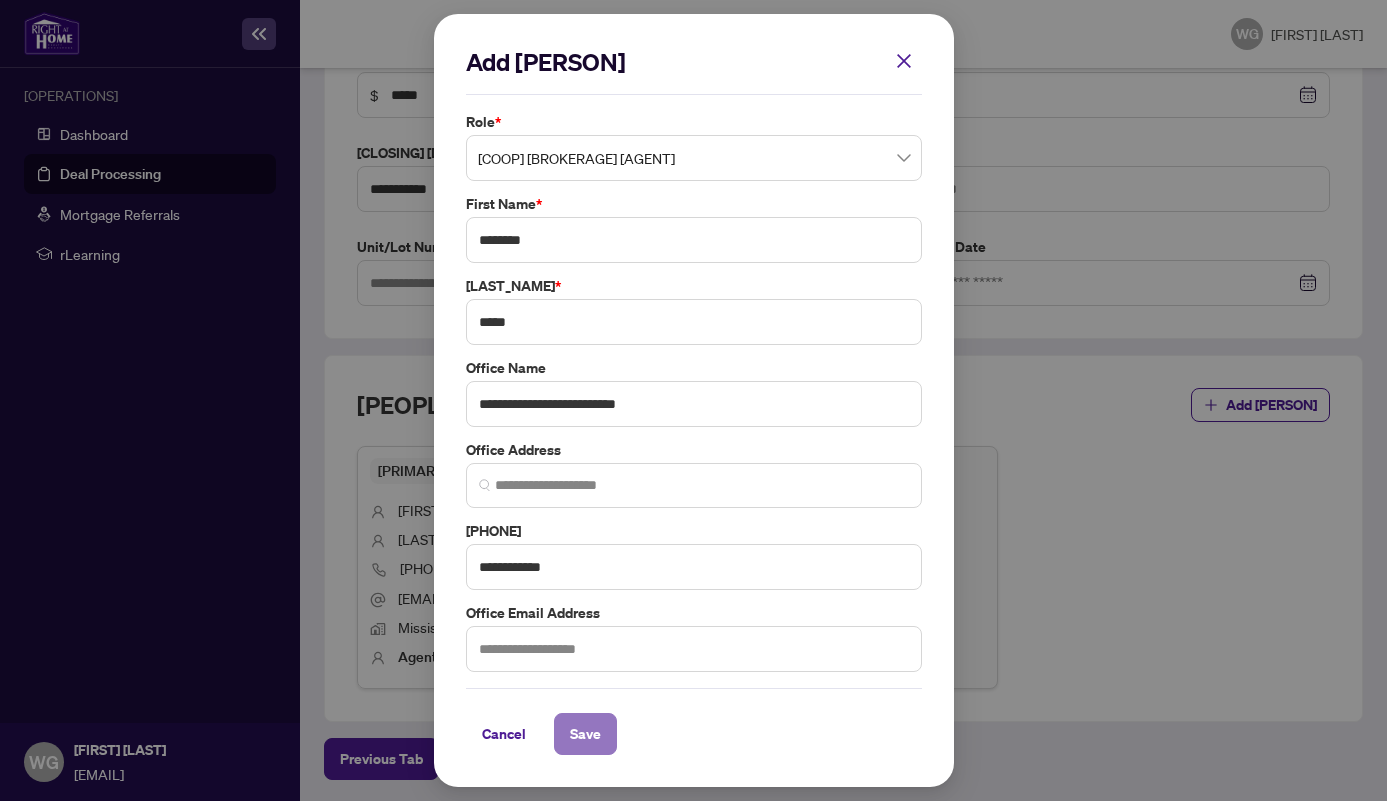click on "Save" at bounding box center (585, 734) 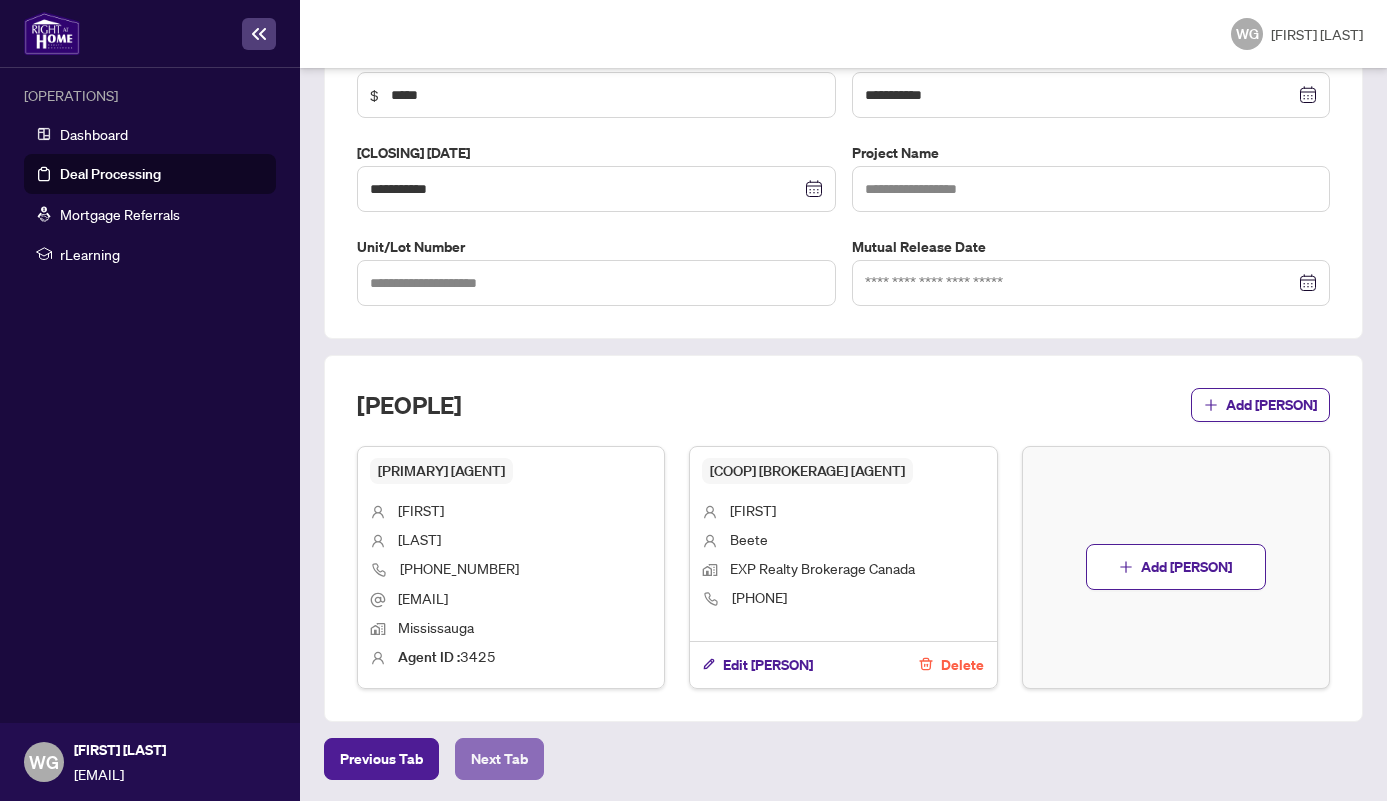 click on "Next Tab" at bounding box center (381, 759) 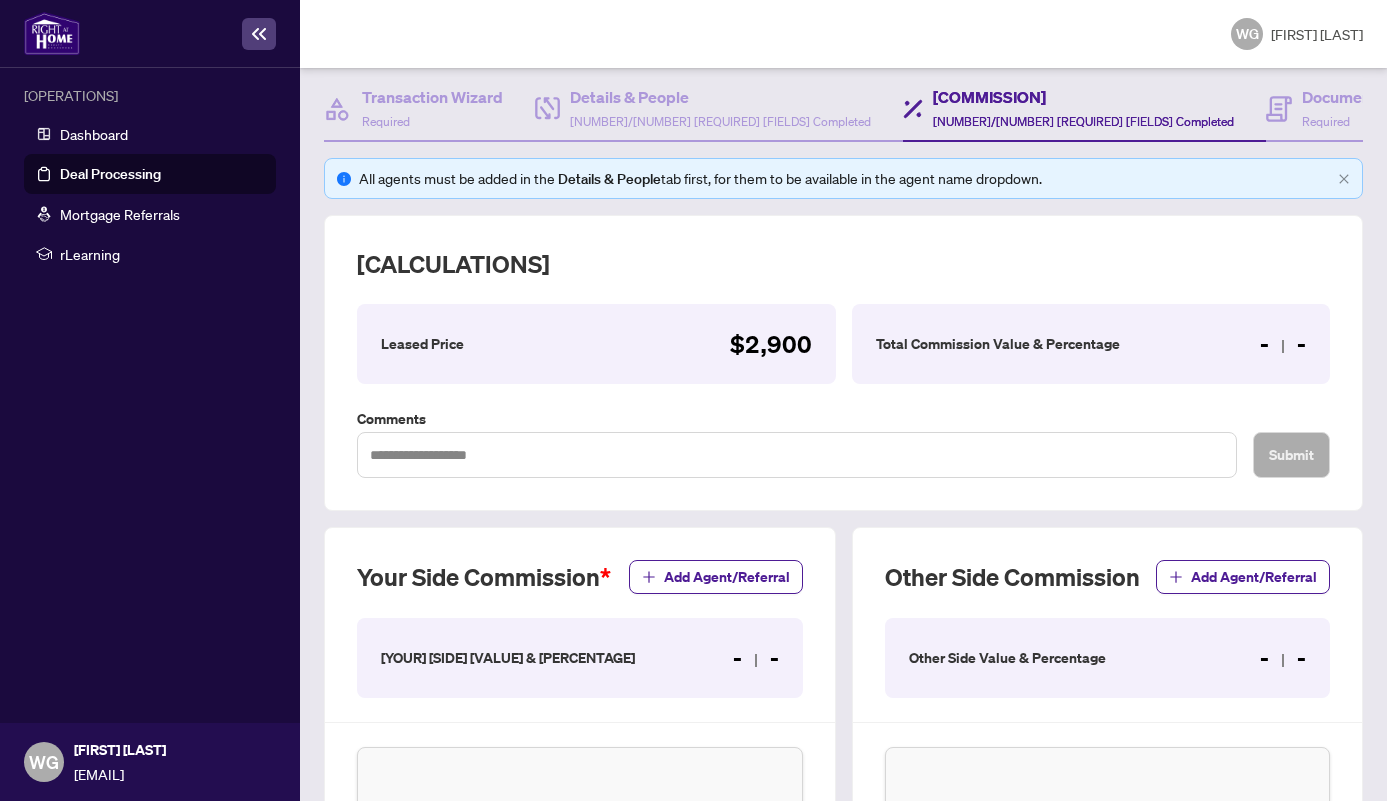 scroll, scrollTop: 400, scrollLeft: 0, axis: vertical 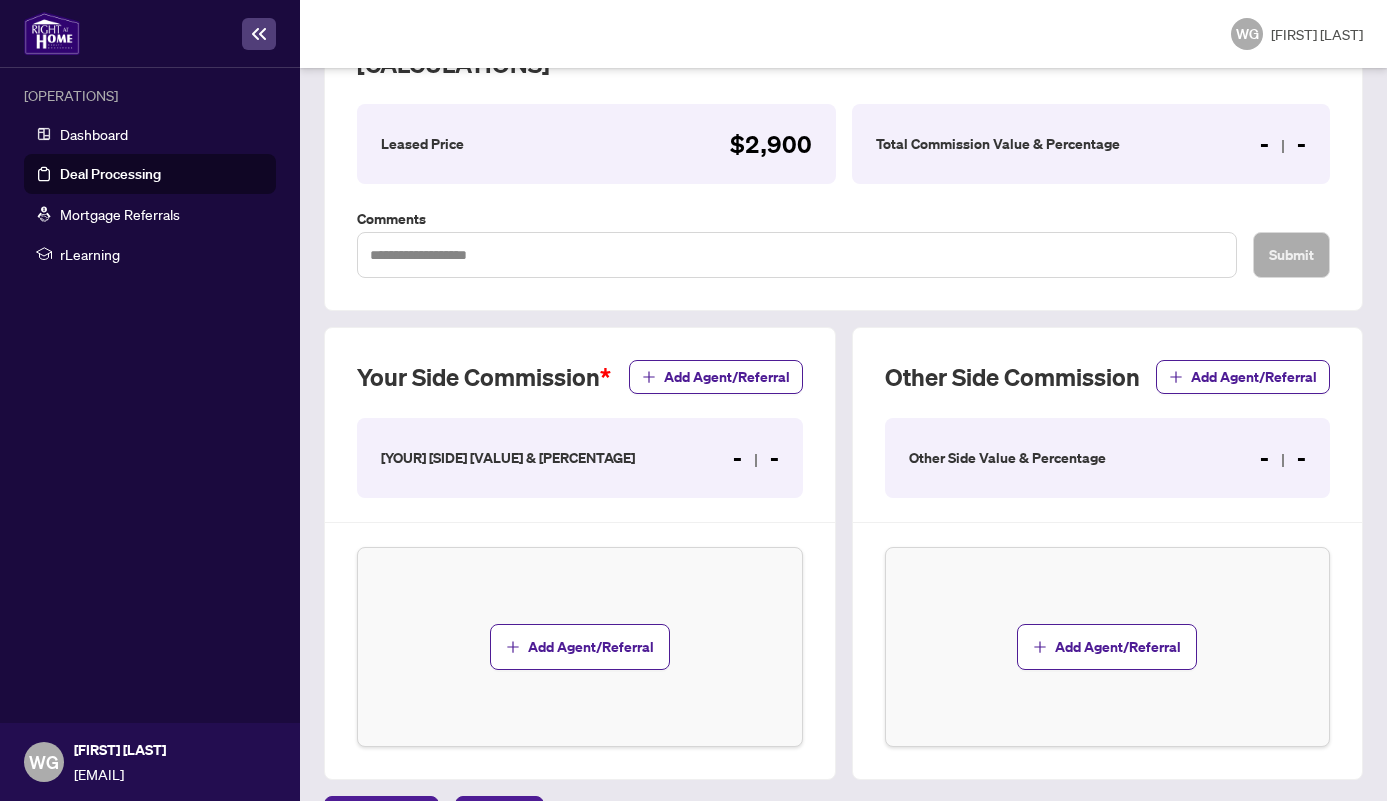 click on "[YOUR] [SIDE] [VALUE] & [PERCENTAGE]" at bounding box center [508, 458] 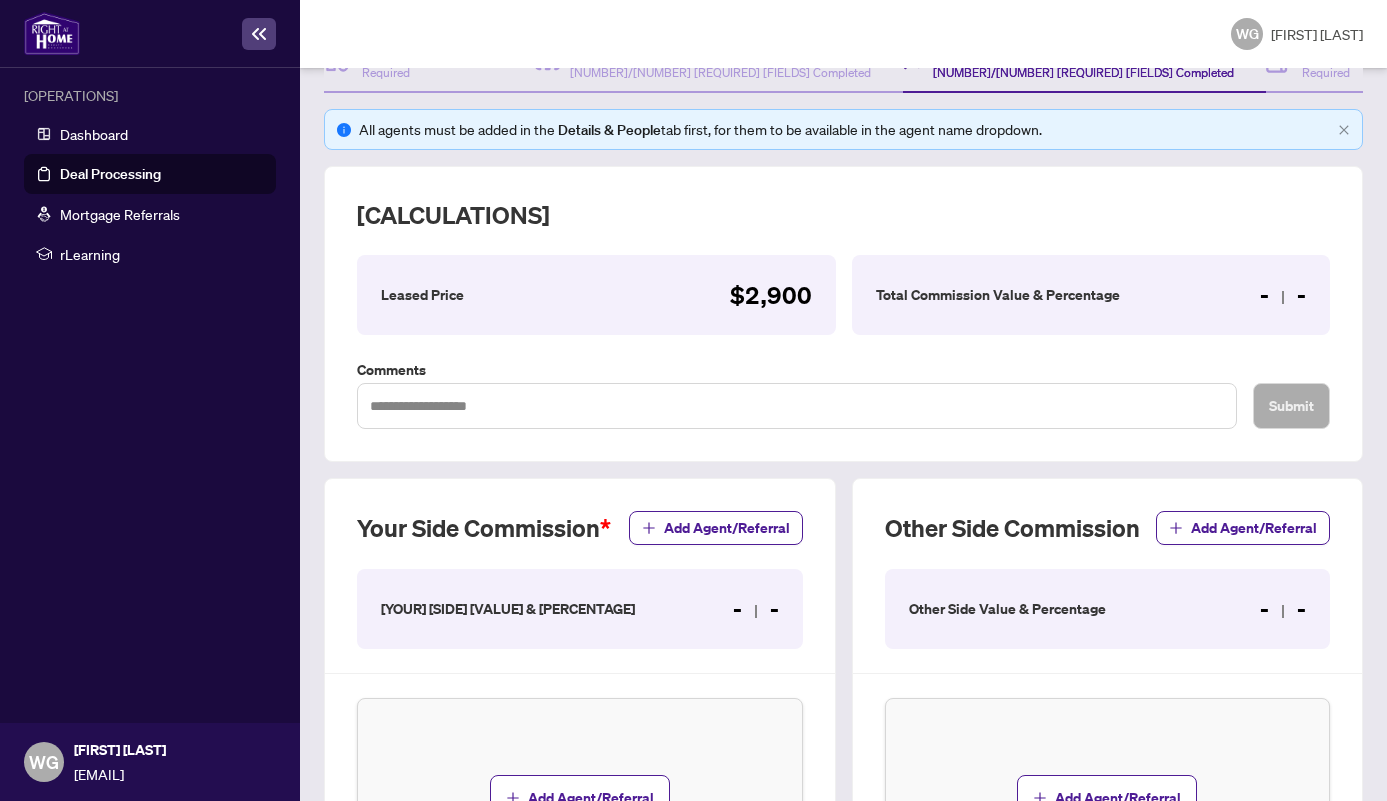 scroll, scrollTop: 158, scrollLeft: 0, axis: vertical 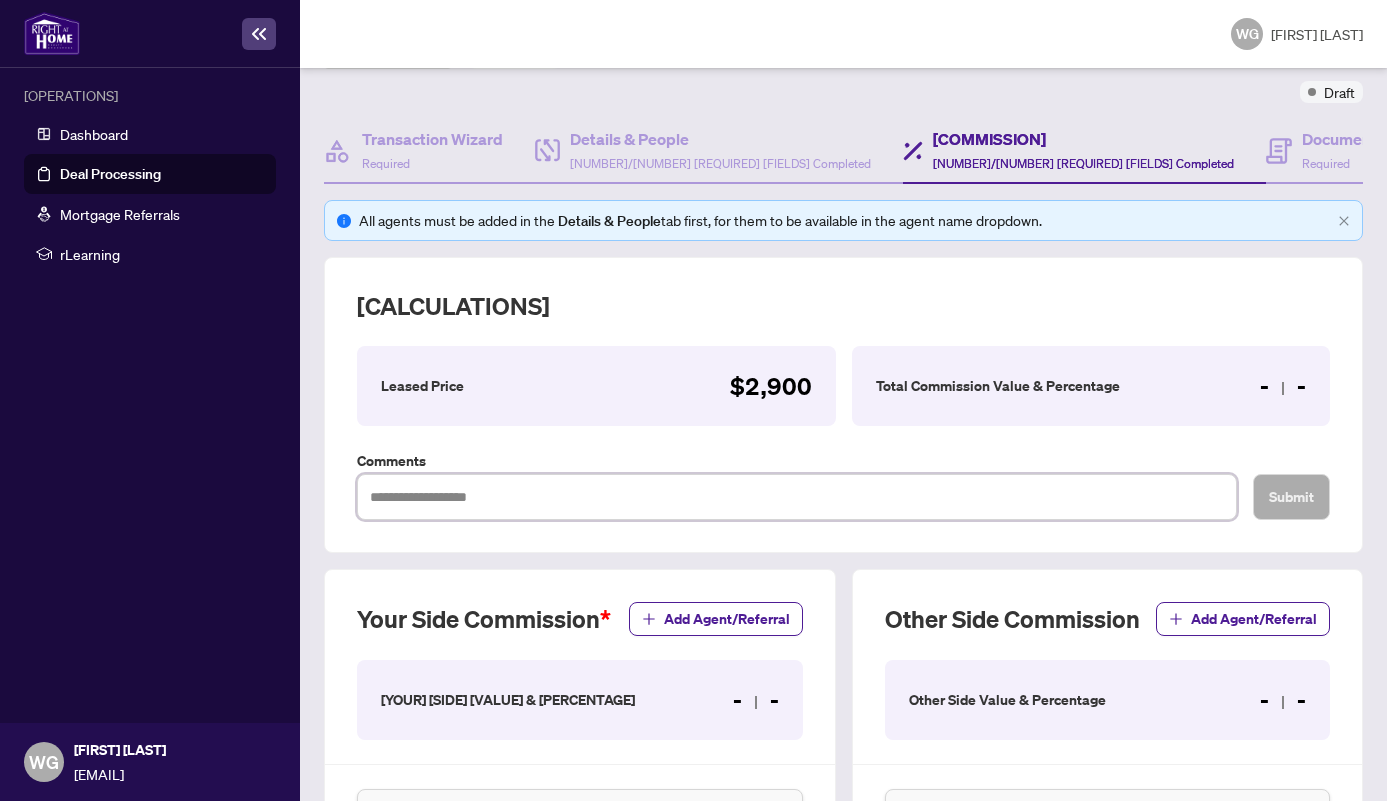 click at bounding box center [797, 497] 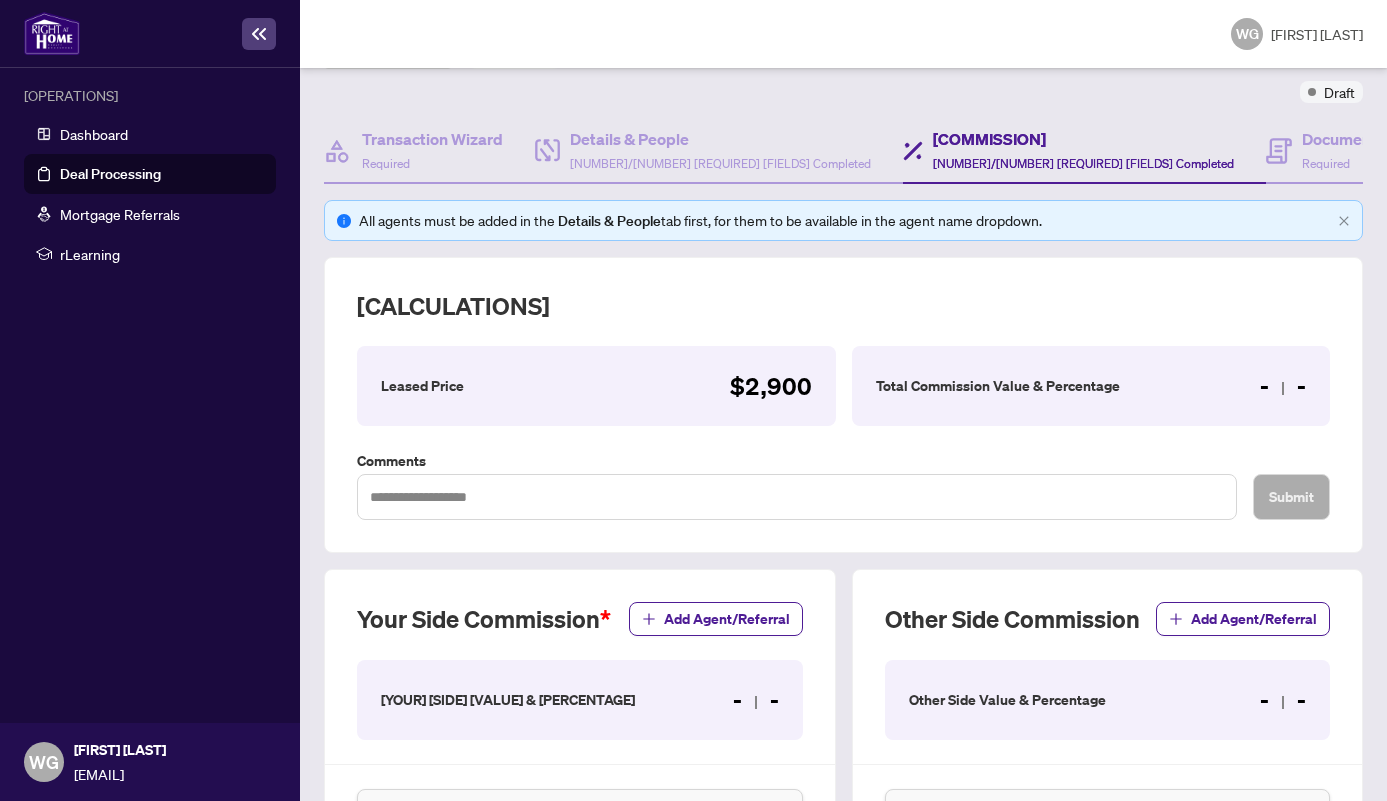 click on "Total Commission Value & Percentage" at bounding box center (422, 386) 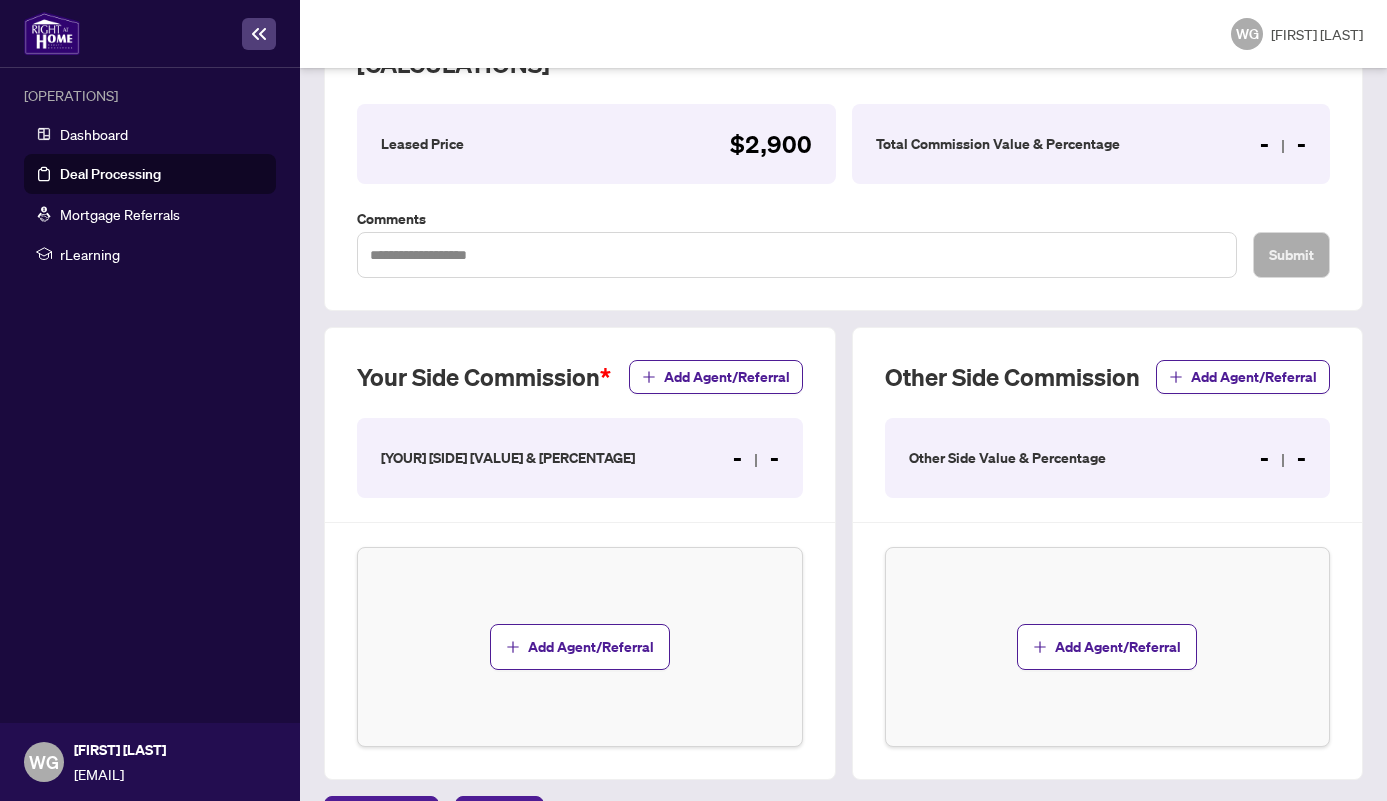 scroll, scrollTop: 458, scrollLeft: 0, axis: vertical 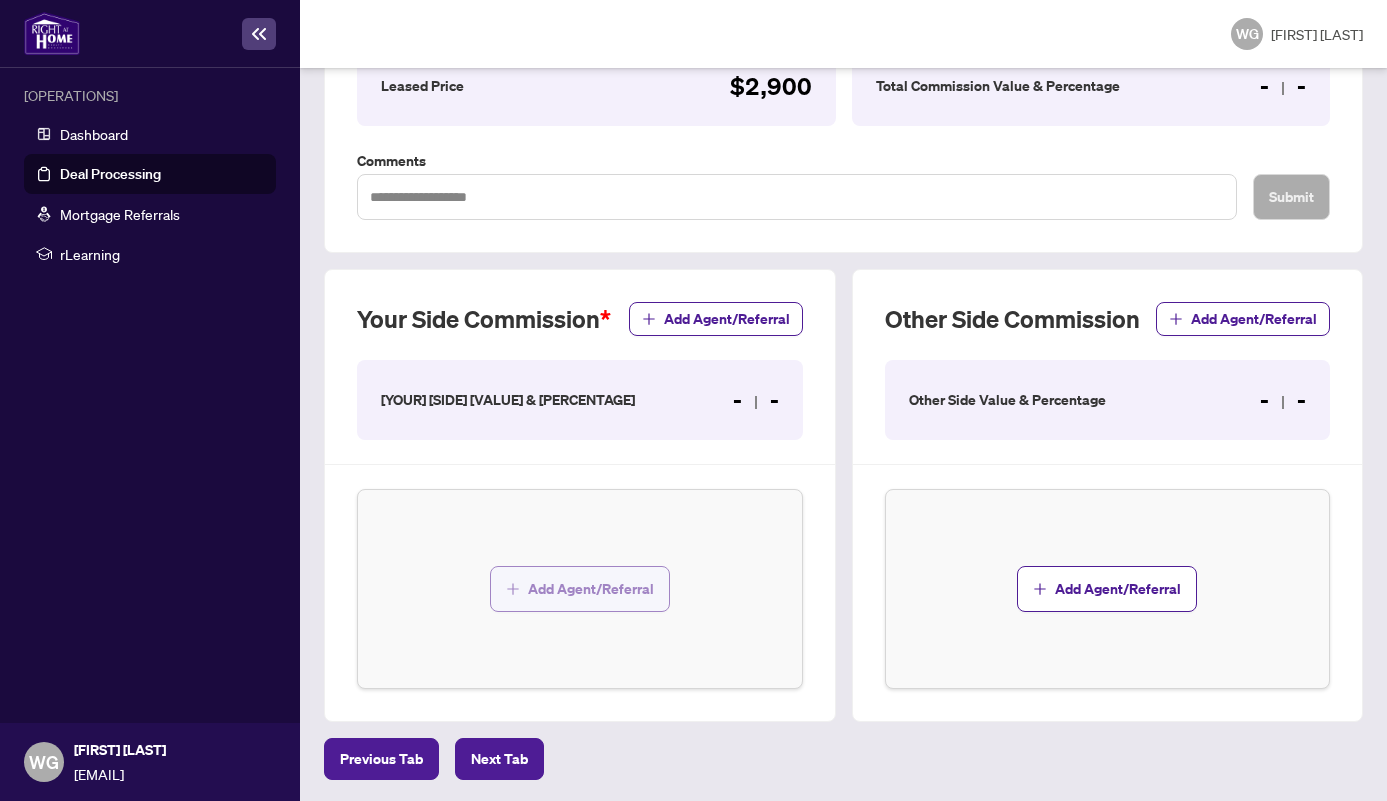 click on "Add Agent/Referral" at bounding box center (591, 589) 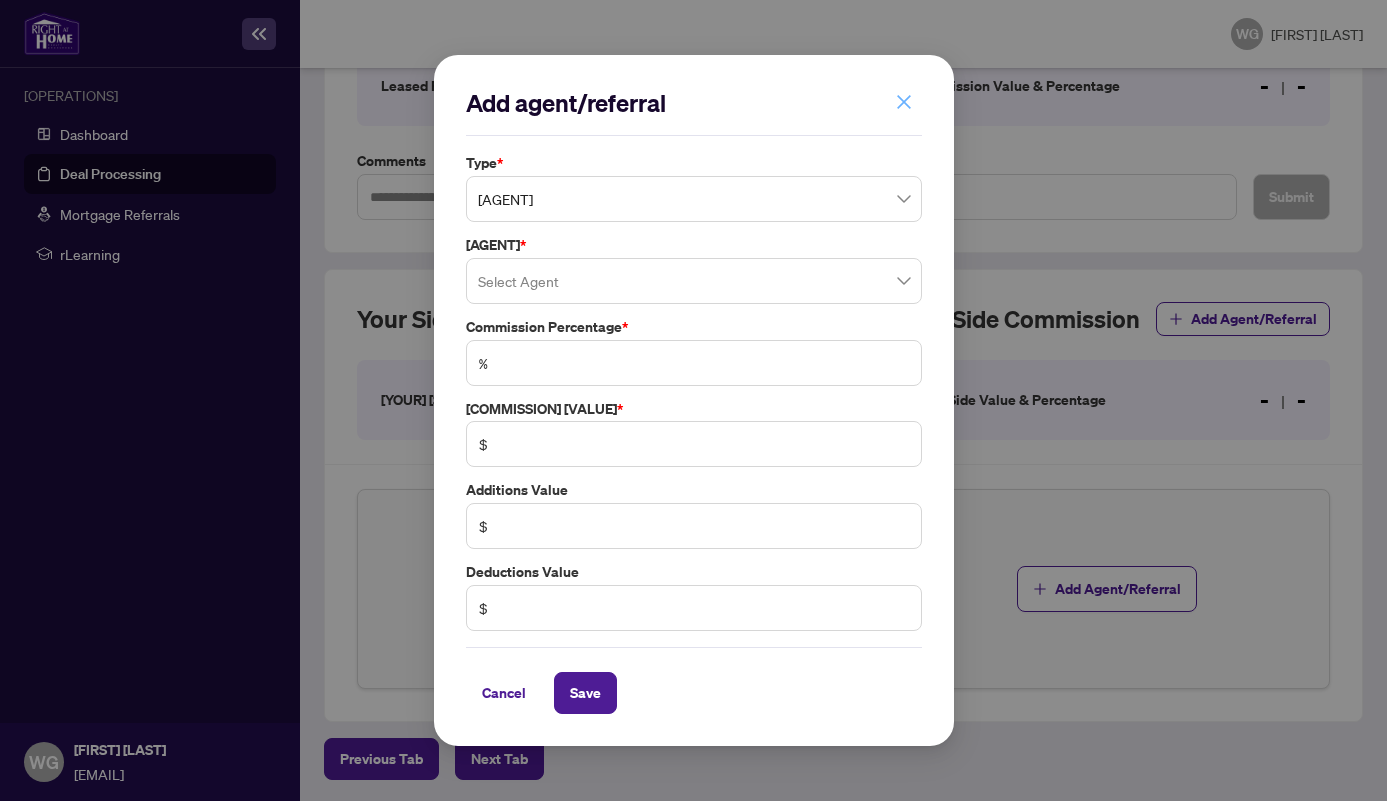 click at bounding box center (904, 102) 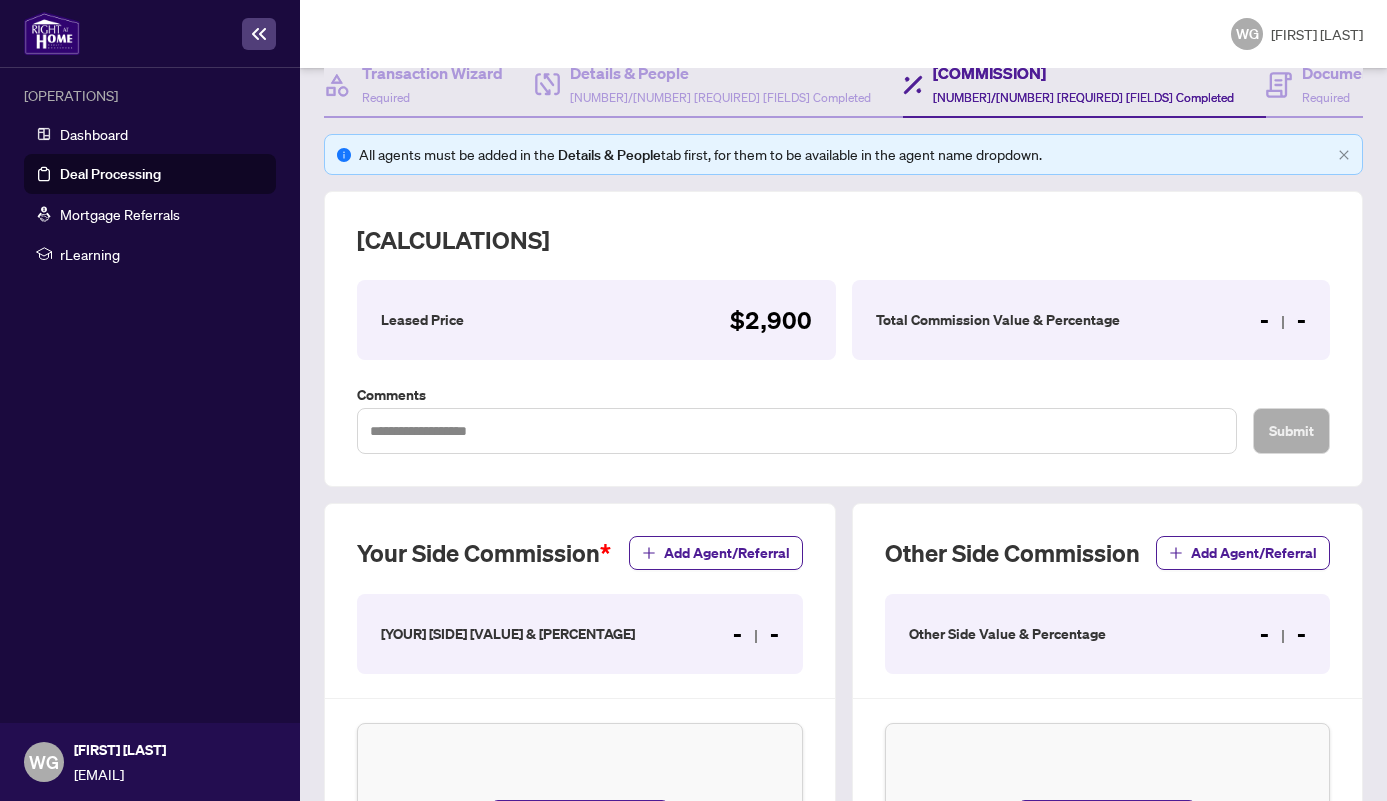 scroll, scrollTop: 458, scrollLeft: 0, axis: vertical 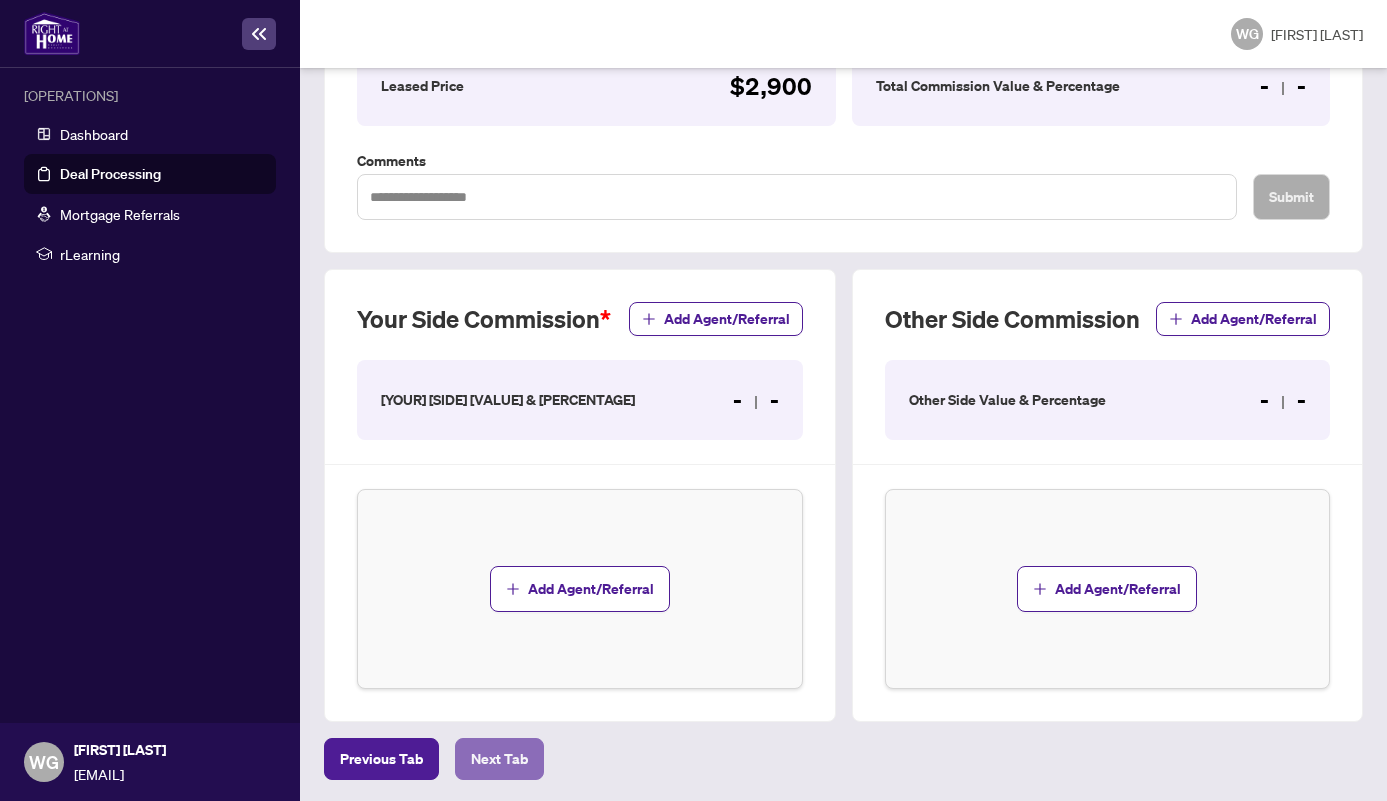 click on "Next Tab" at bounding box center (381, 759) 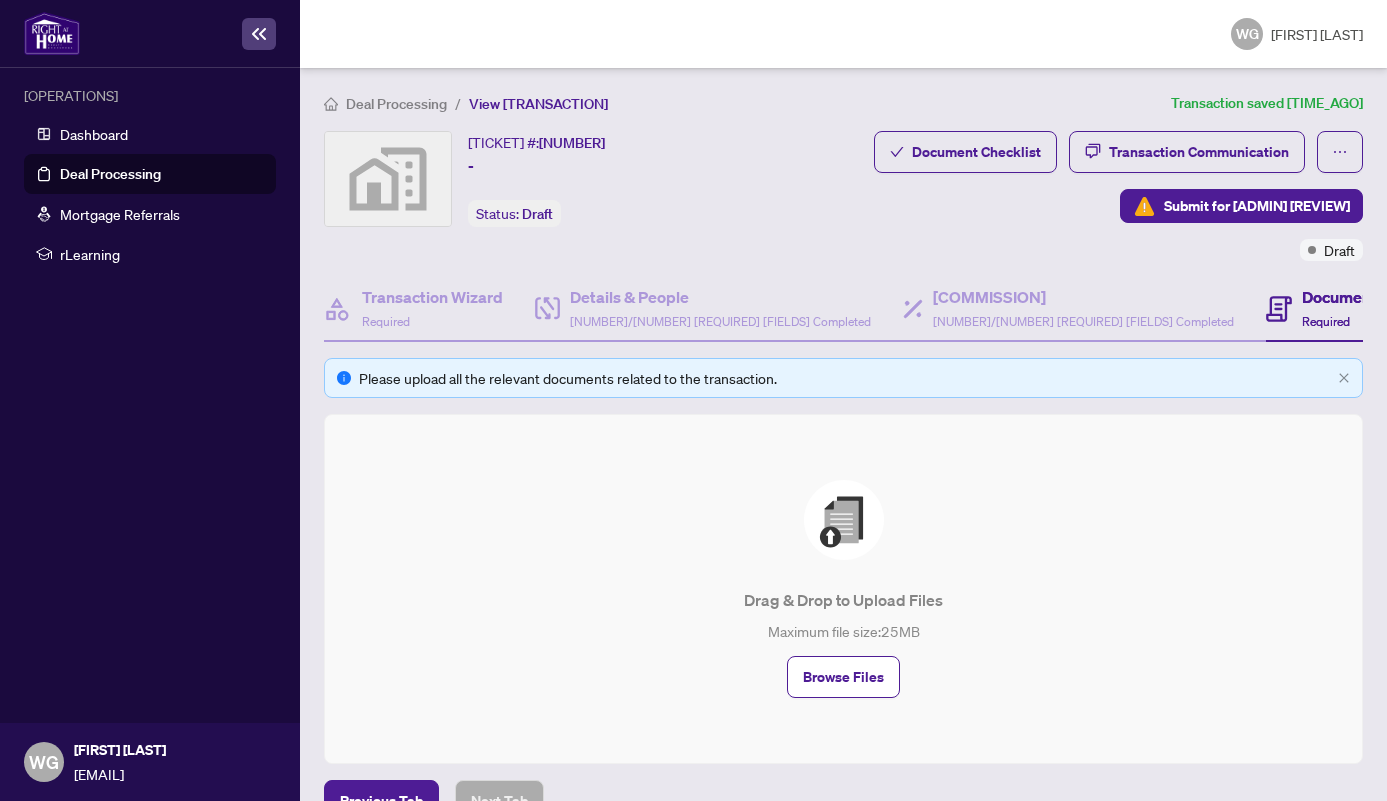 scroll, scrollTop: 43, scrollLeft: 0, axis: vertical 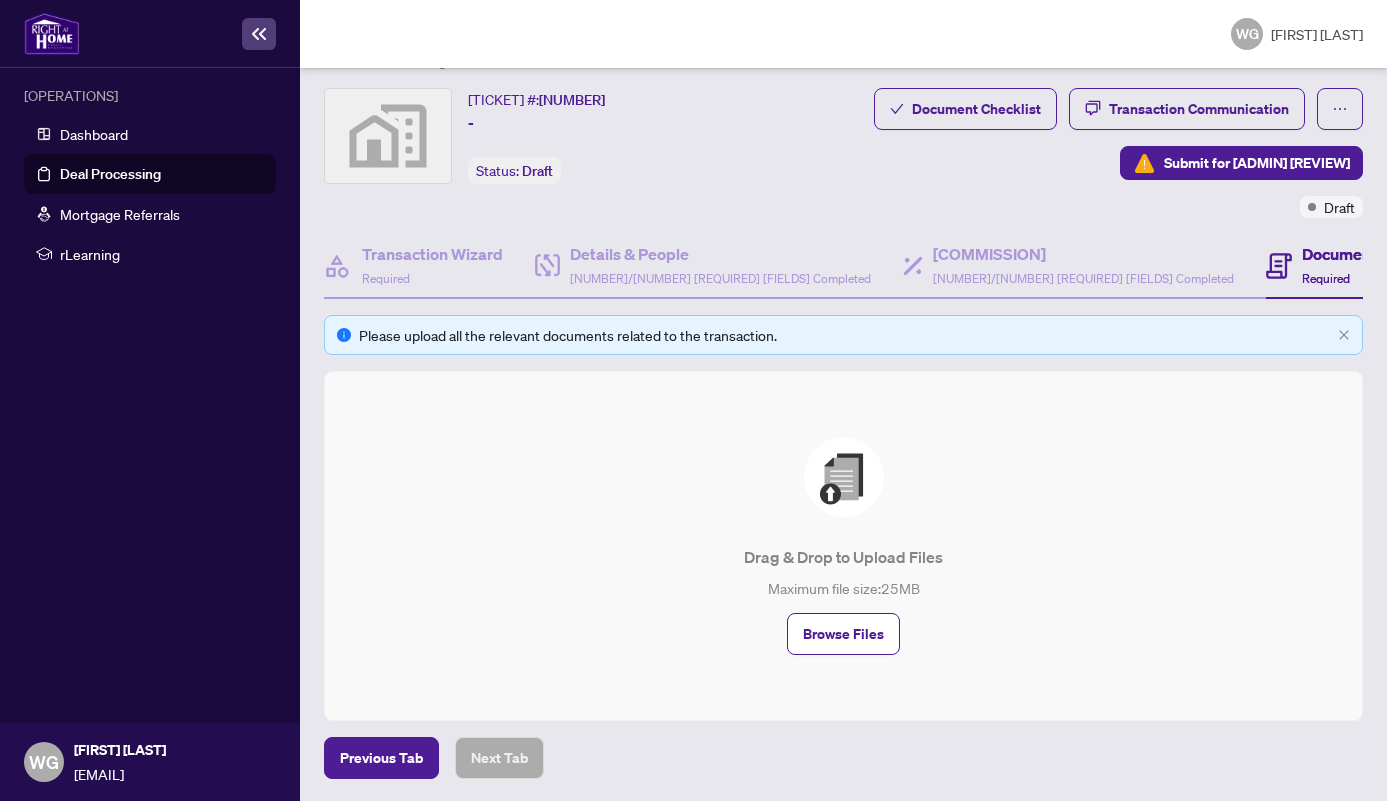 click on "Browse Files" at bounding box center (843, 634) 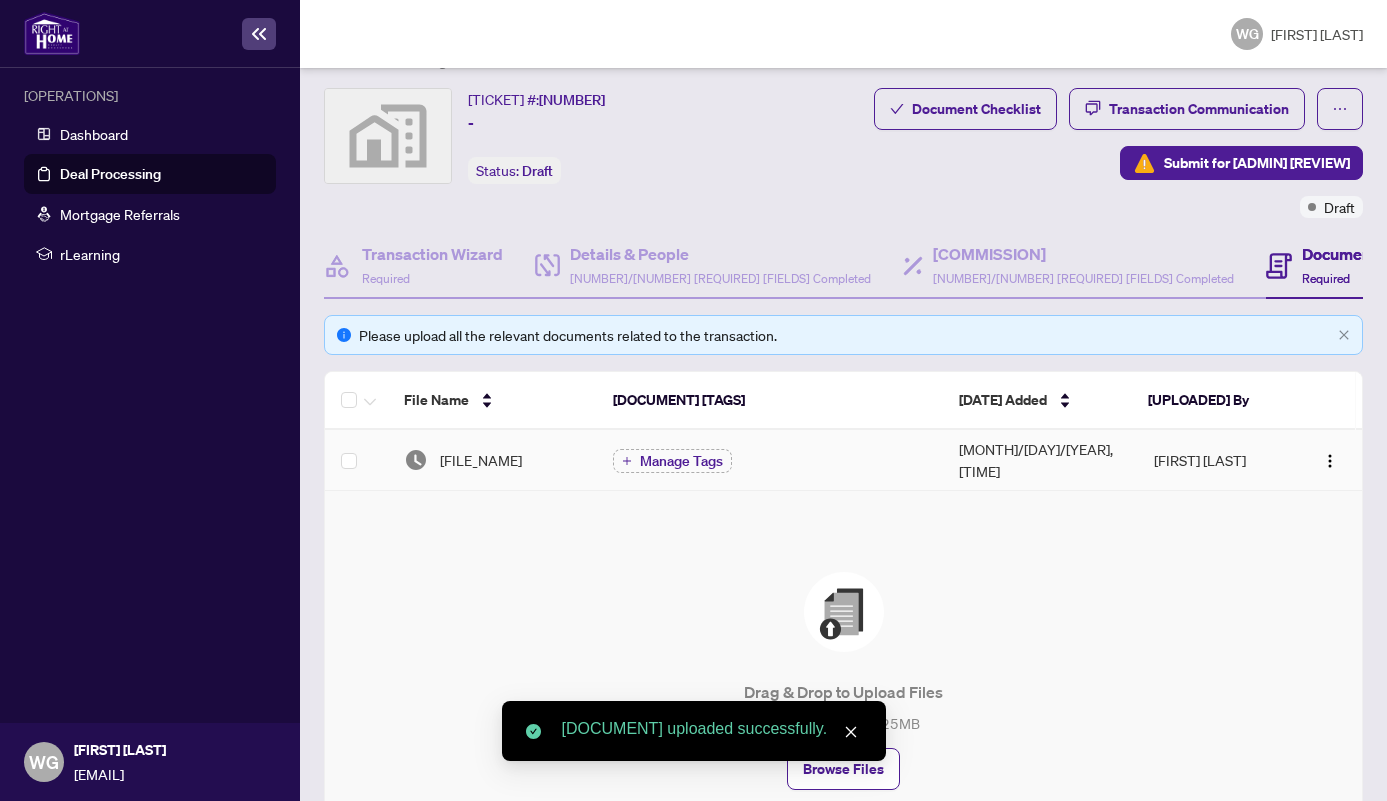 scroll, scrollTop: 178, scrollLeft: 0, axis: vertical 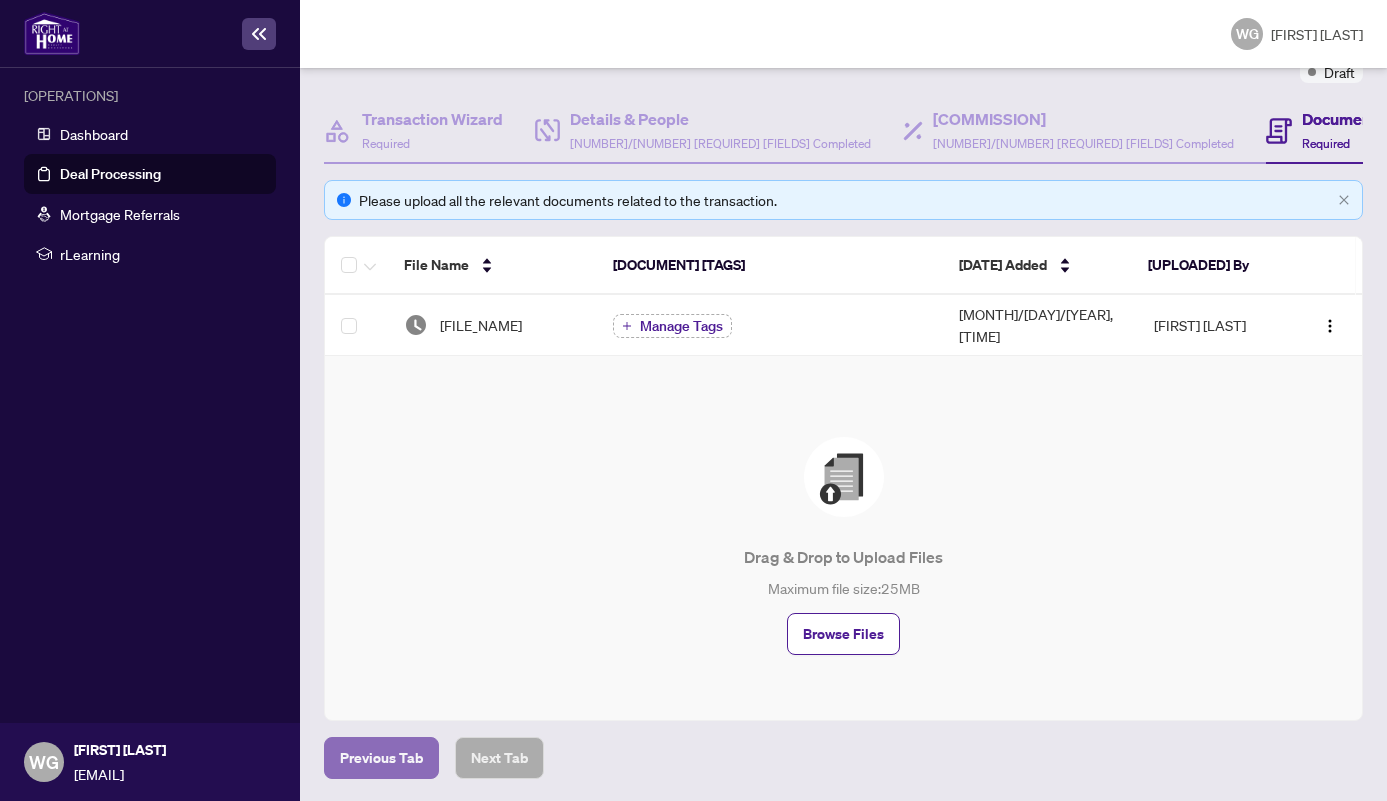 click on "Previous Tab" at bounding box center (381, 758) 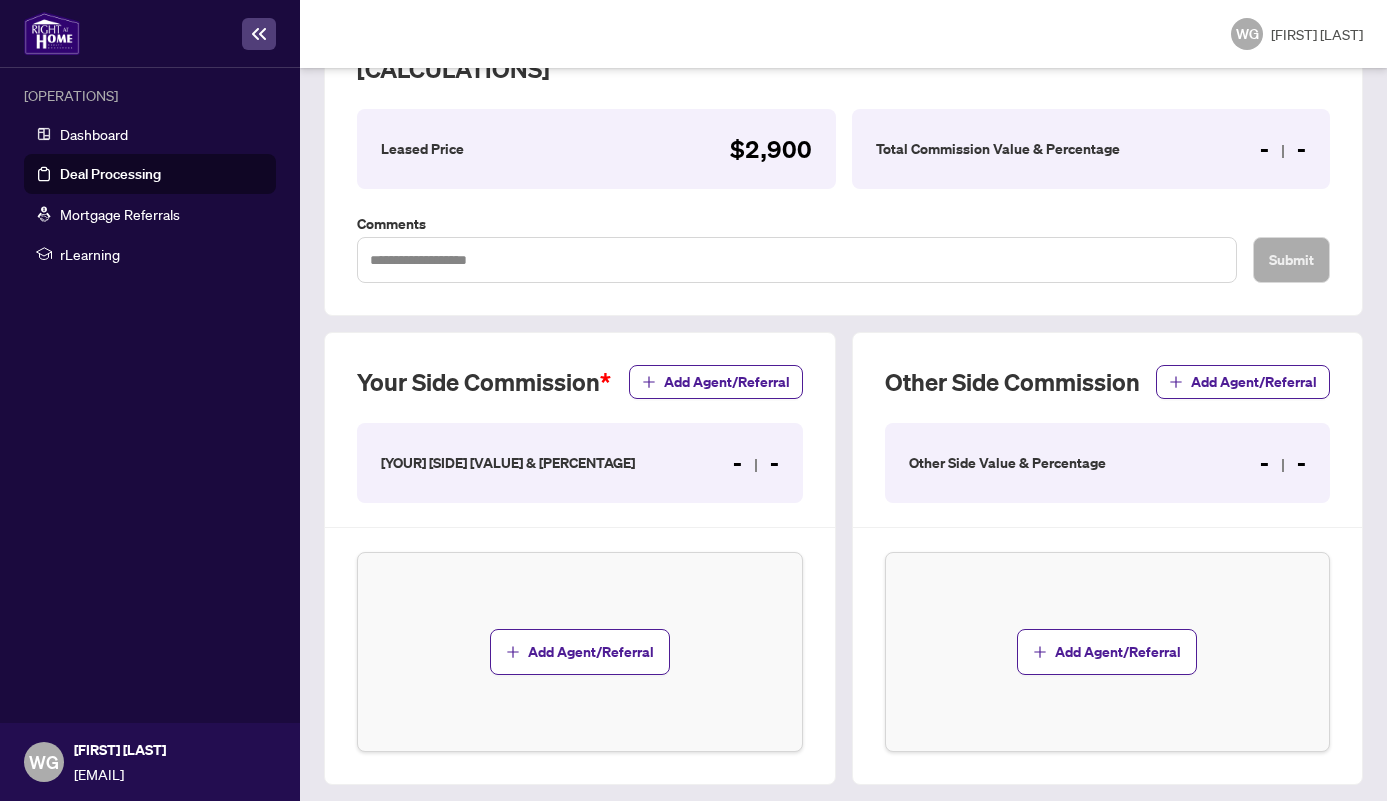 scroll, scrollTop: 400, scrollLeft: 0, axis: vertical 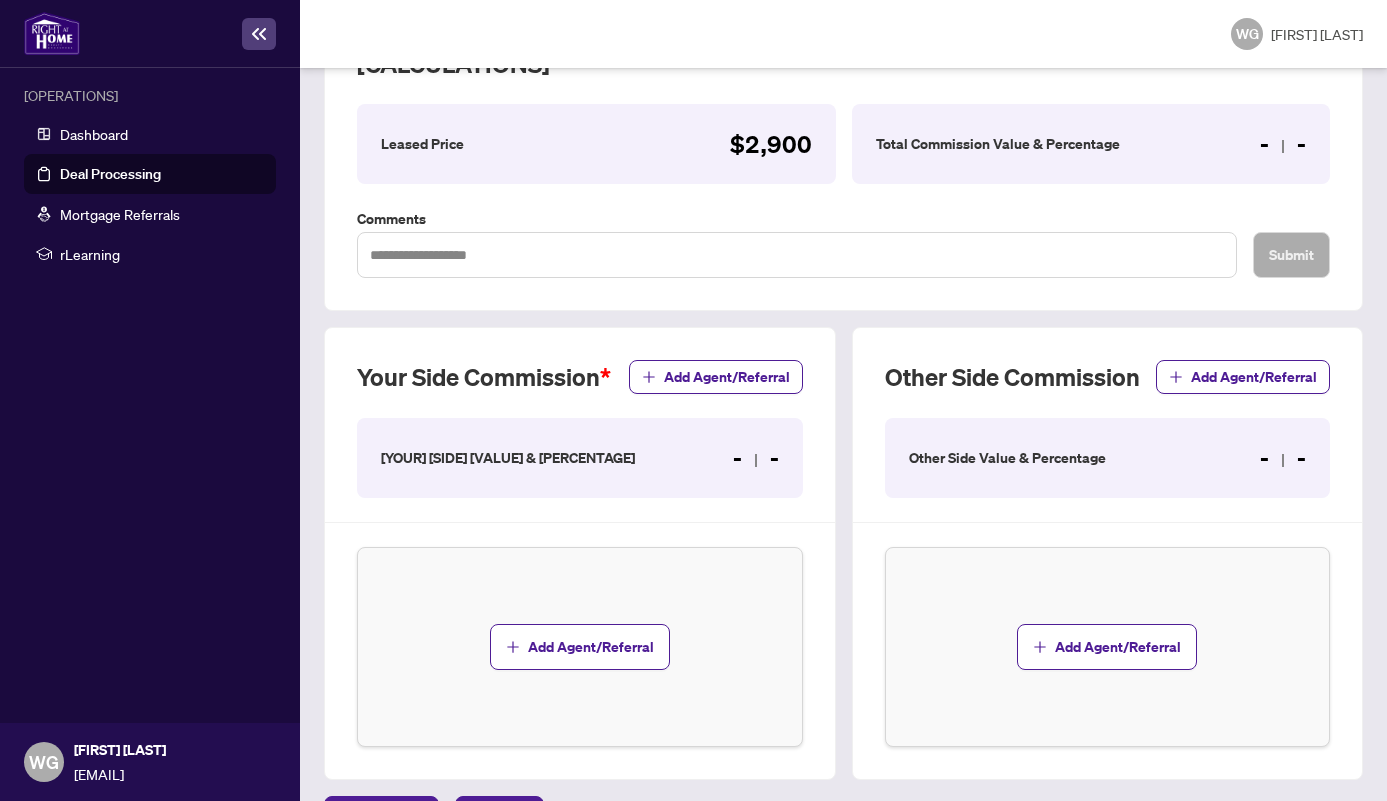 click on "-     -" at bounding box center (771, 144) 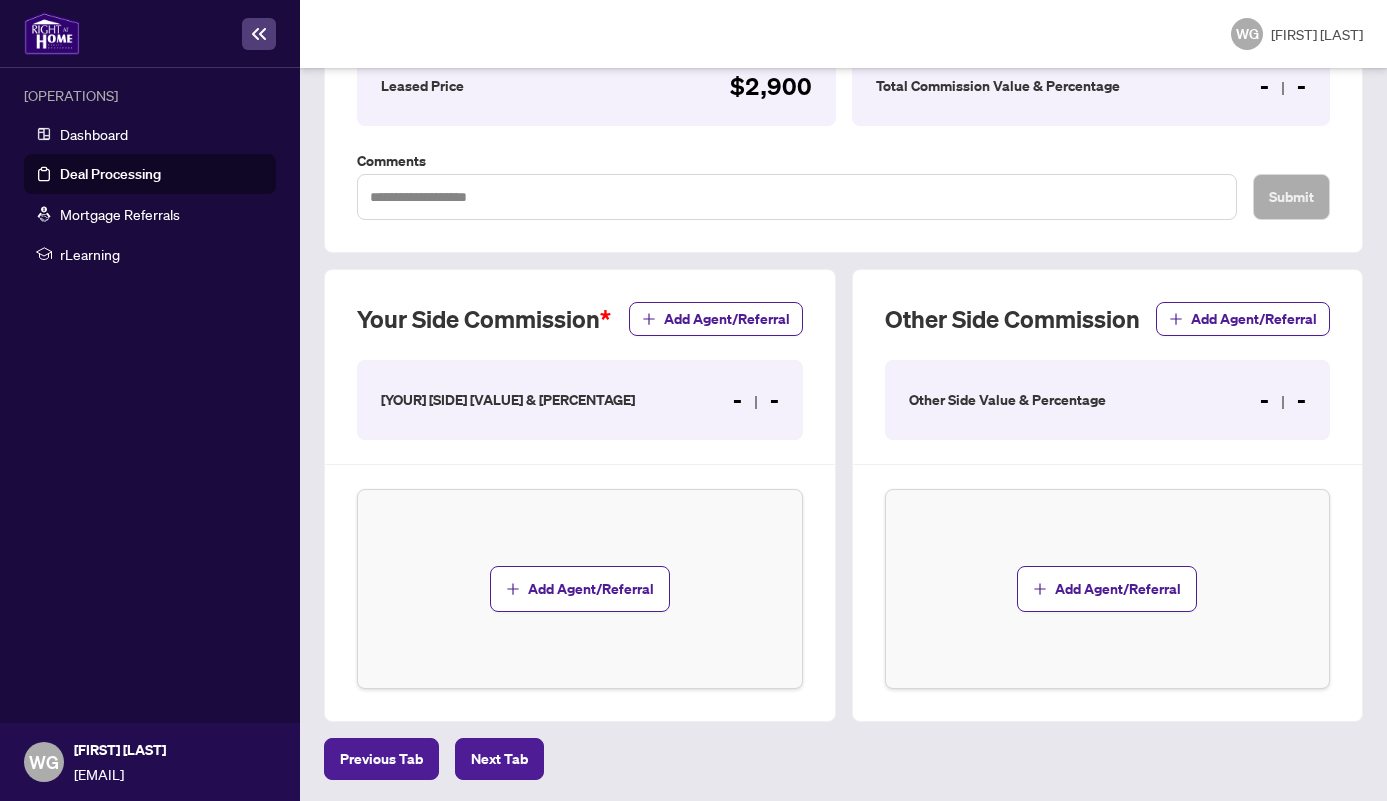 click on "-     -" at bounding box center [756, 400] 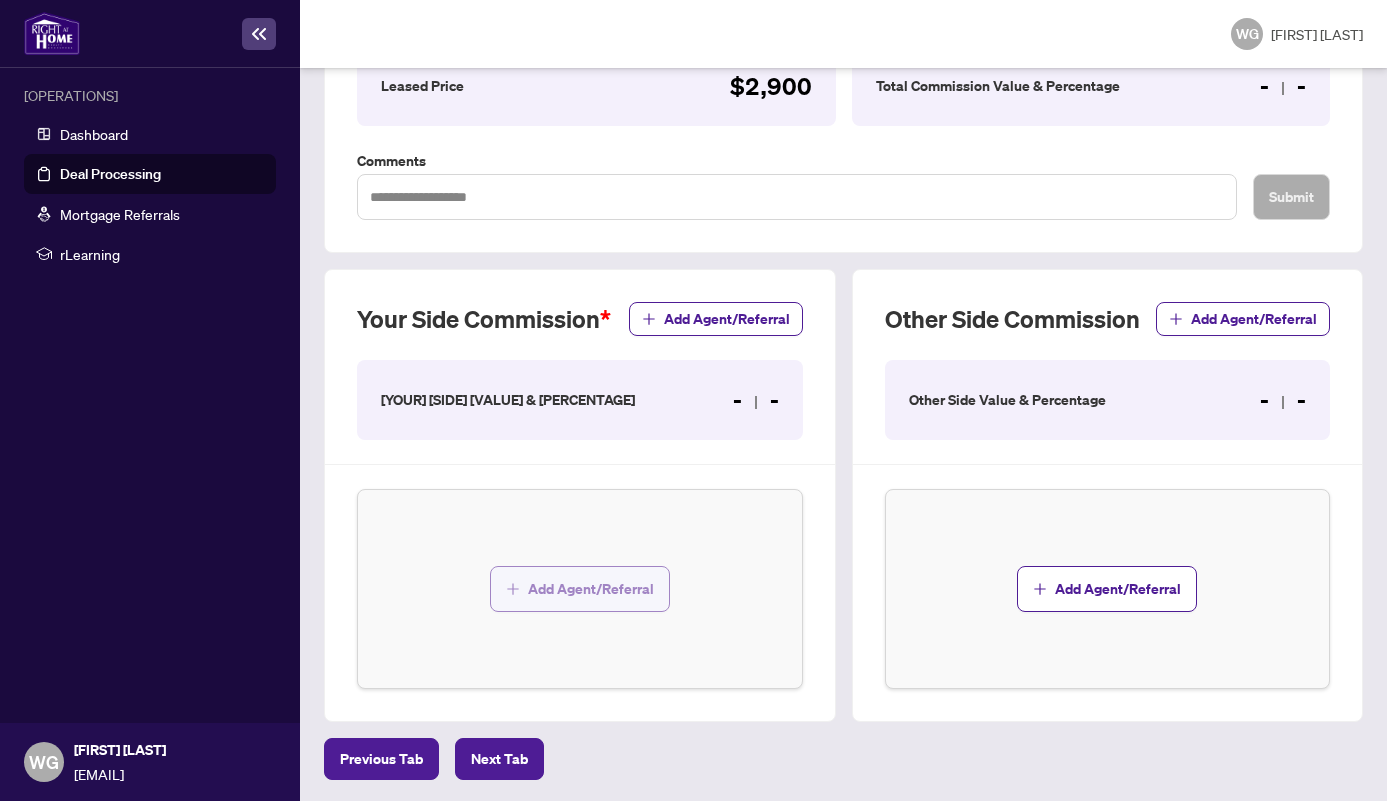 click on "Add Agent/Referral" at bounding box center [591, 589] 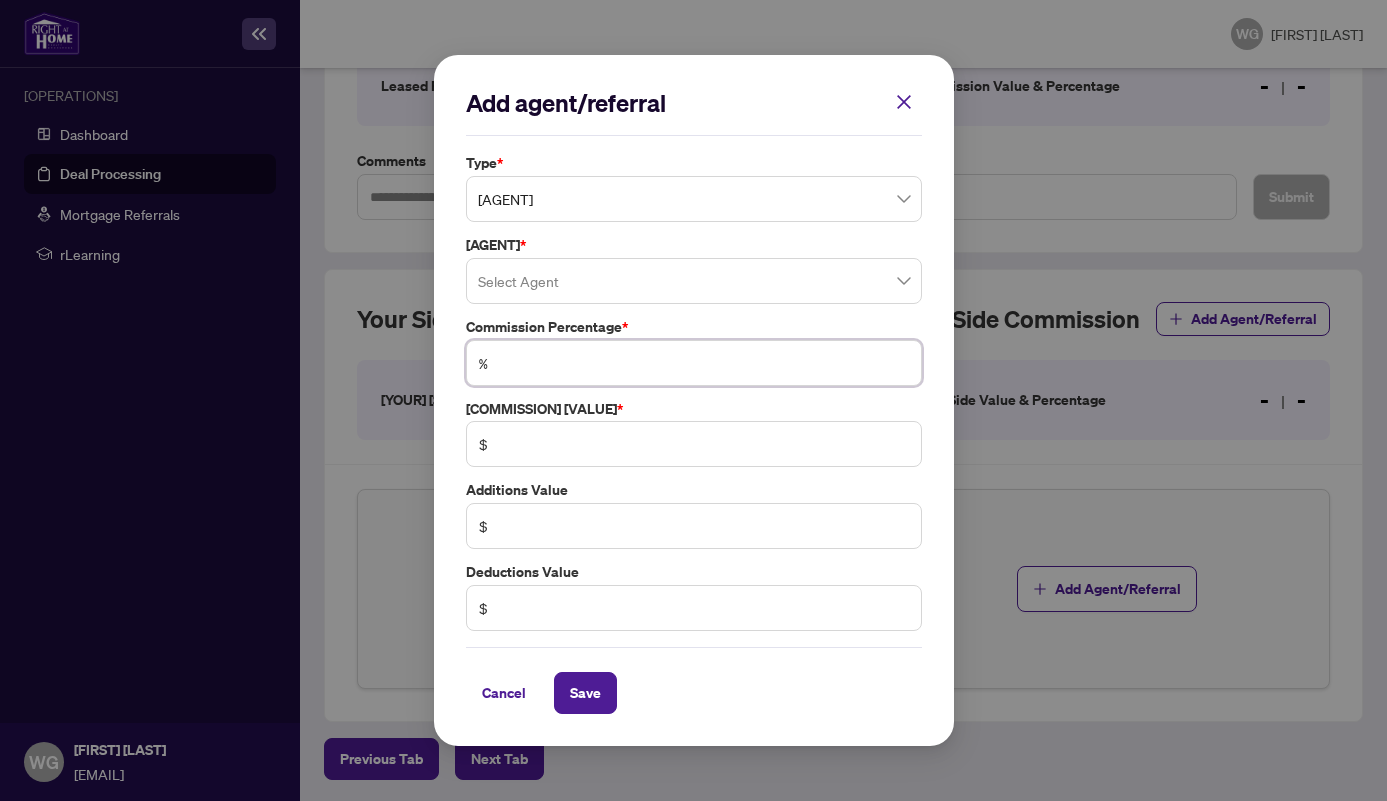 click at bounding box center [704, 363] 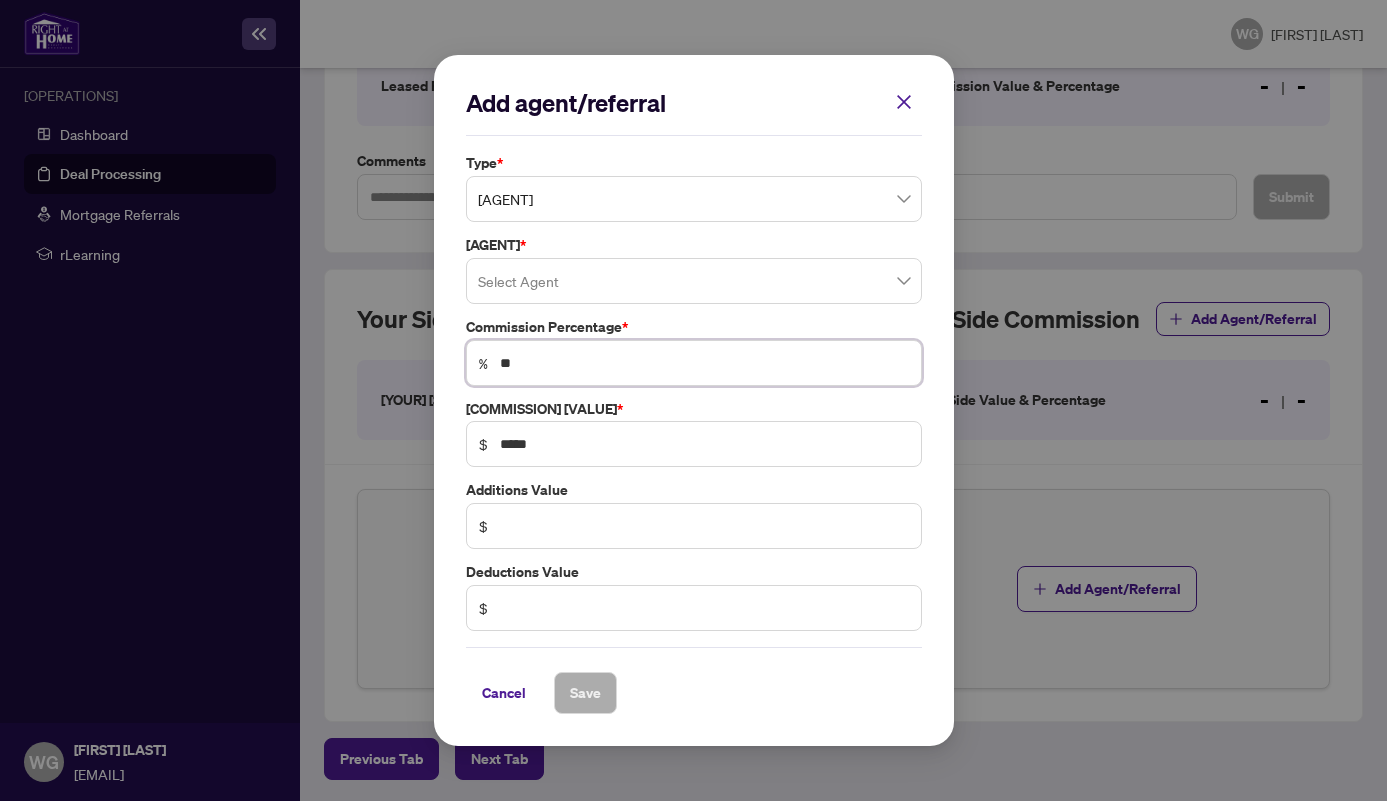 type on "**" 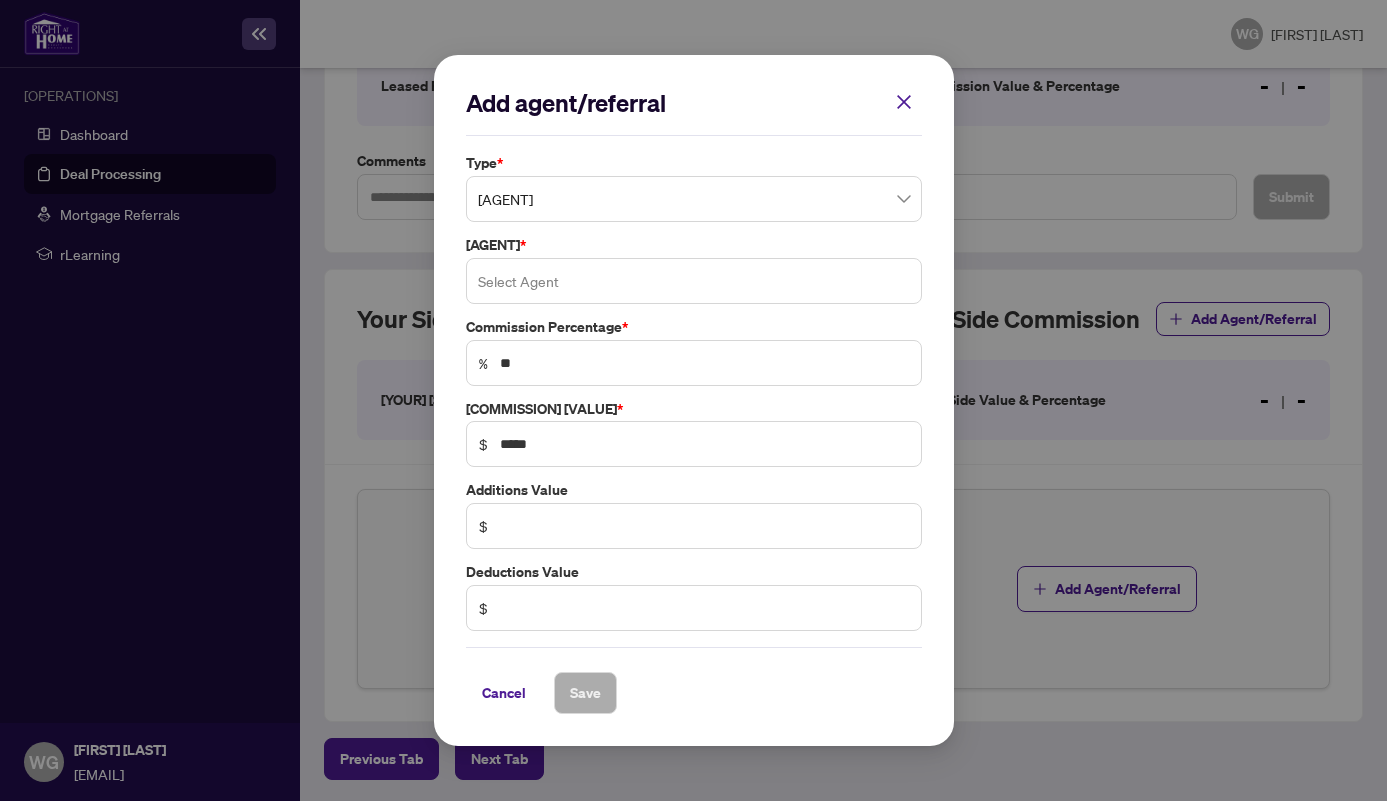 click at bounding box center [694, 281] 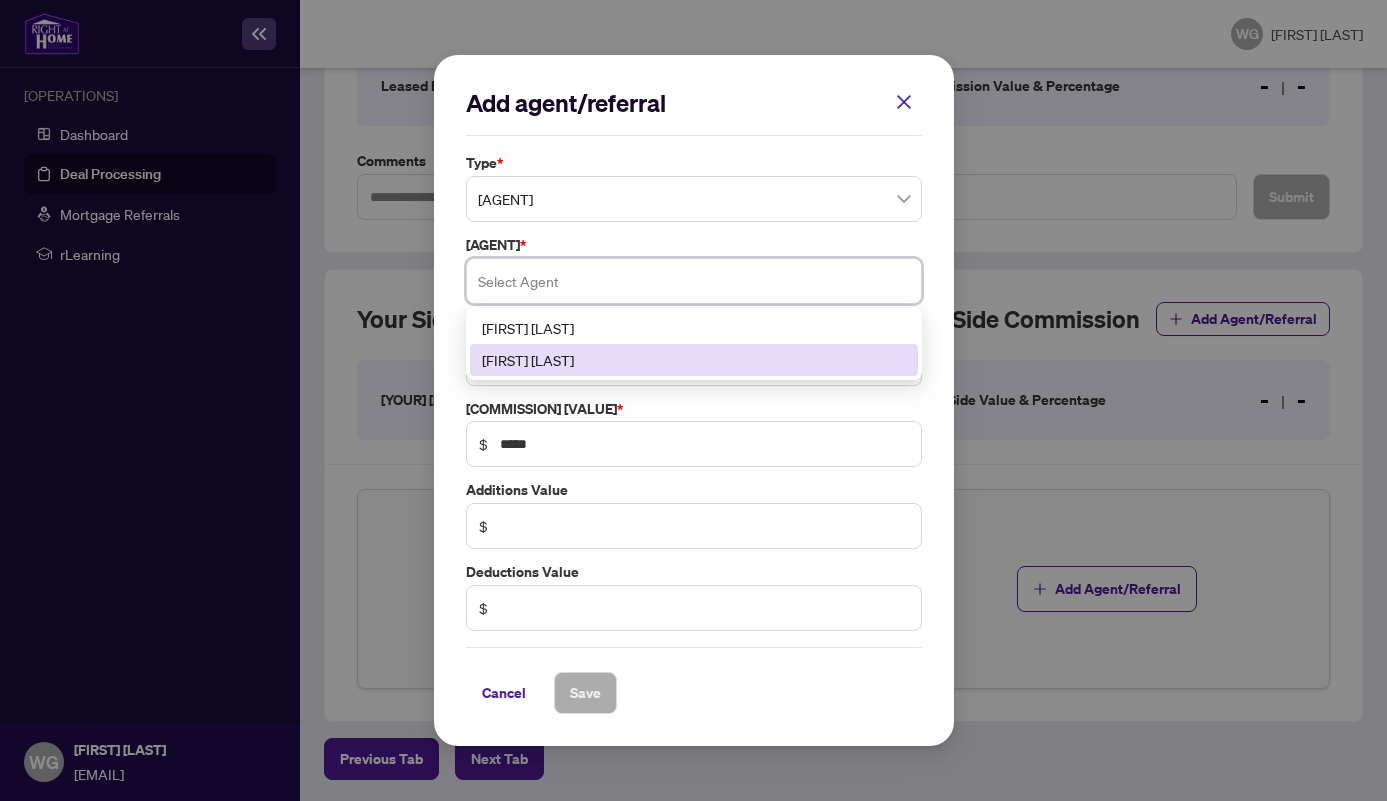 click on "[FIRST] [LAST]" at bounding box center (694, 360) 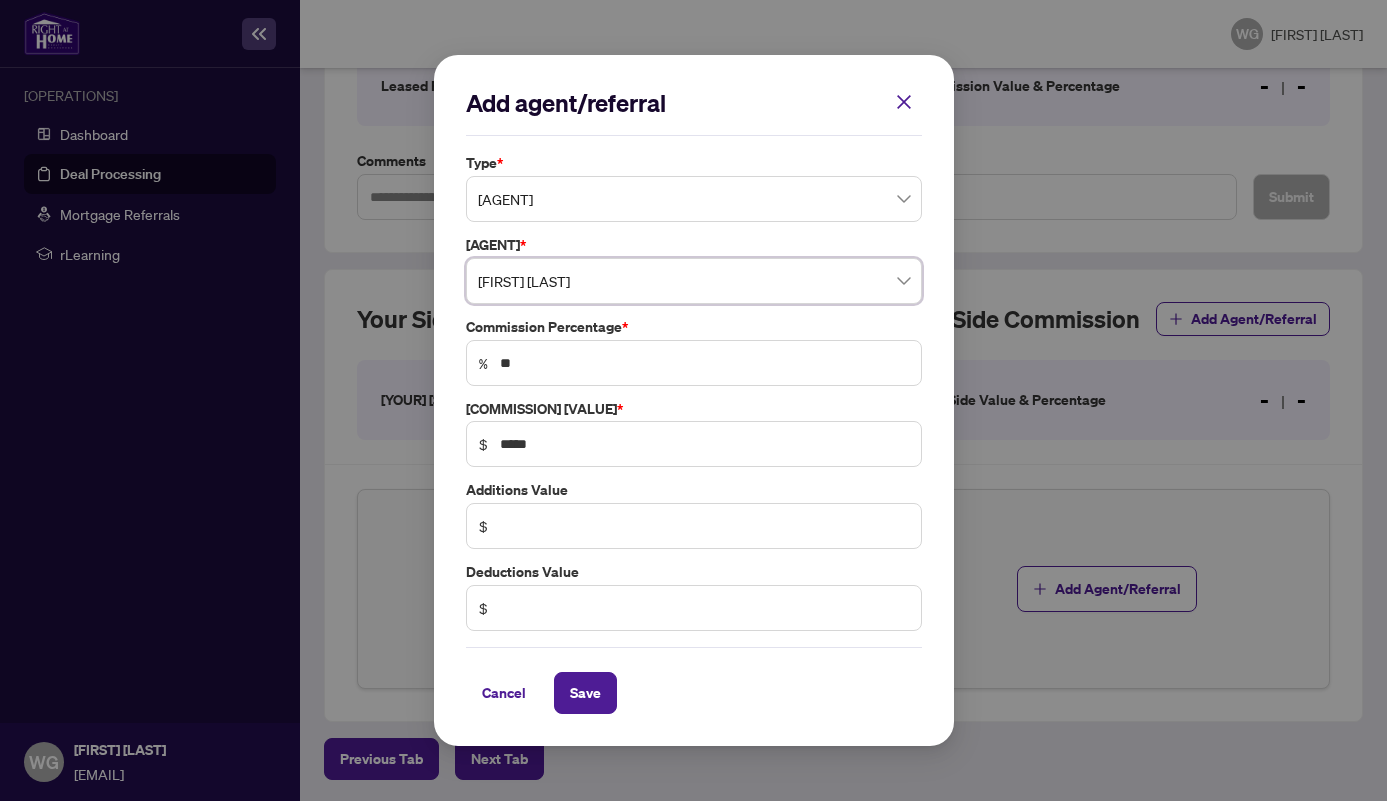 click on "[AGENT]" at bounding box center (694, 199) 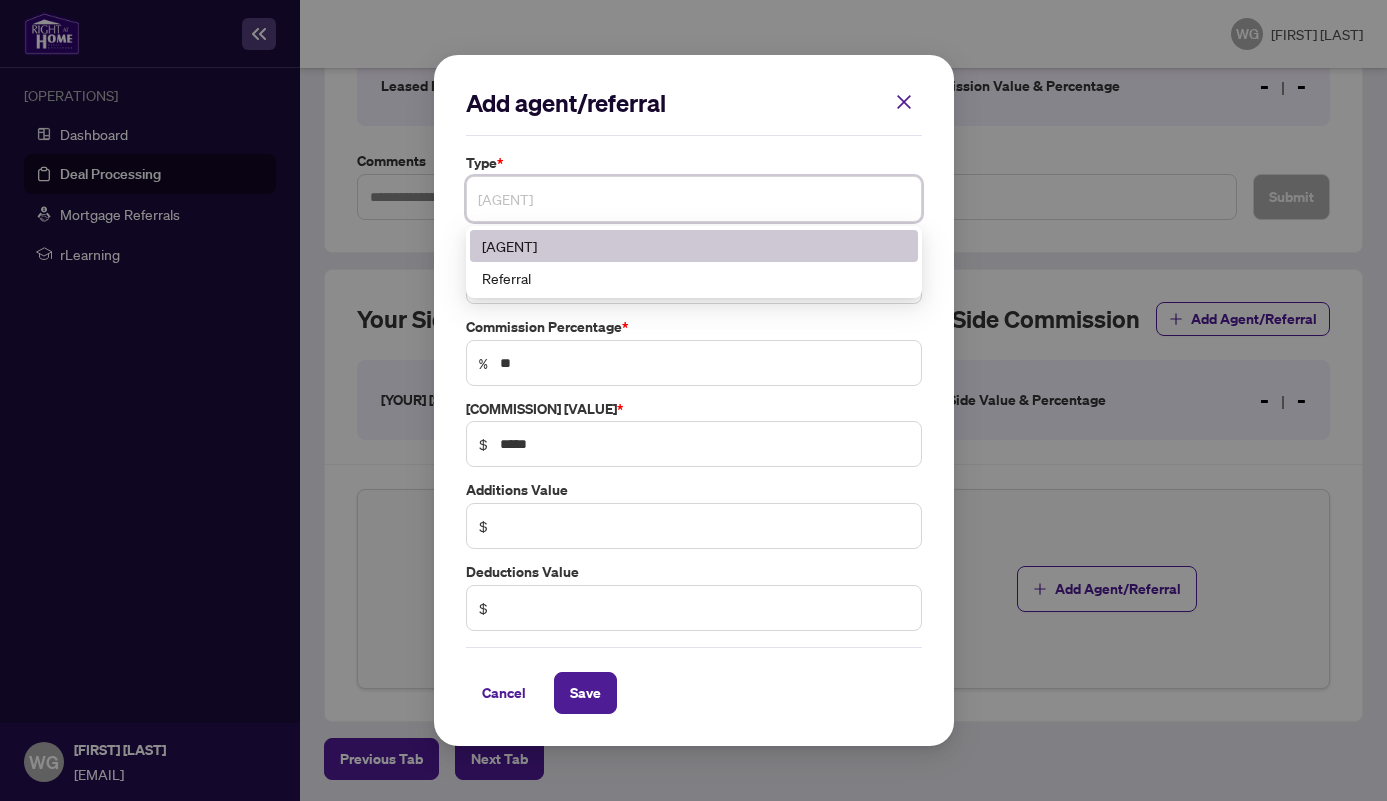 click on "[AGENT]" at bounding box center [694, 246] 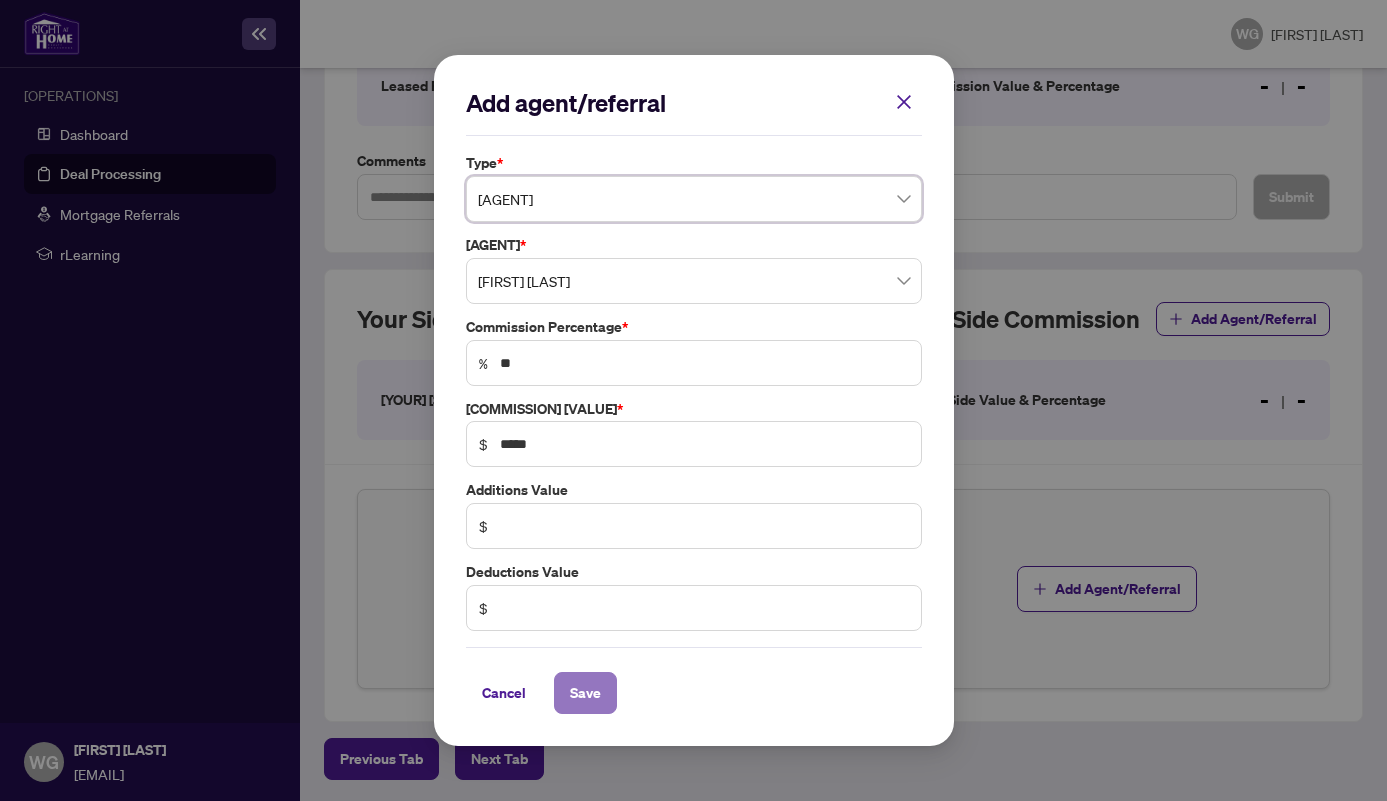 click on "Save" at bounding box center (585, 693) 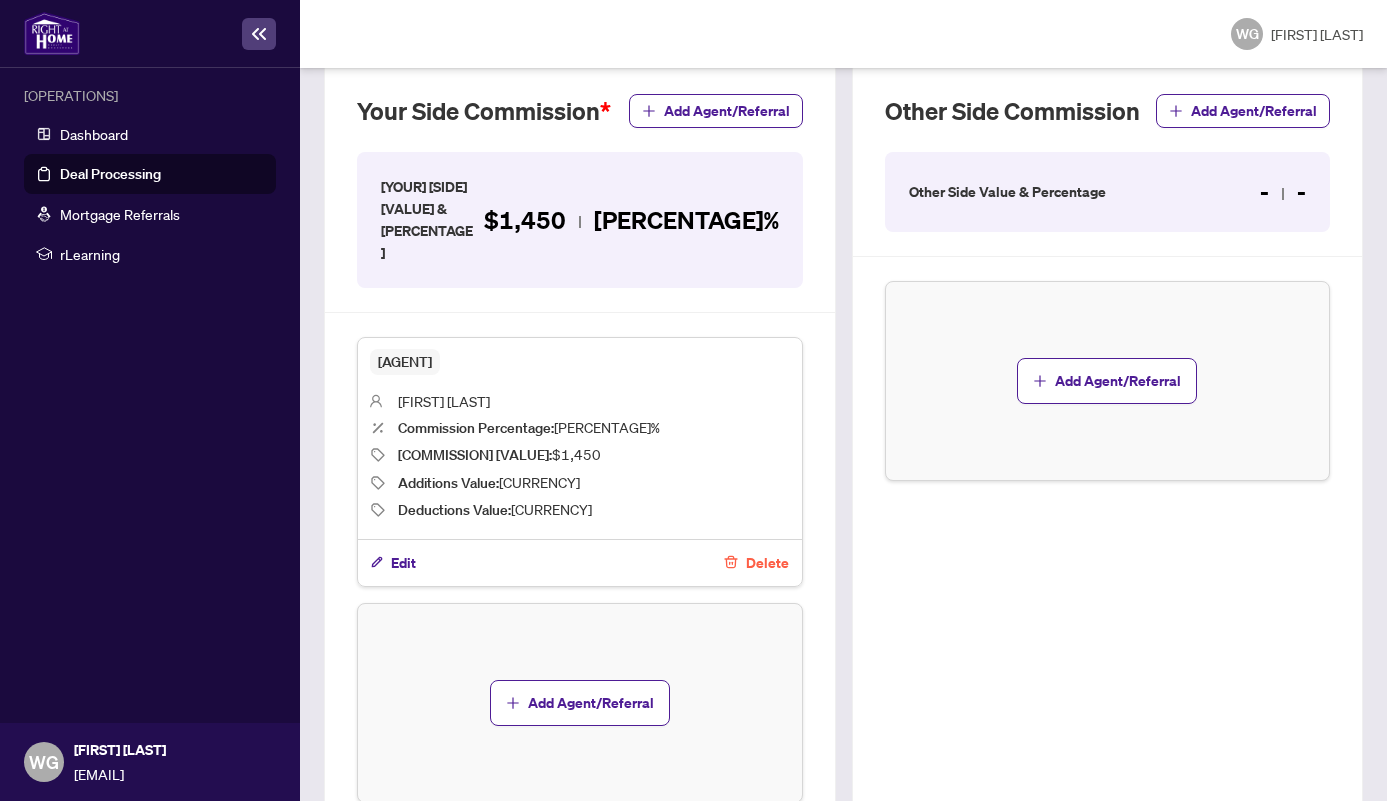 scroll, scrollTop: 719, scrollLeft: 0, axis: vertical 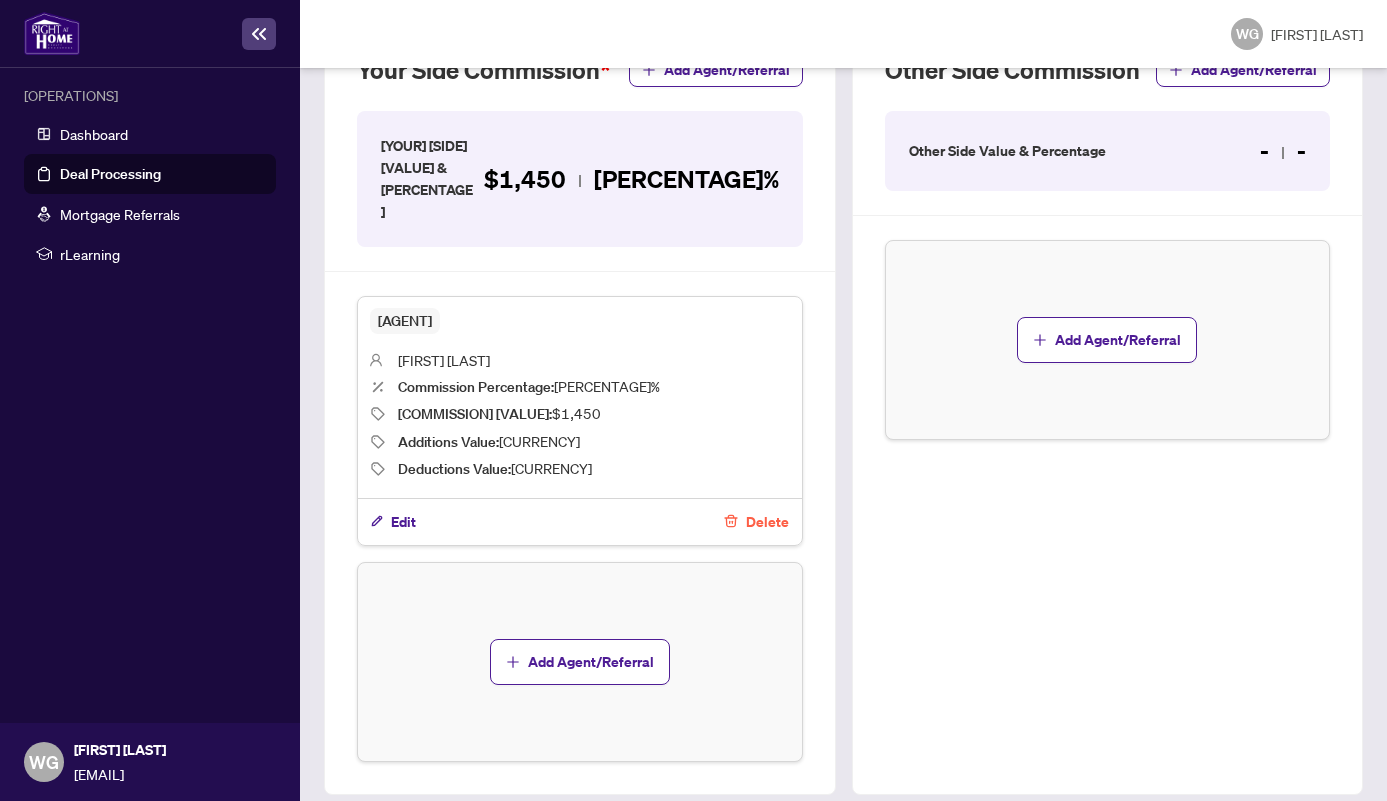 click on "Next Tab" at bounding box center (381, 832) 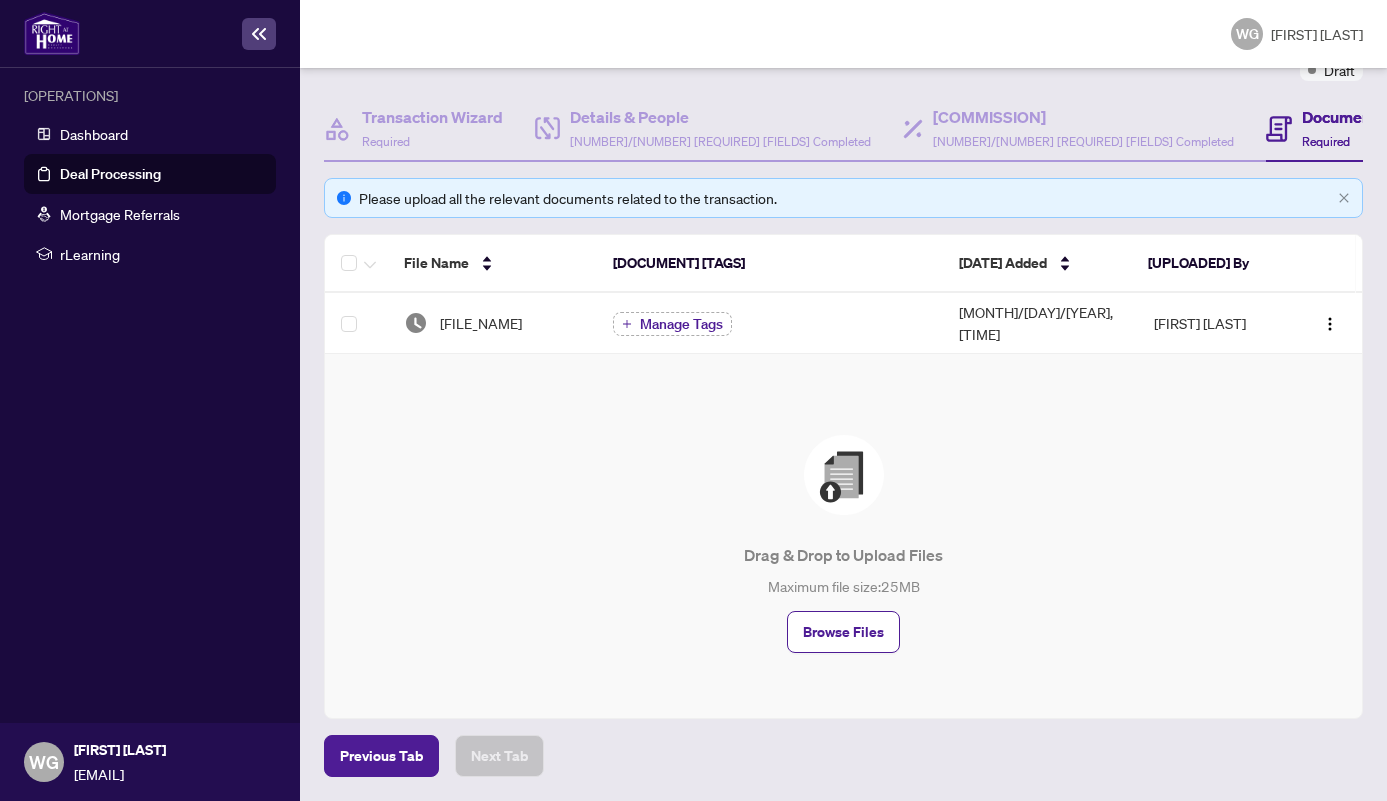 scroll, scrollTop: 0, scrollLeft: 0, axis: both 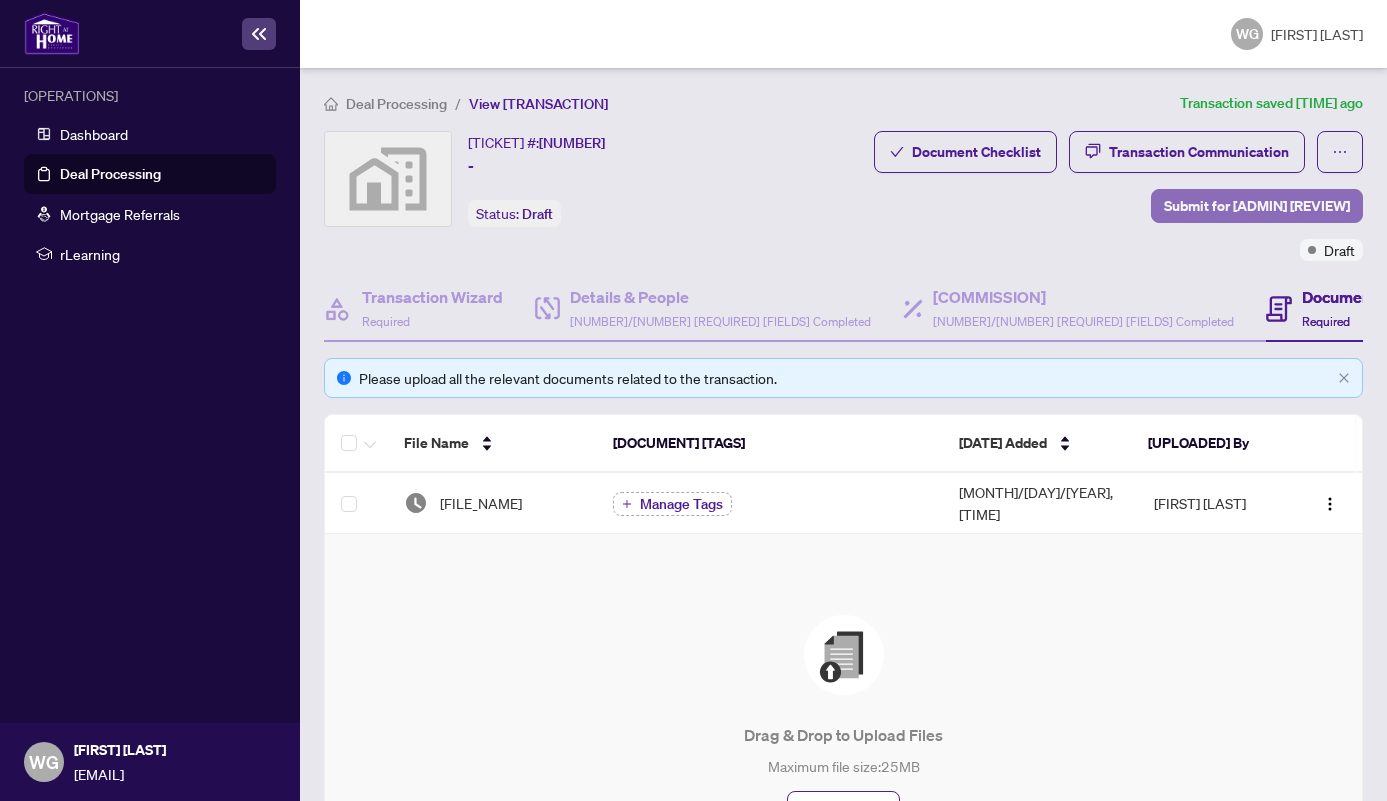 click on "Submit for [ADMIN] [REVIEW]" at bounding box center [1257, 206] 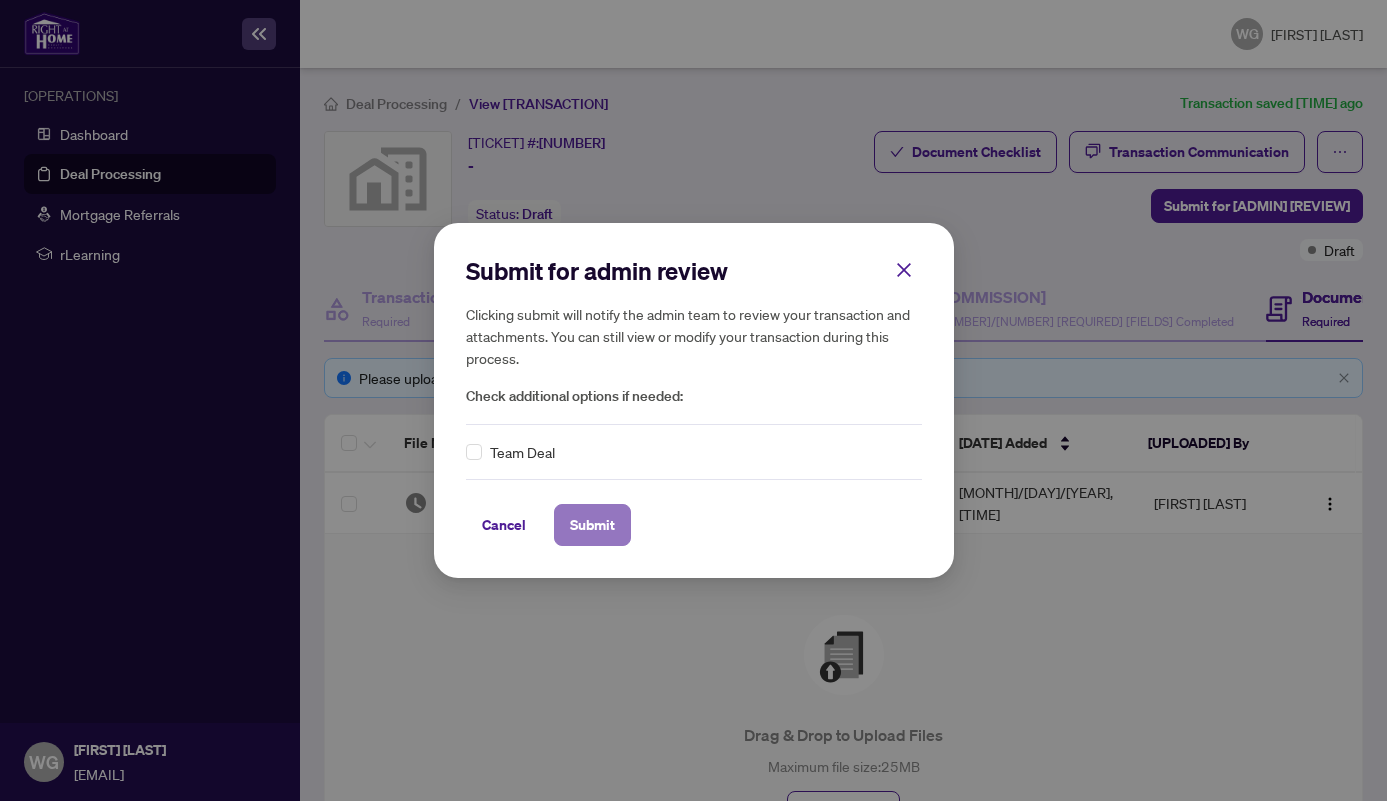 click on "Submit" at bounding box center (592, 525) 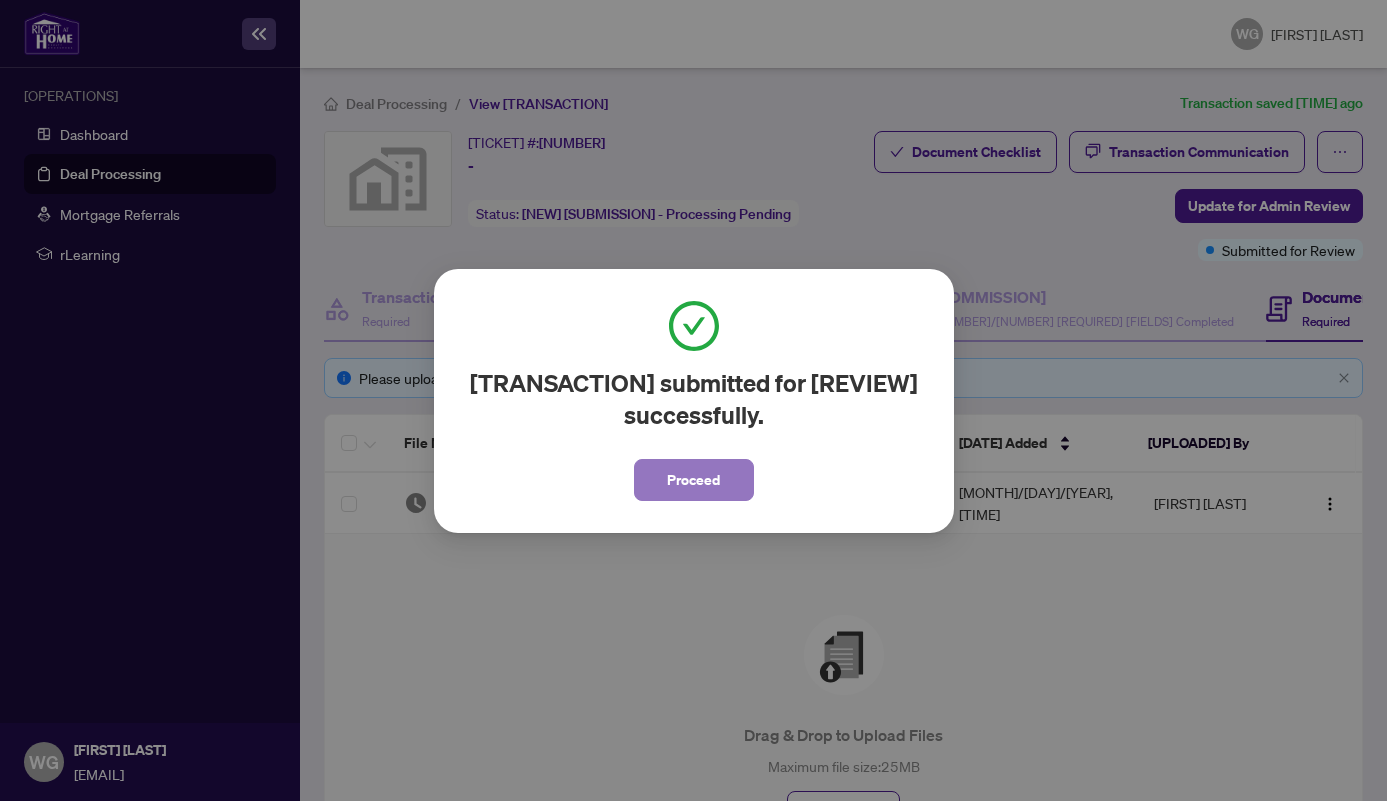 click on "Proceed" at bounding box center (693, 480) 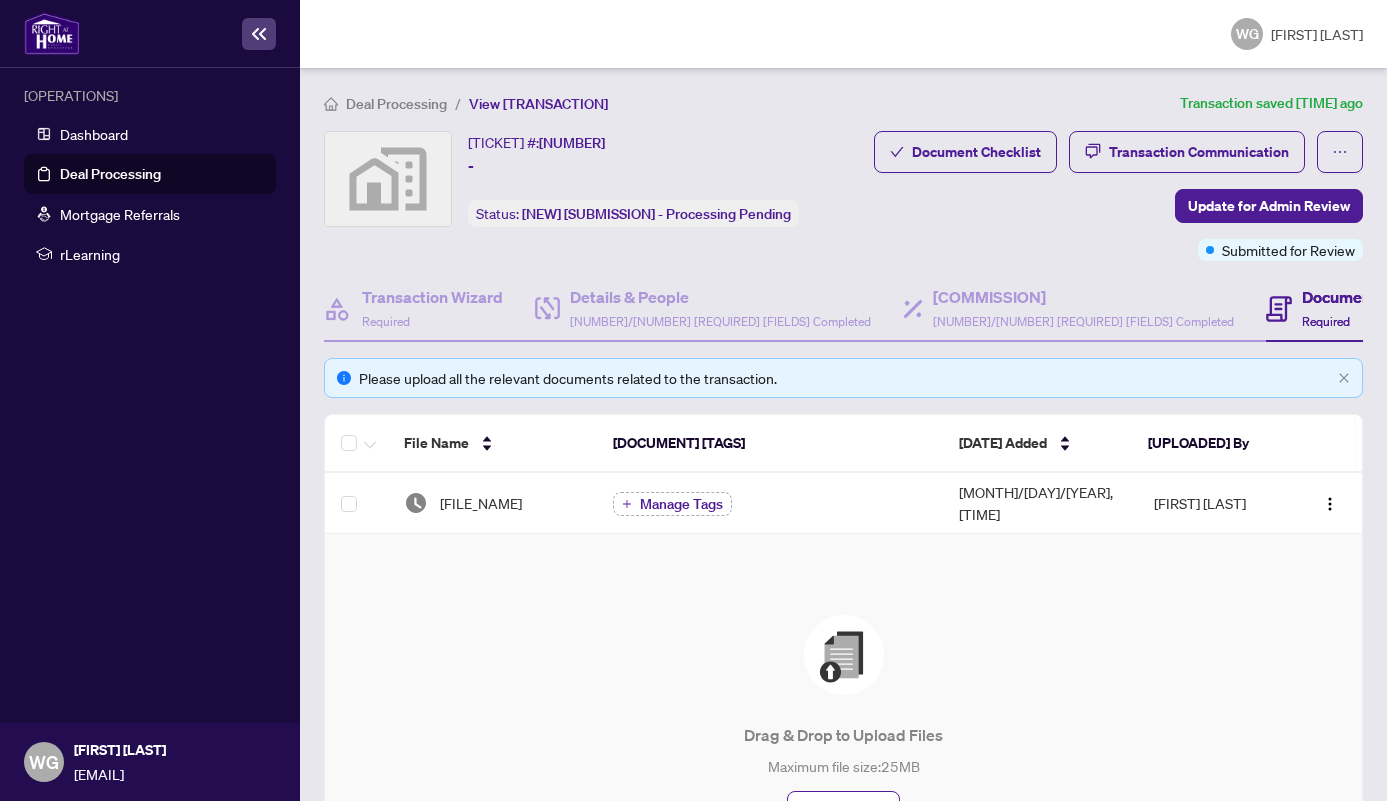 click on "Deal Processing" at bounding box center (110, 174) 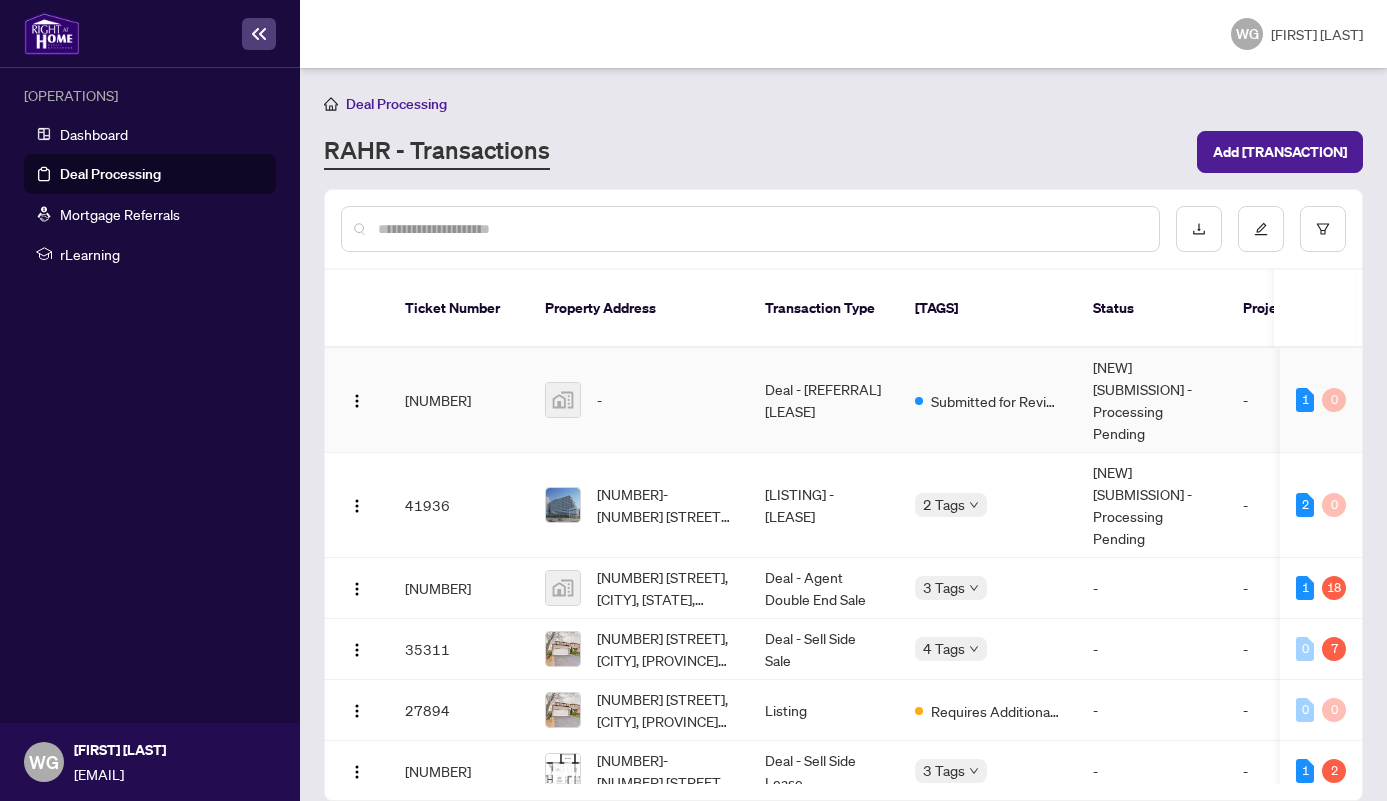 click on "-" at bounding box center [639, 400] 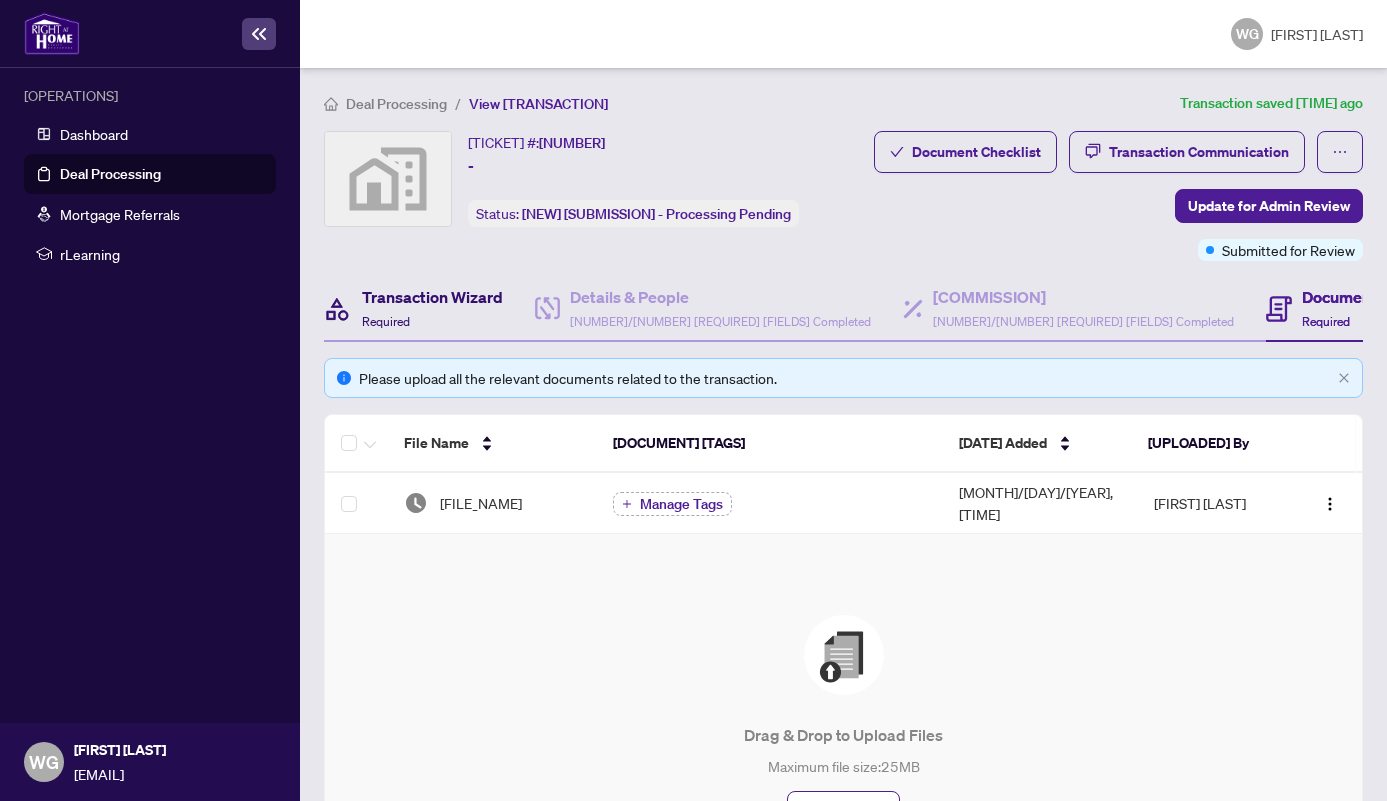 click on "Transaction Wizard" at bounding box center [432, 297] 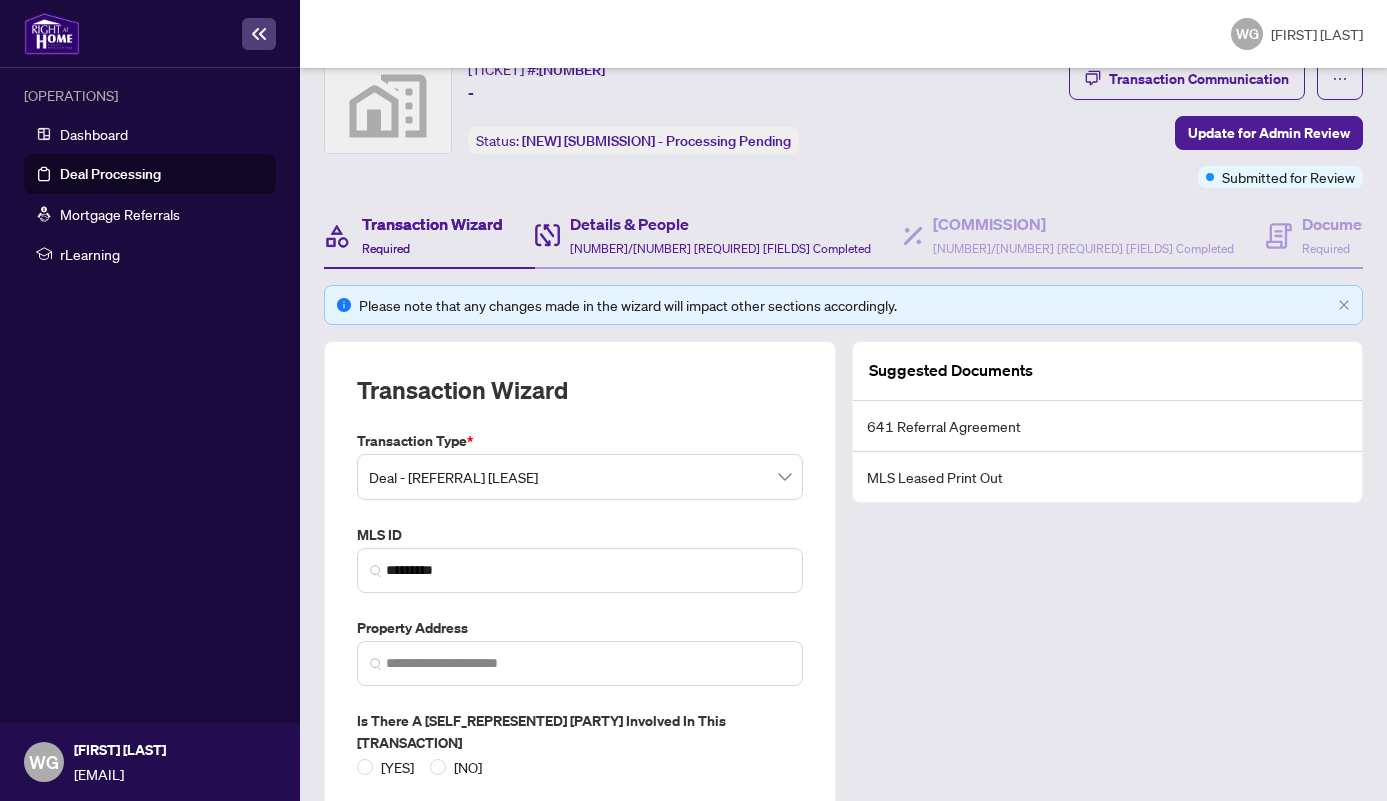 scroll, scrollTop: 211, scrollLeft: 0, axis: vertical 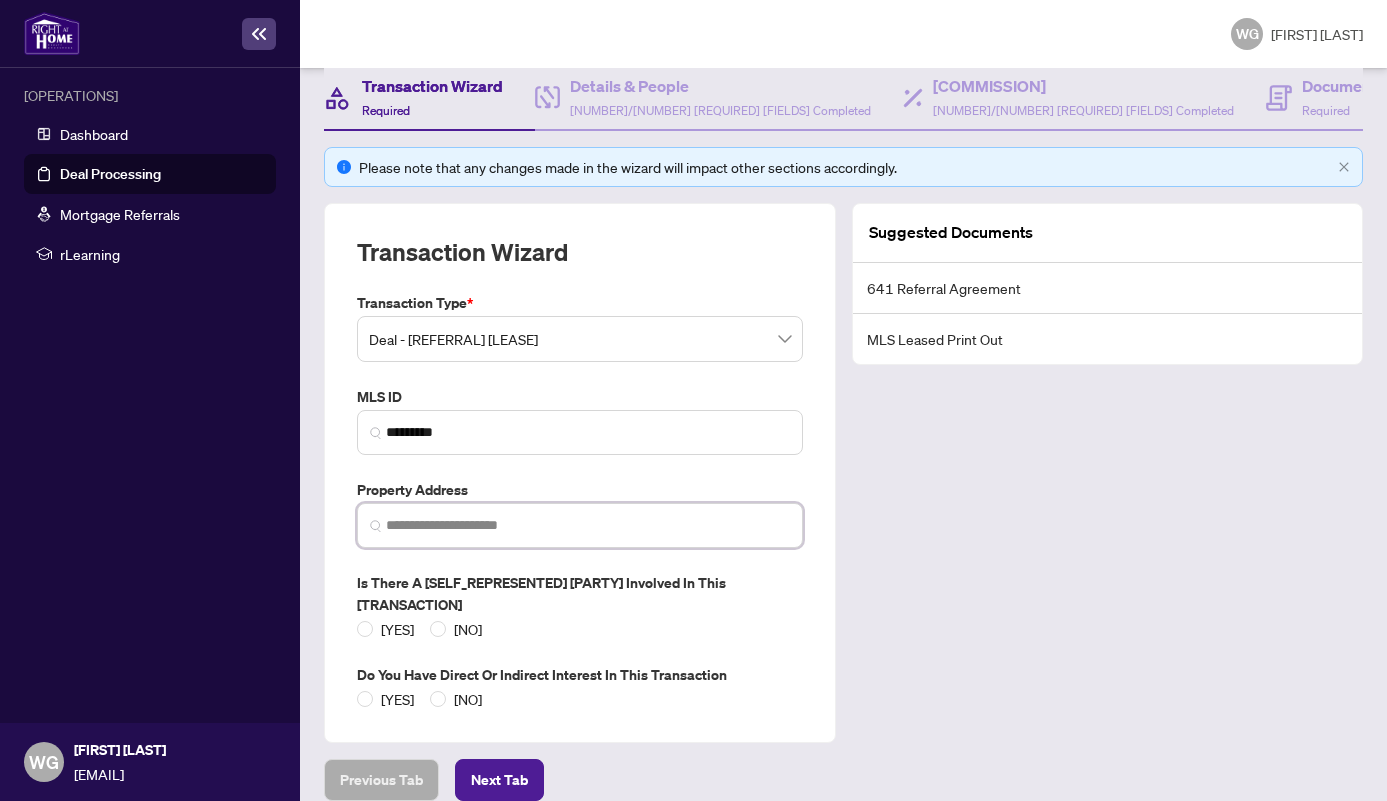 click at bounding box center (588, 525) 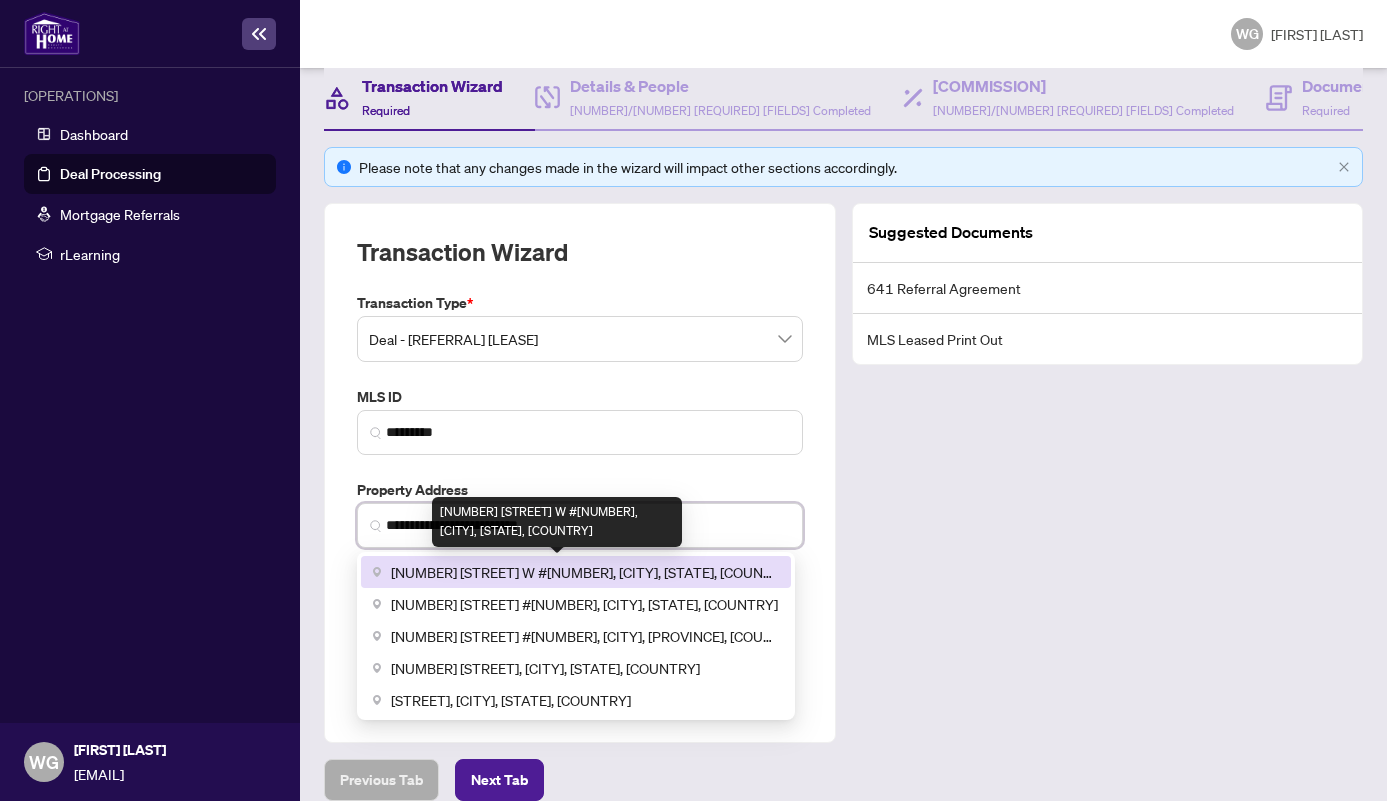 click on "[NUMBER] [STREET] W #[NUMBER], [CITY], [STATE], [COUNTRY]" at bounding box center [585, 572] 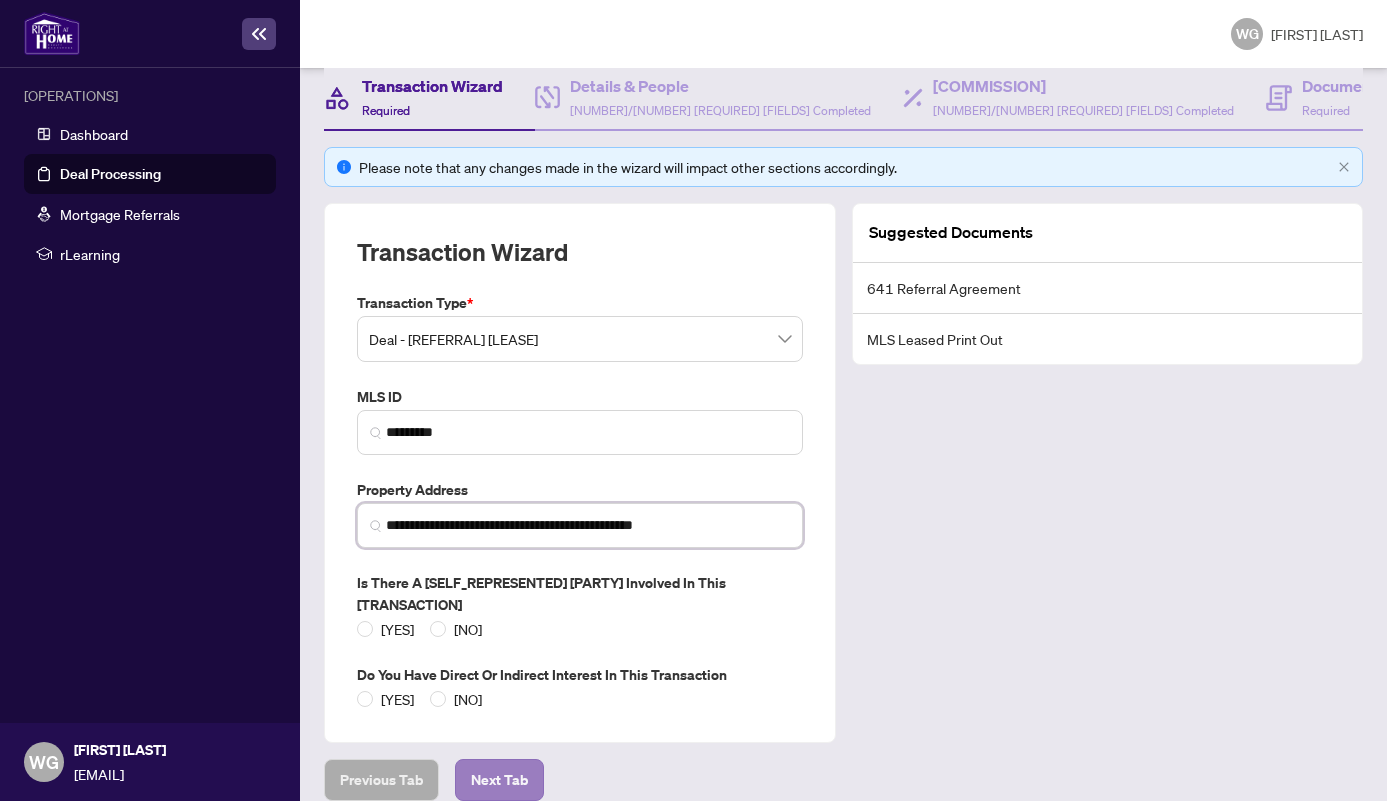 type on "**********" 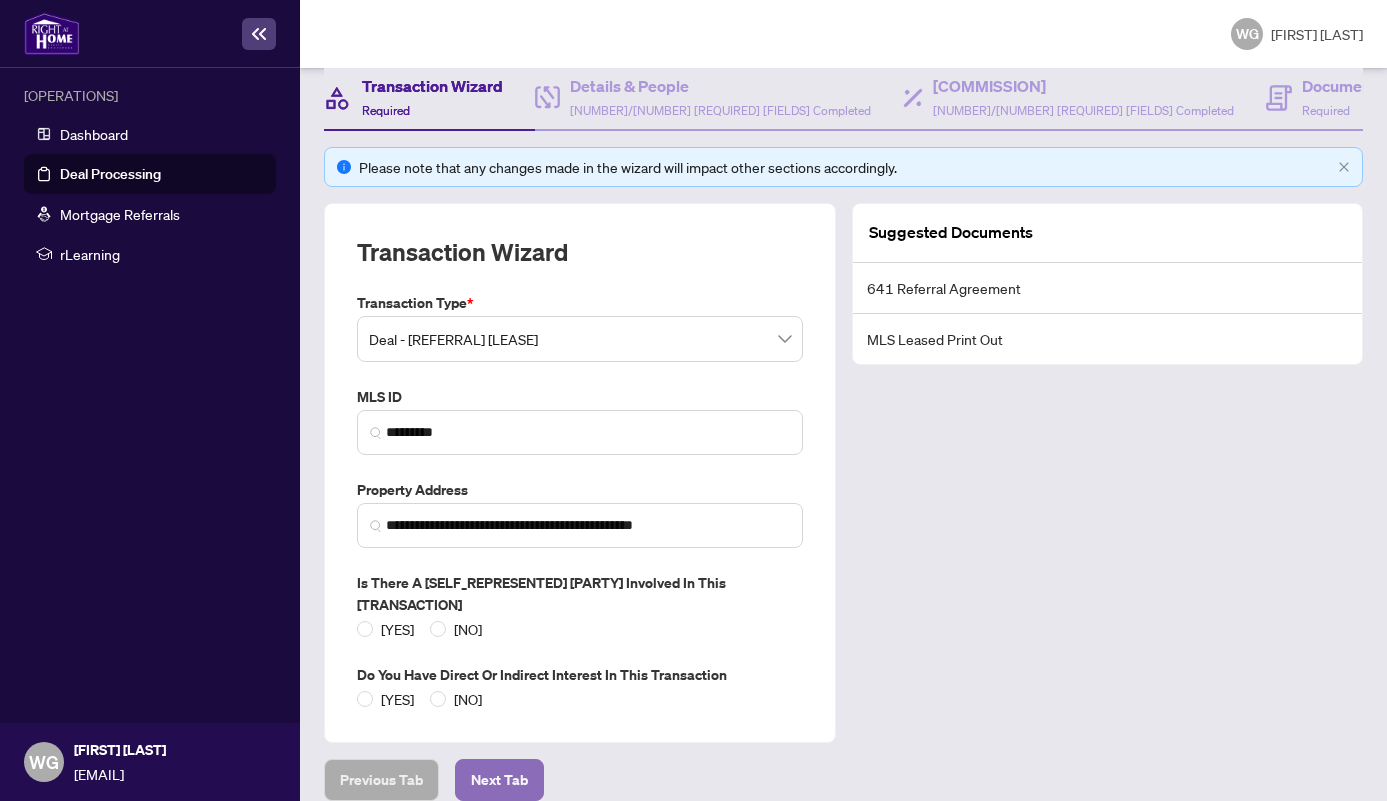 click on "Next Tab" at bounding box center (381, 780) 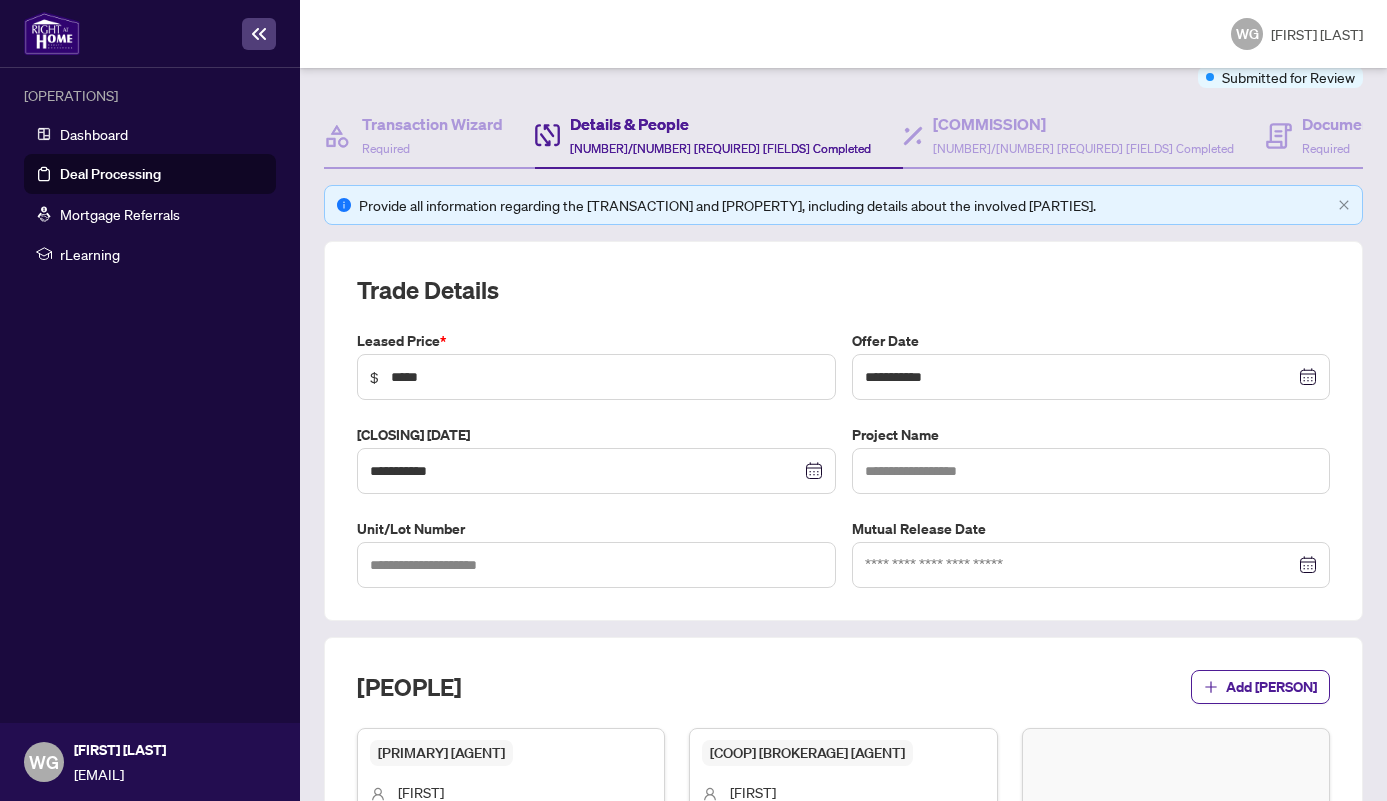 scroll, scrollTop: 0, scrollLeft: 0, axis: both 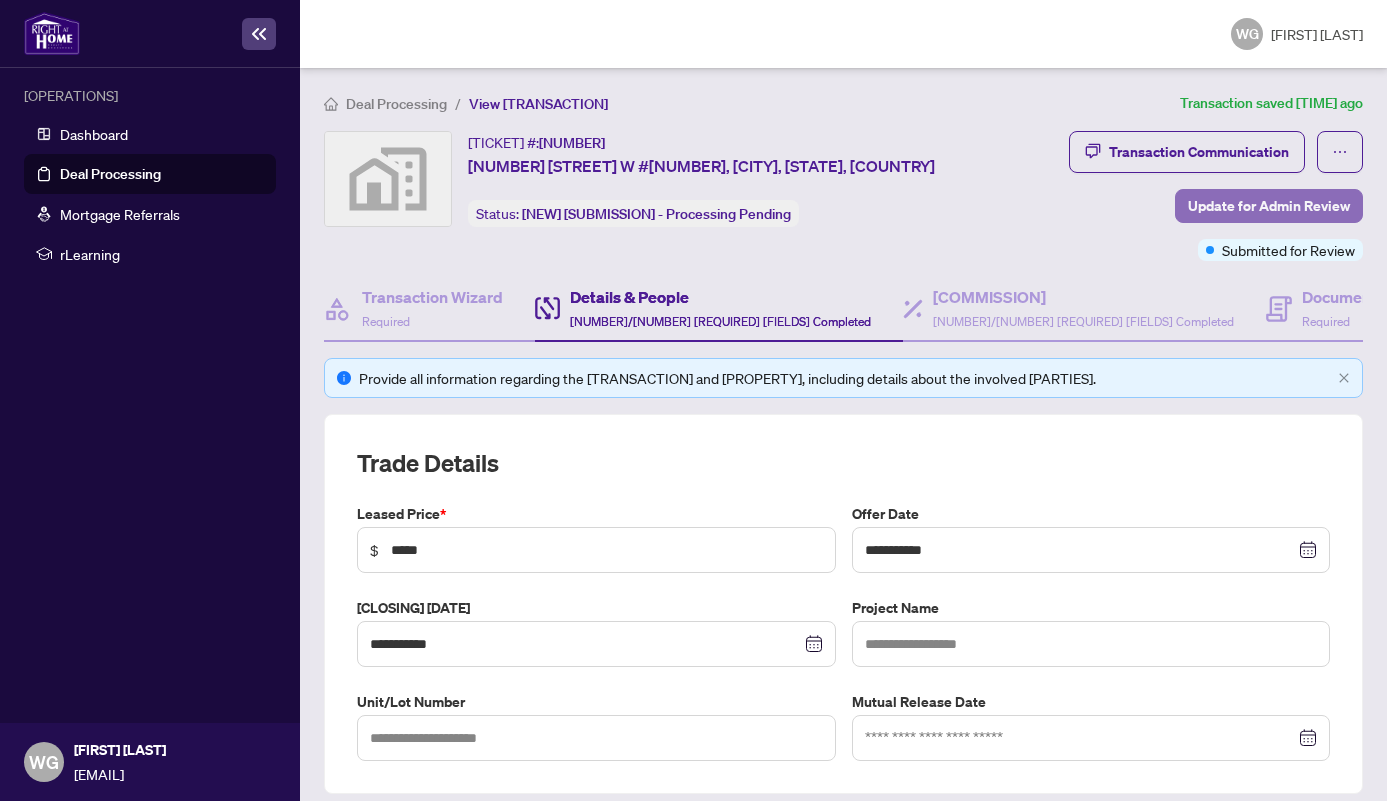 click on "Update for Admin Review" at bounding box center [1269, 206] 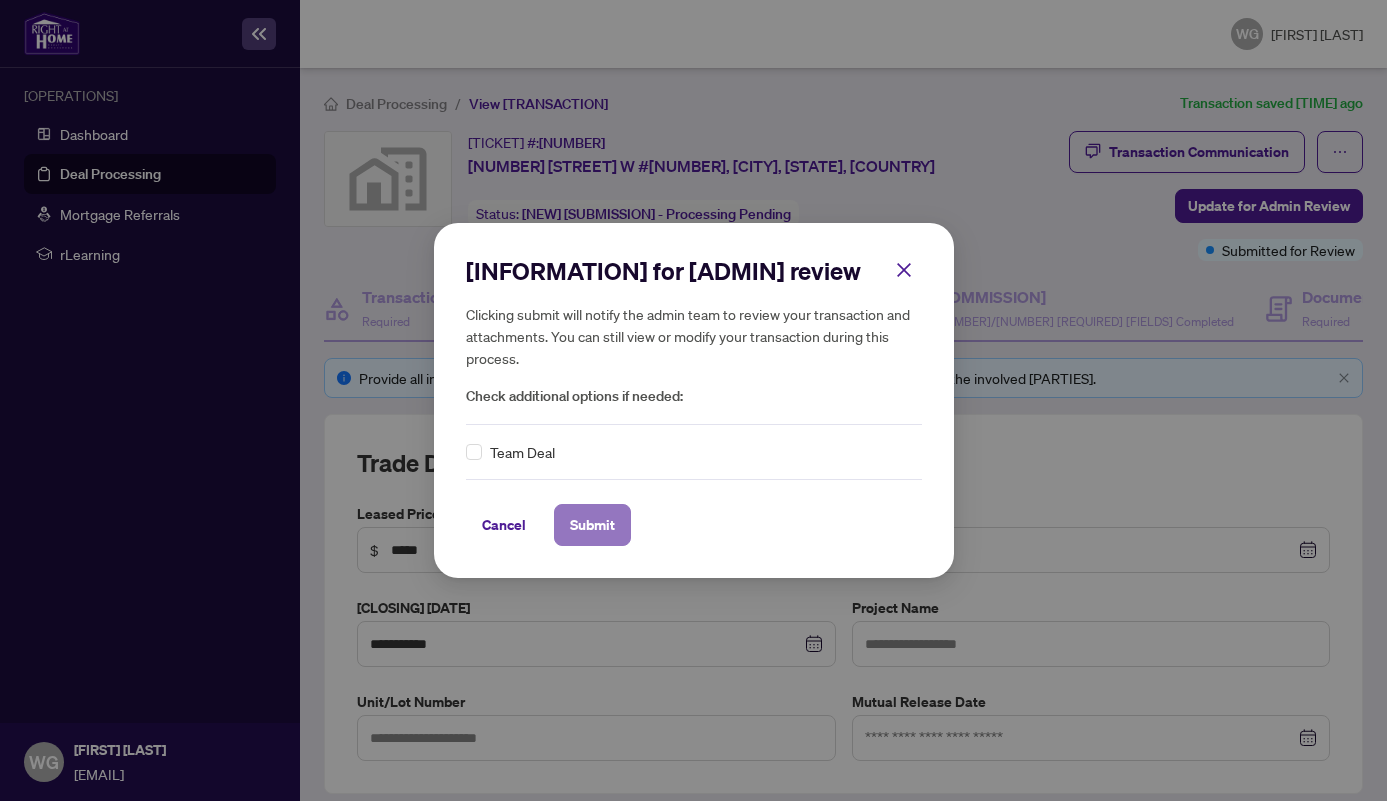 click on "Submit" at bounding box center (592, 525) 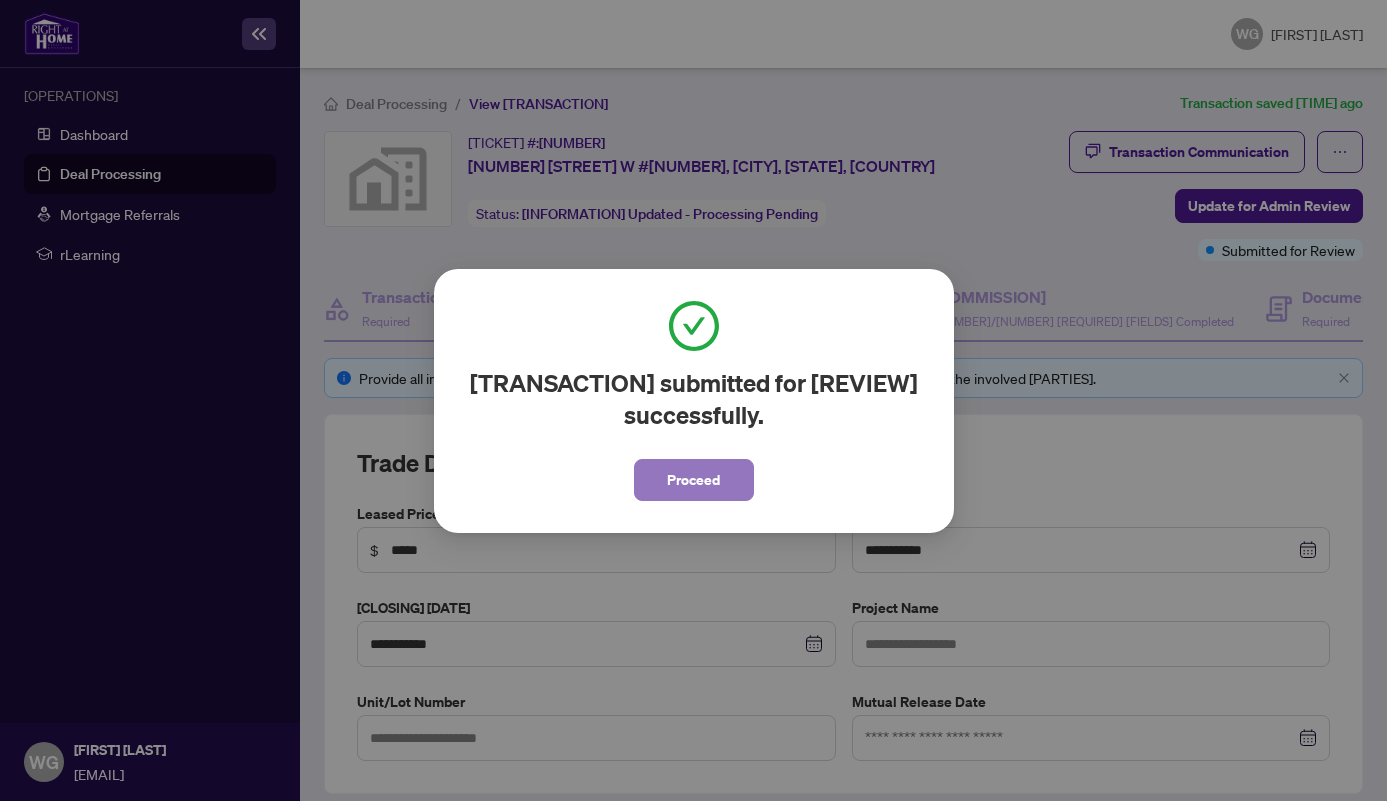 click on "Proceed" at bounding box center (693, 480) 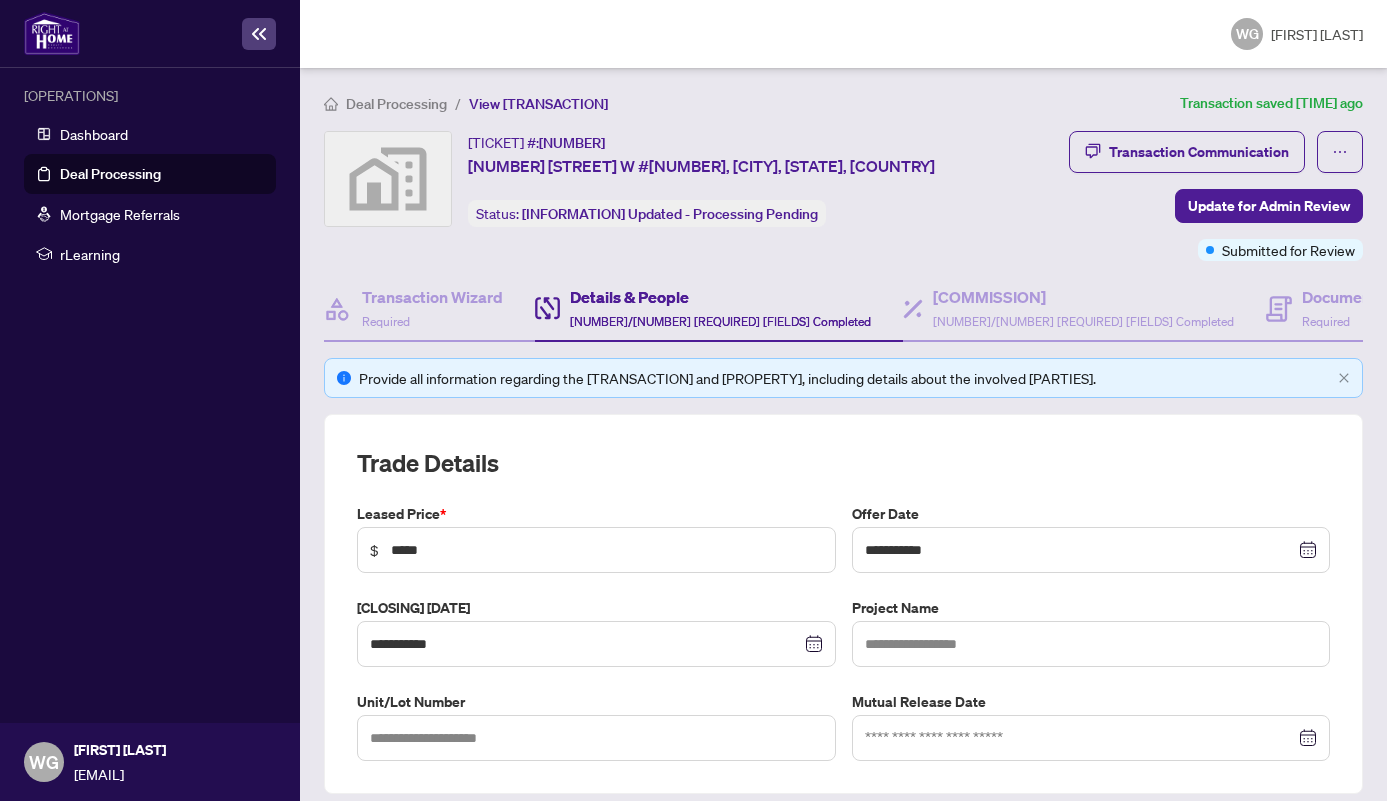 click on "Deal Processing" at bounding box center [110, 174] 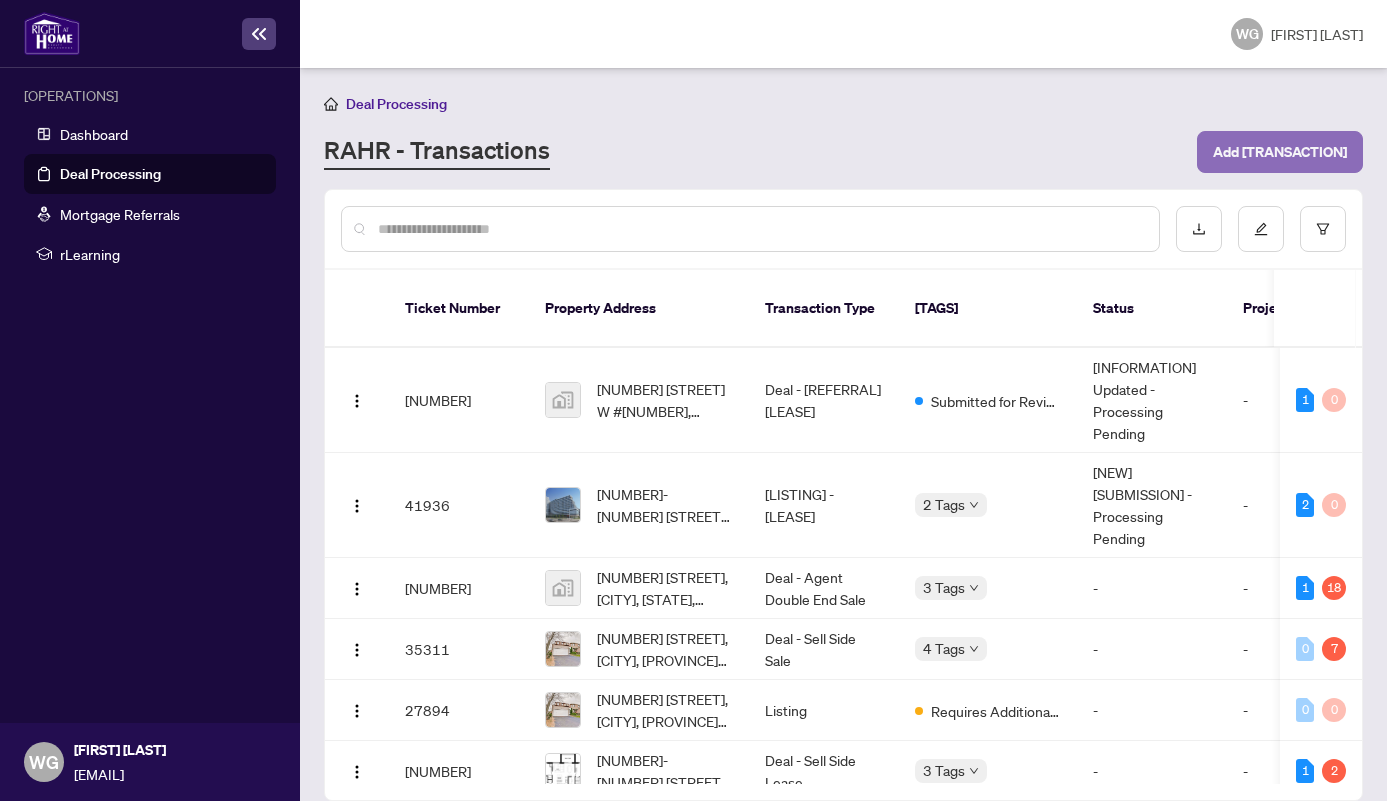 click on "Add [TRANSACTION]" at bounding box center [1280, 152] 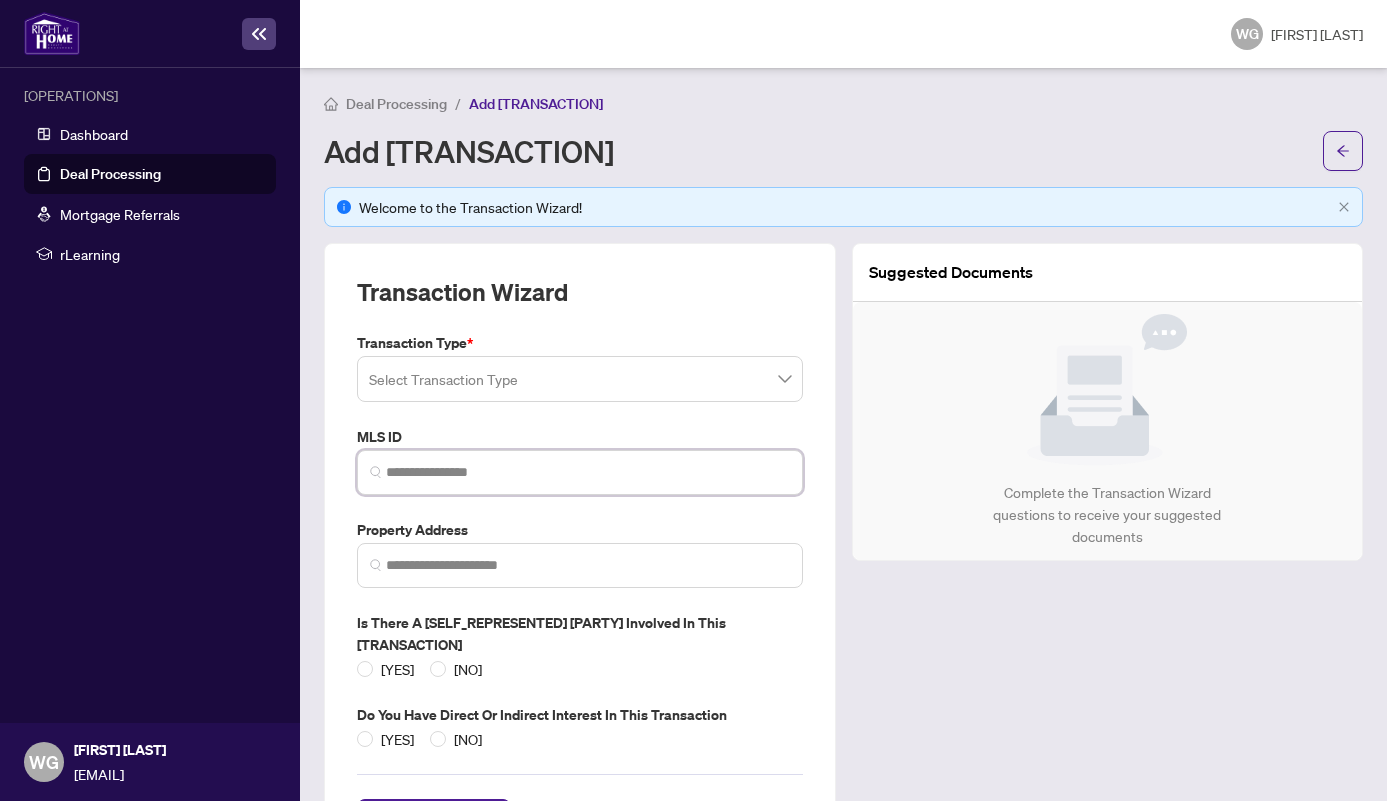 click at bounding box center (588, 472) 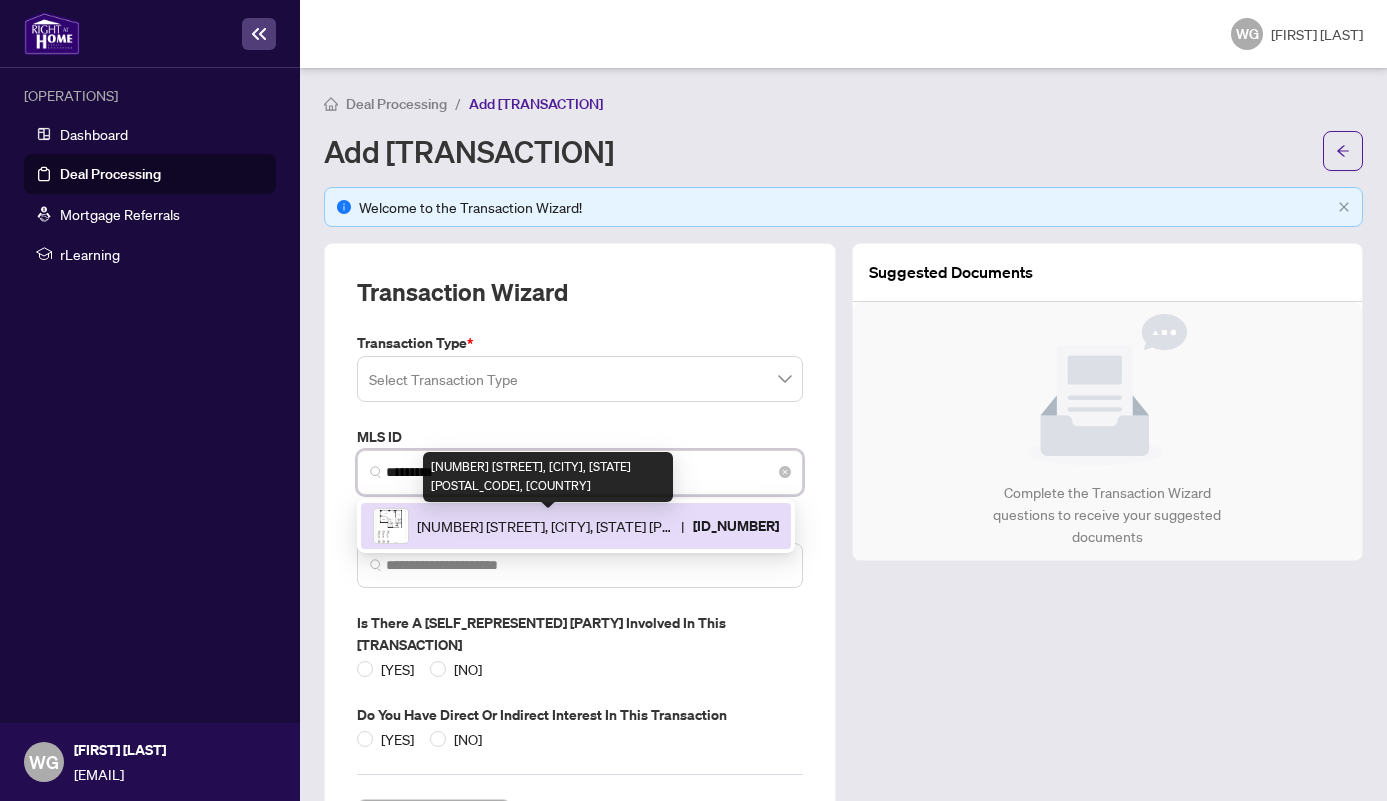 click on "[NUMBER] [STREET], [CITY], [STATE] [POSTAL_CODE], [COUNTRY]" at bounding box center [545, 526] 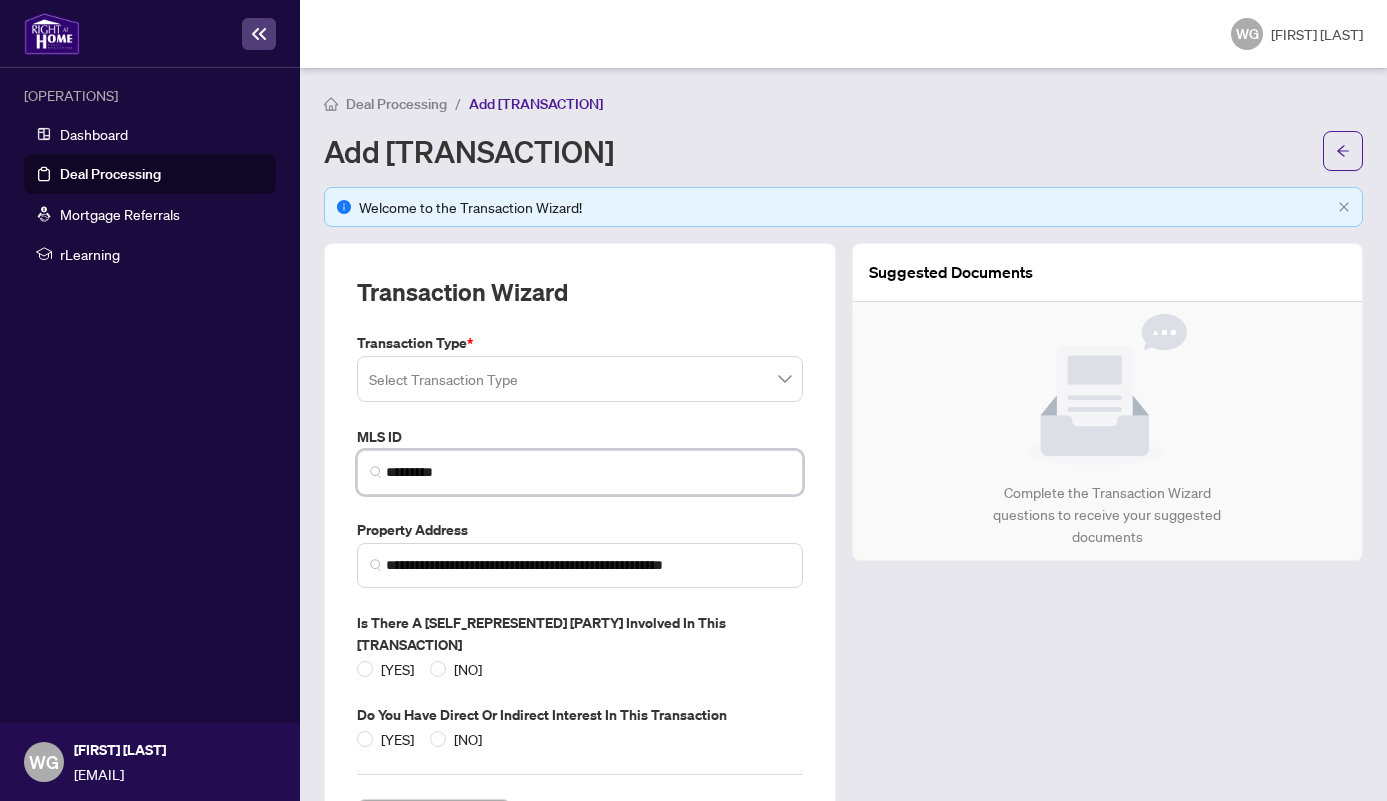 type on "*********" 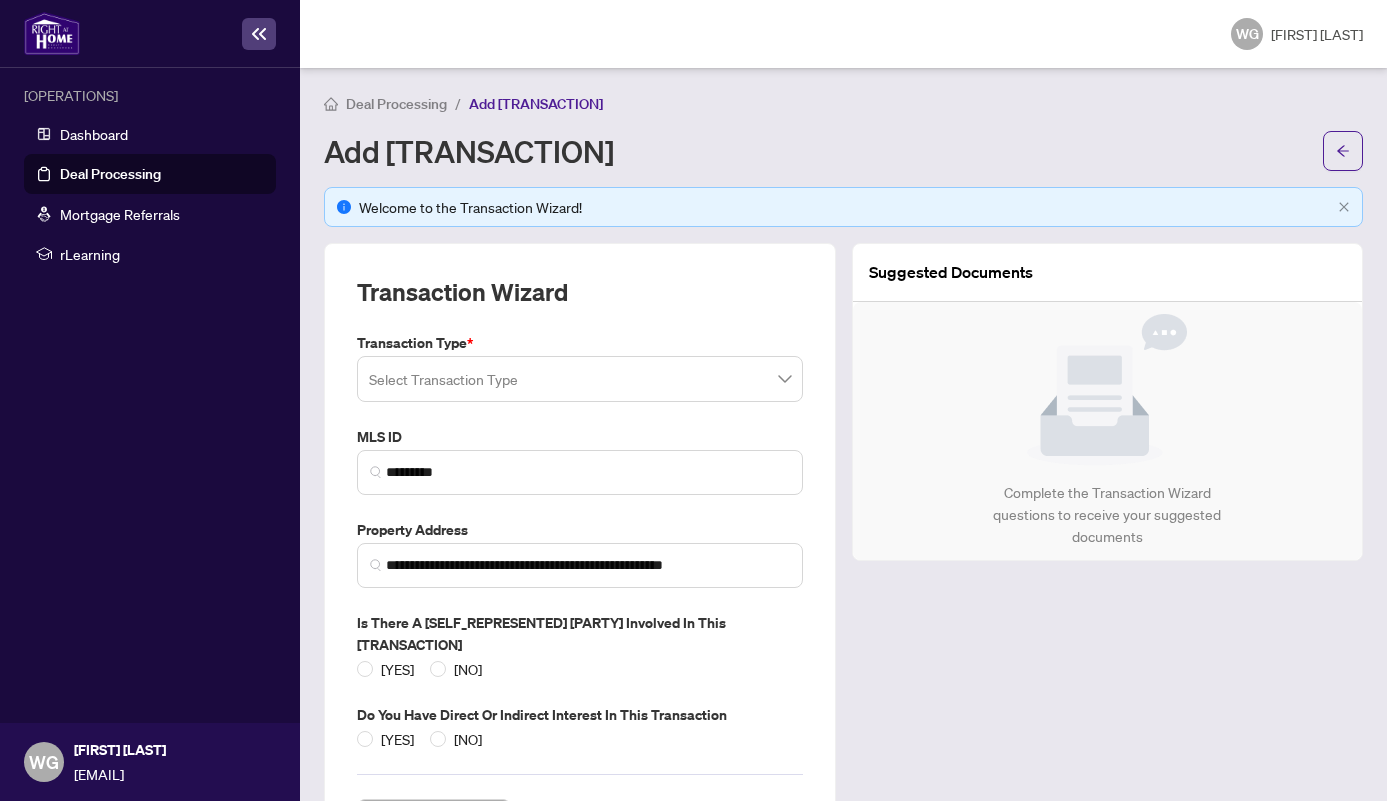 click at bounding box center [580, 379] 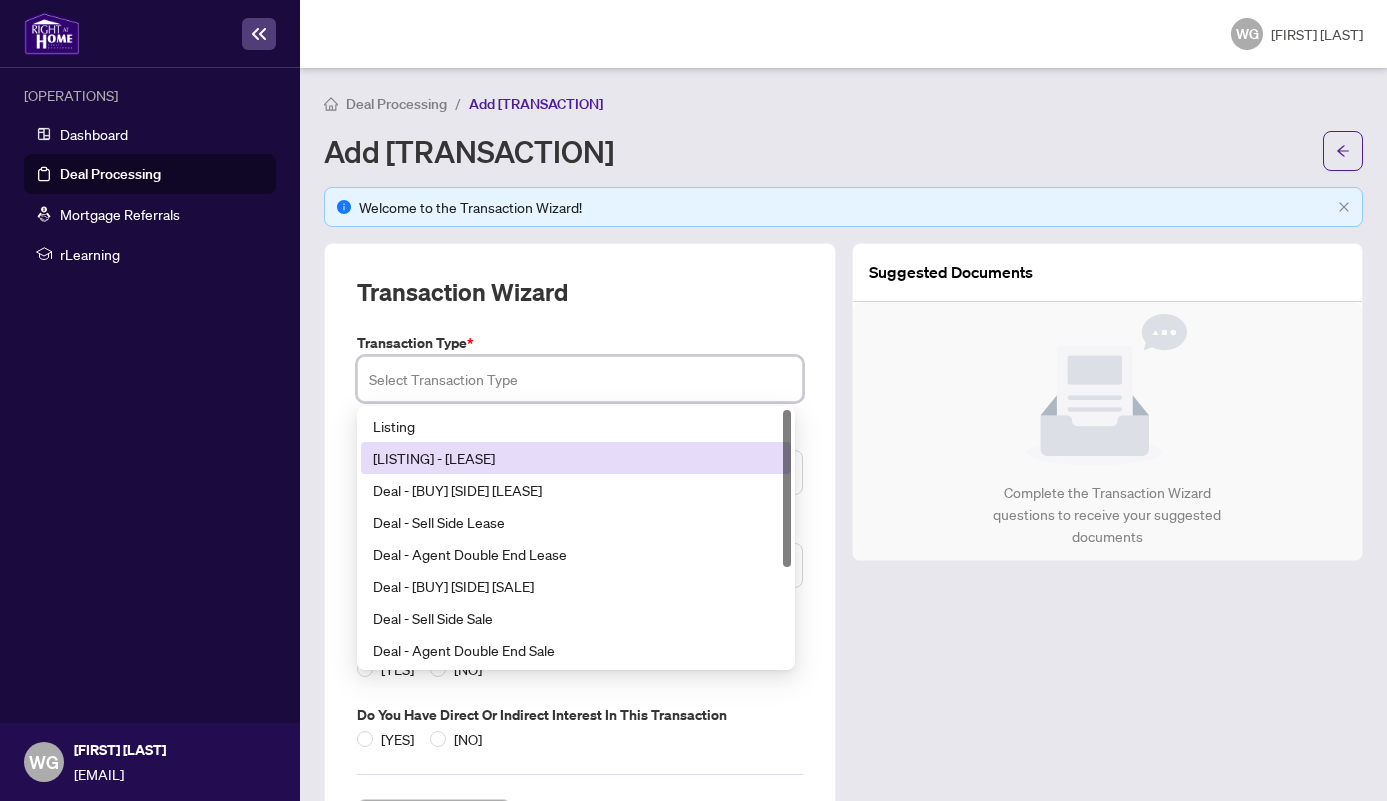 click on "[LISTING] - [LEASE]" at bounding box center [576, 458] 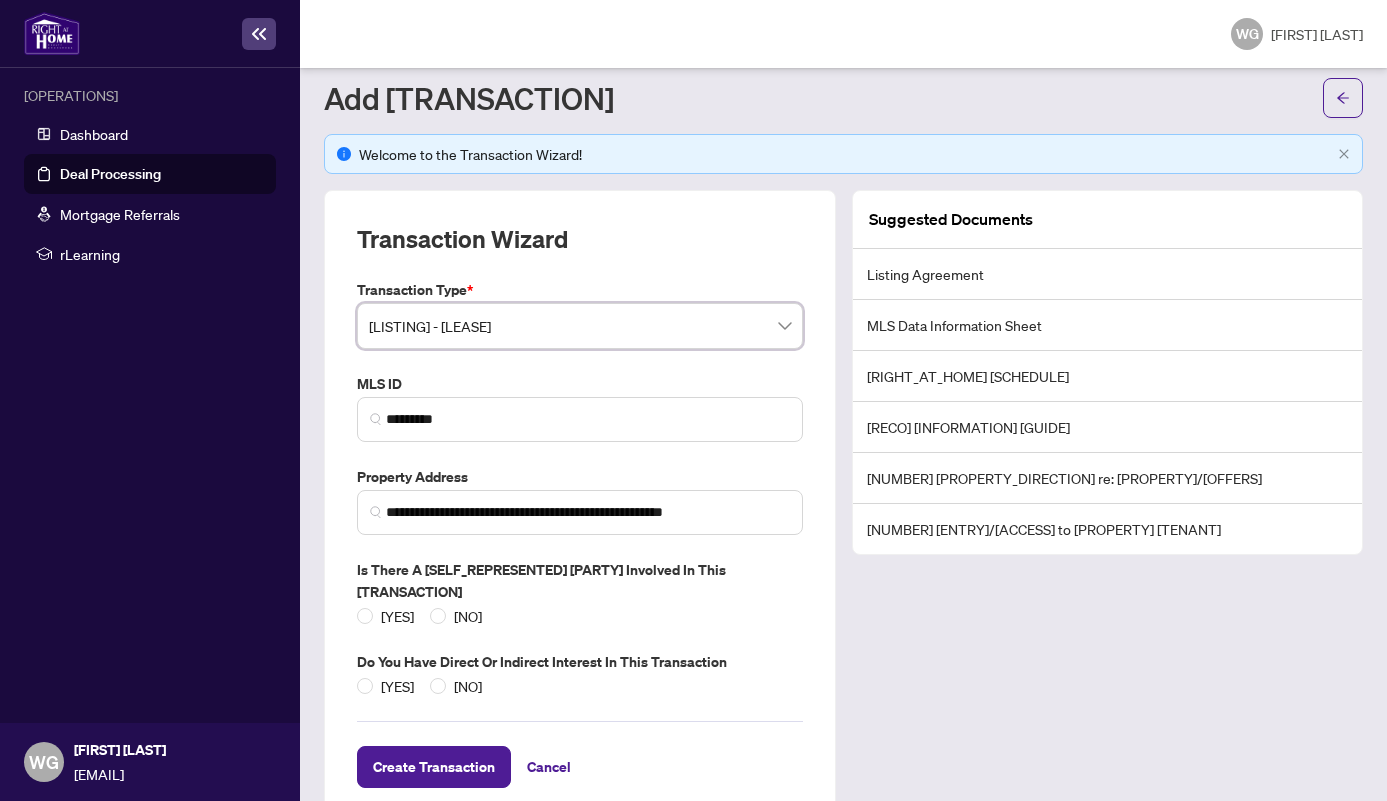 scroll, scrollTop: 74, scrollLeft: 0, axis: vertical 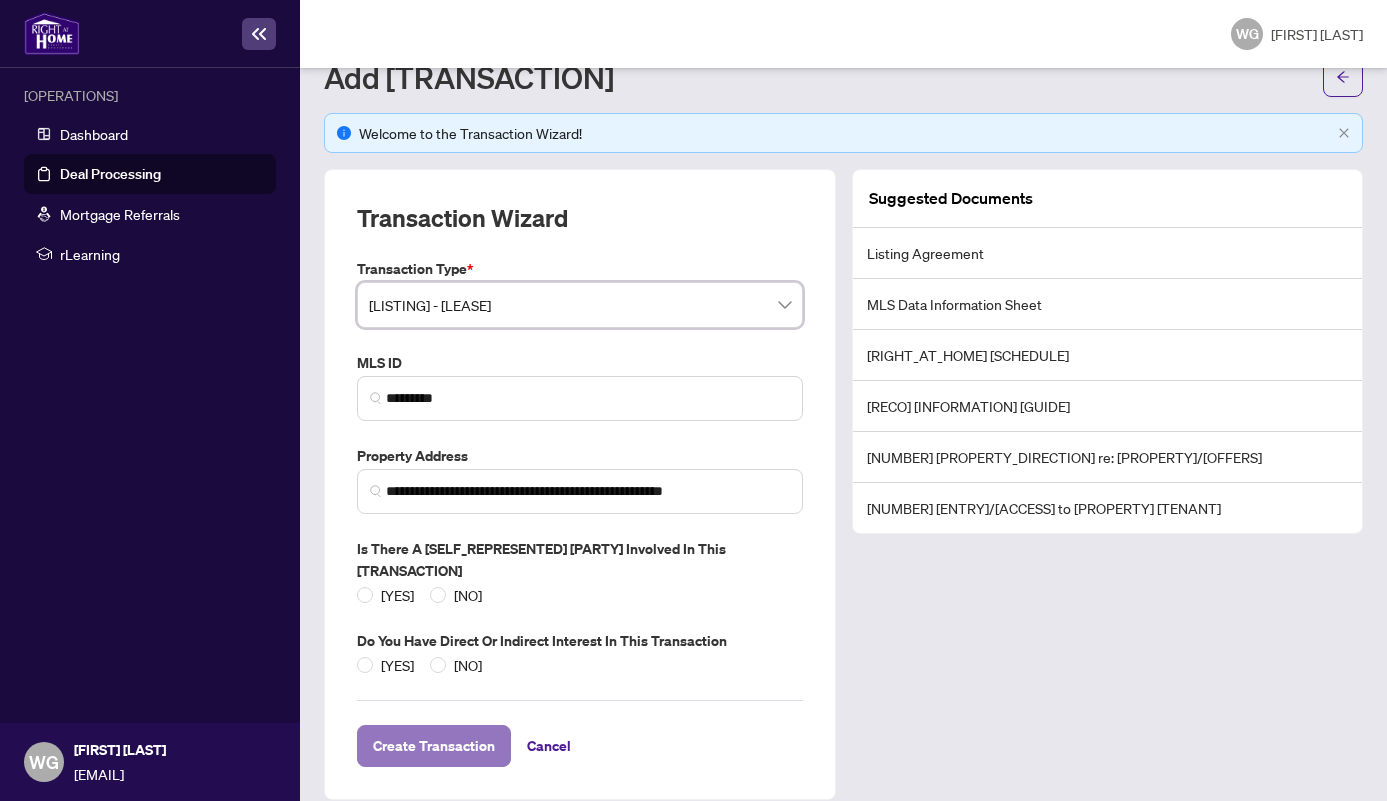 click on "Create Transaction" at bounding box center [434, 746] 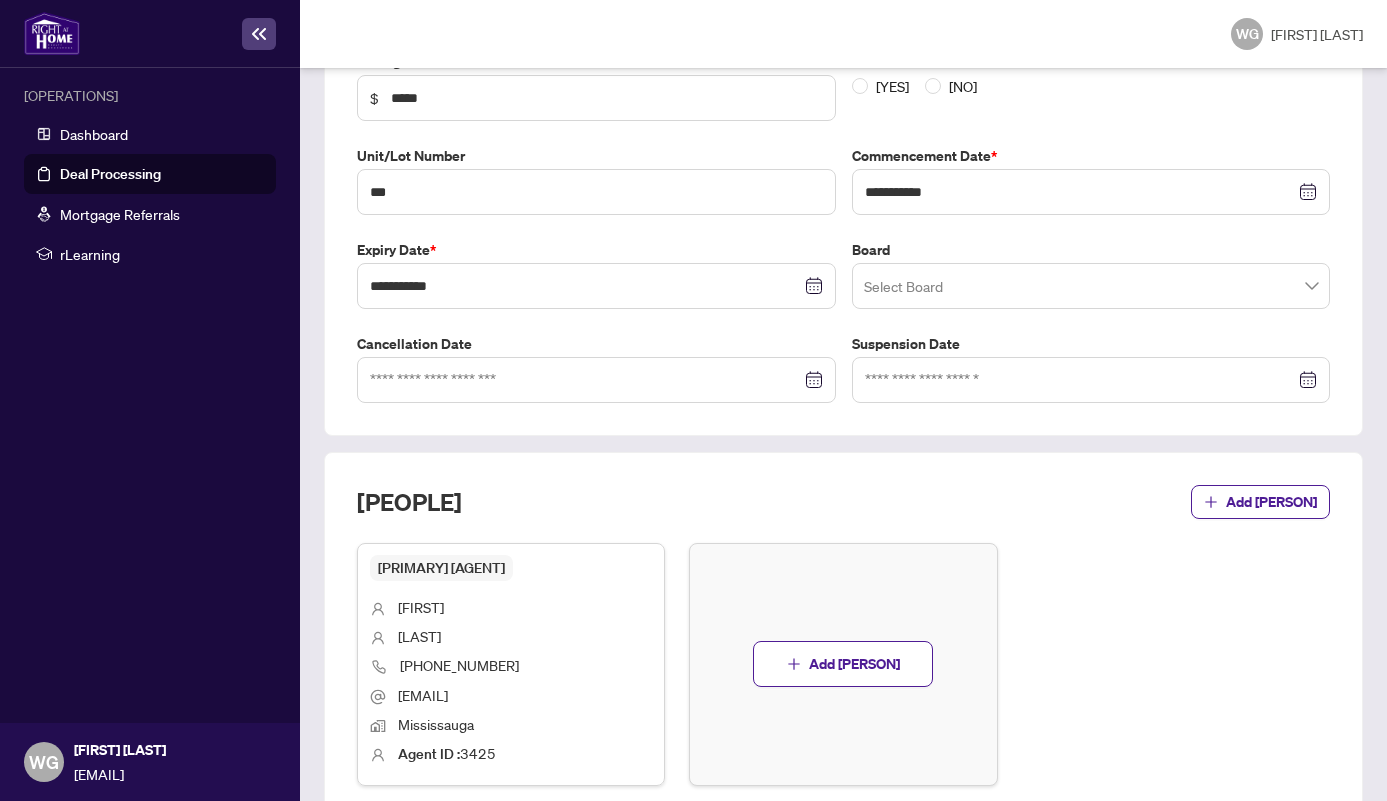scroll, scrollTop: 549, scrollLeft: 0, axis: vertical 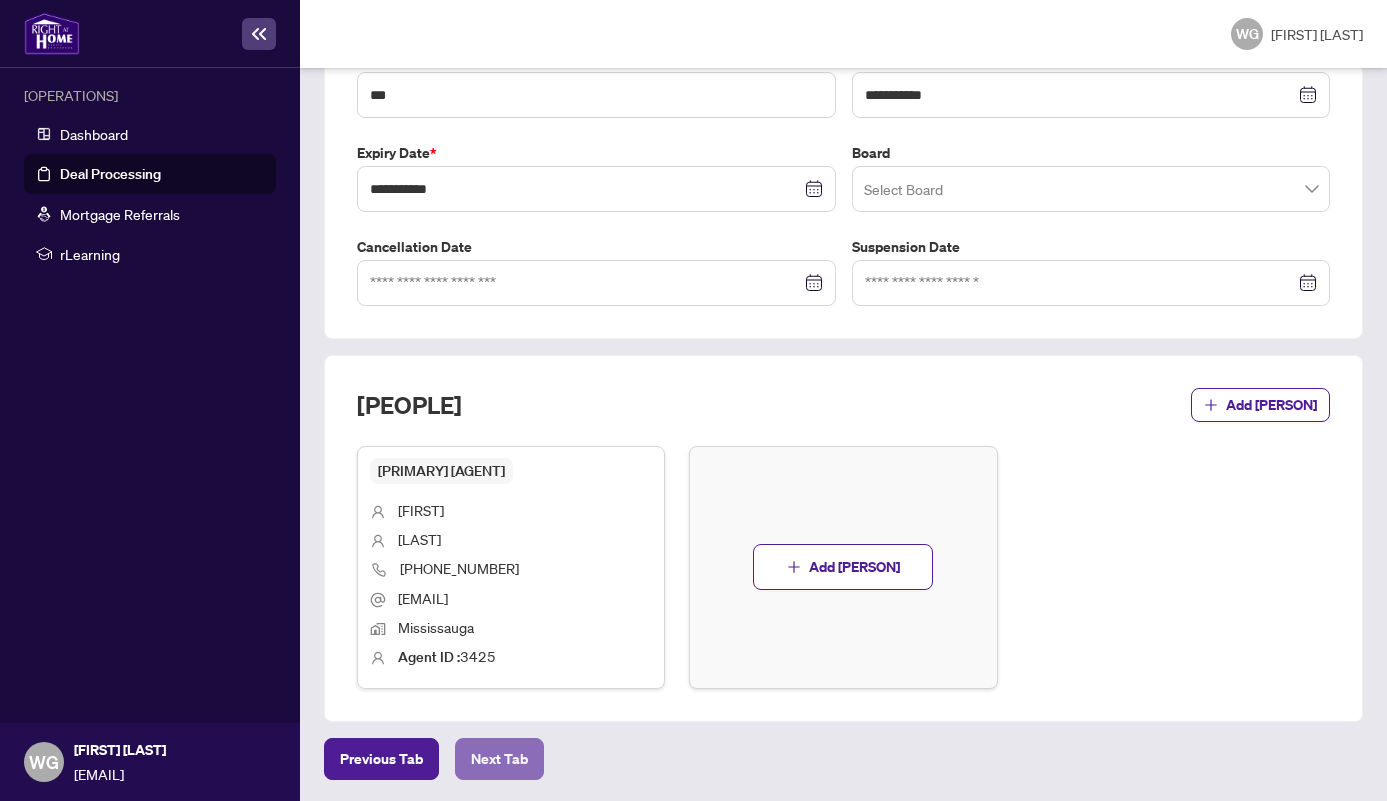 click on "Next Tab" at bounding box center (381, 759) 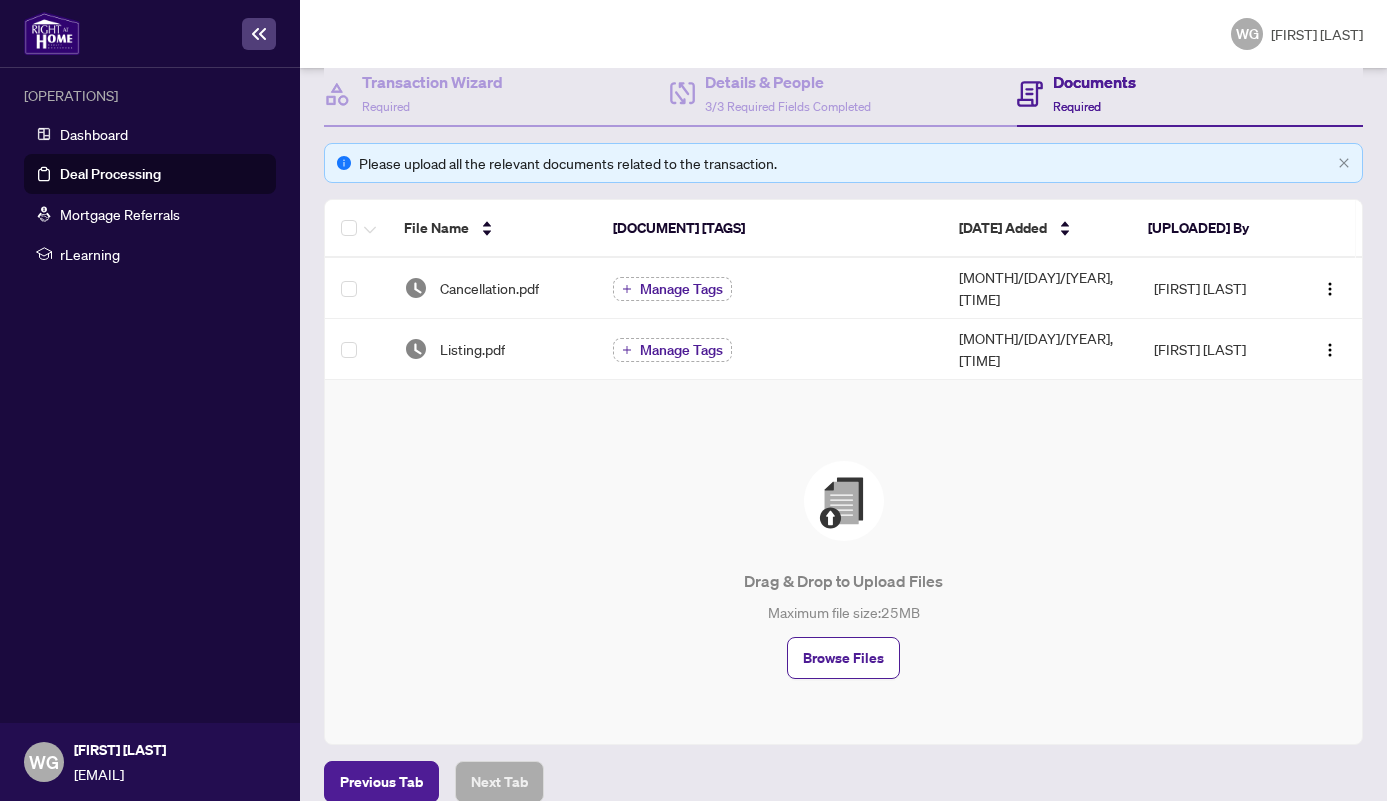 scroll, scrollTop: 0, scrollLeft: 0, axis: both 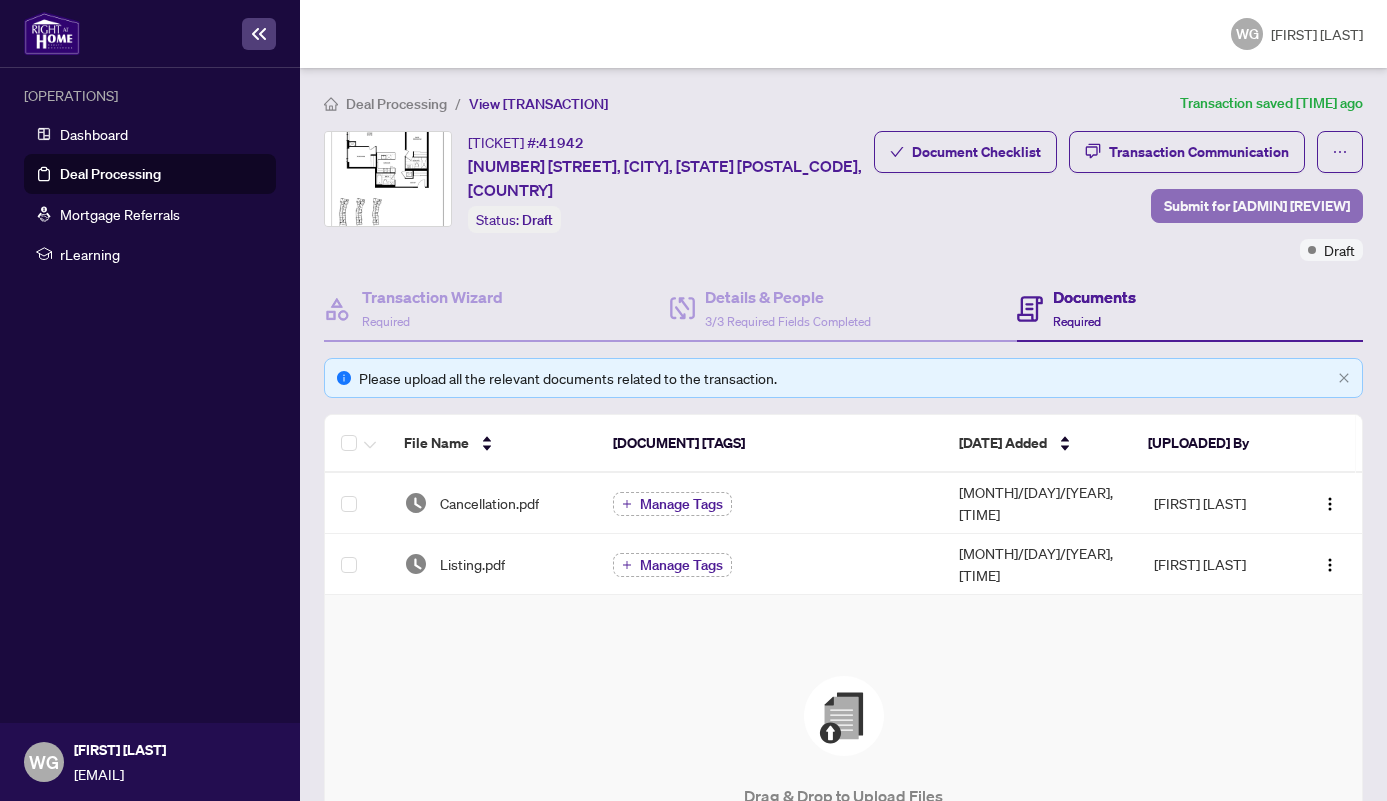 click on "Submit for [ADMIN] [REVIEW]" at bounding box center [1257, 206] 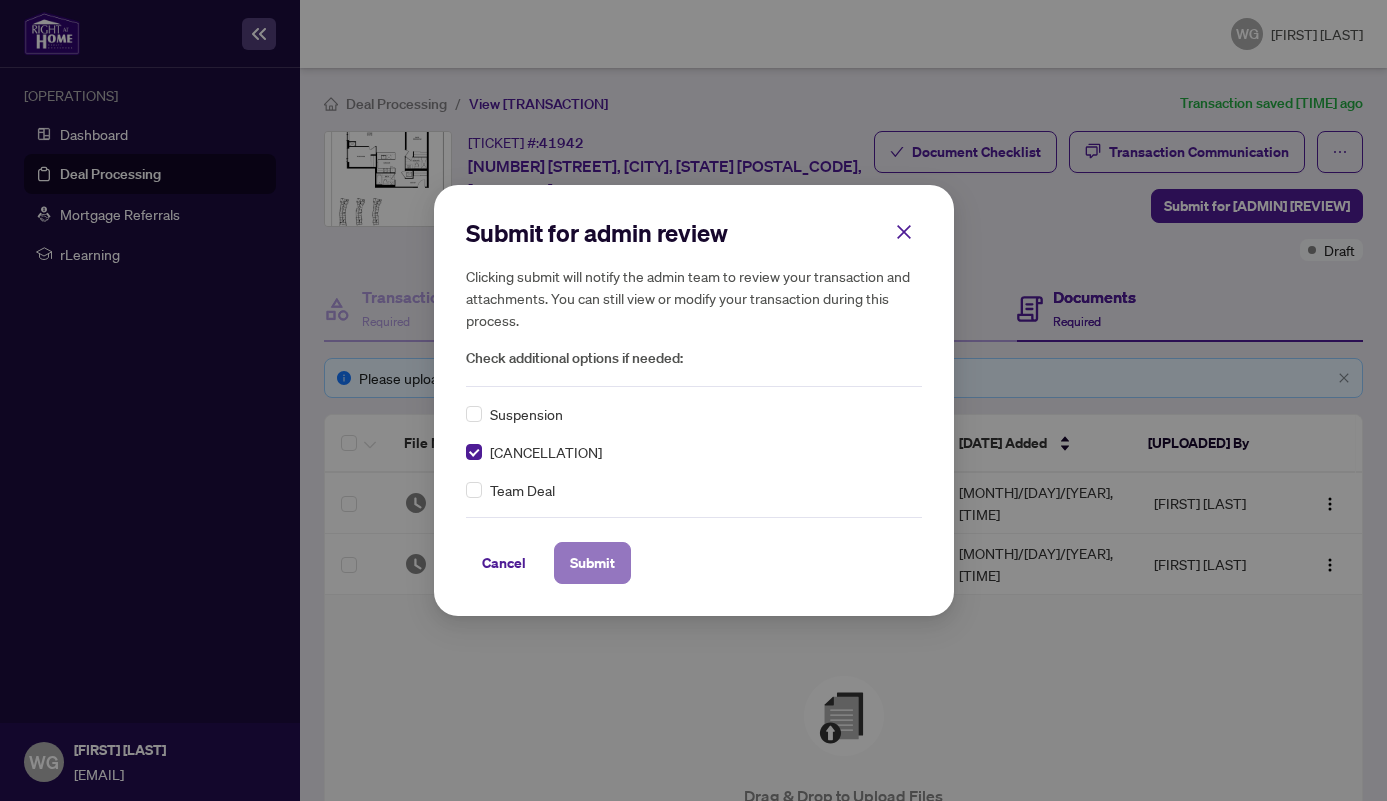 click on "Submit" at bounding box center [592, 563] 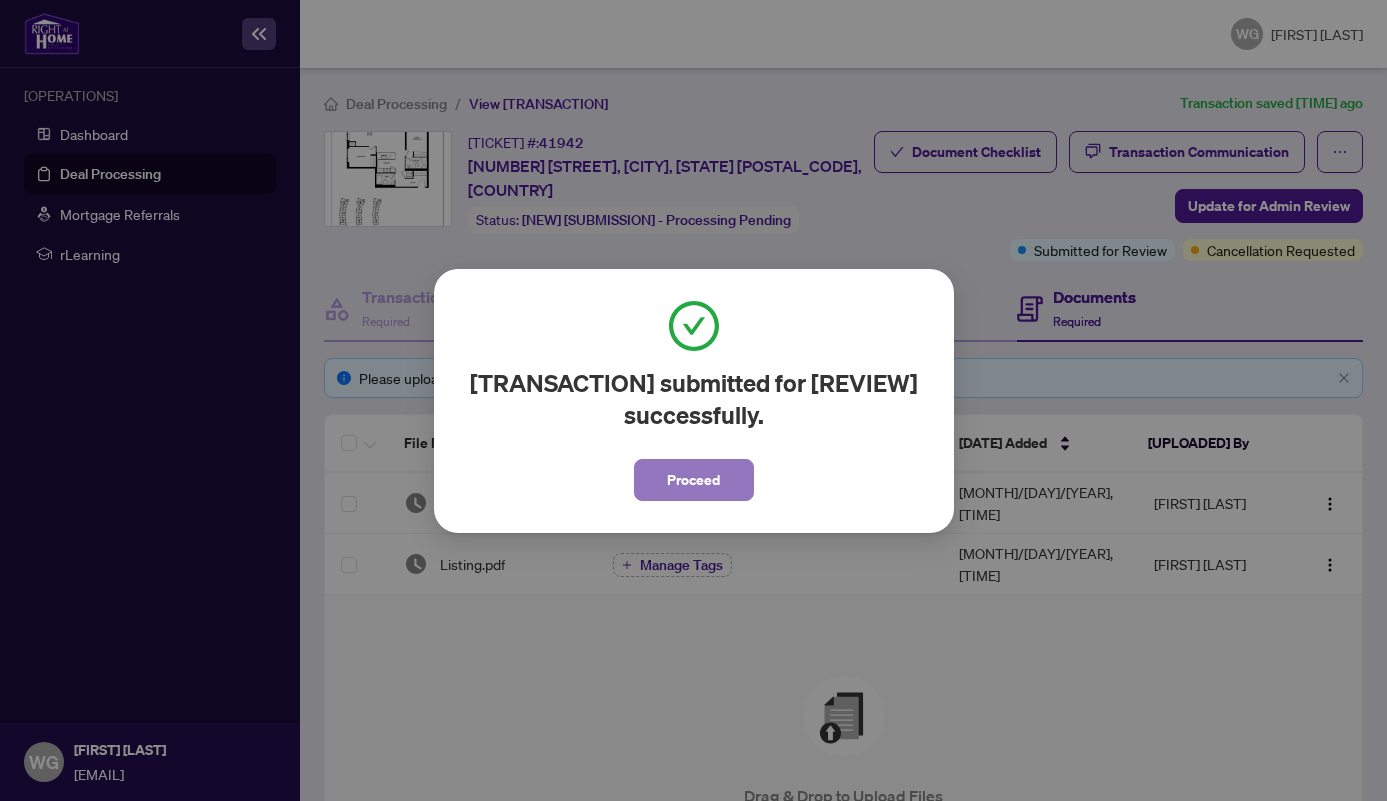 click on "Proceed" at bounding box center (693, 480) 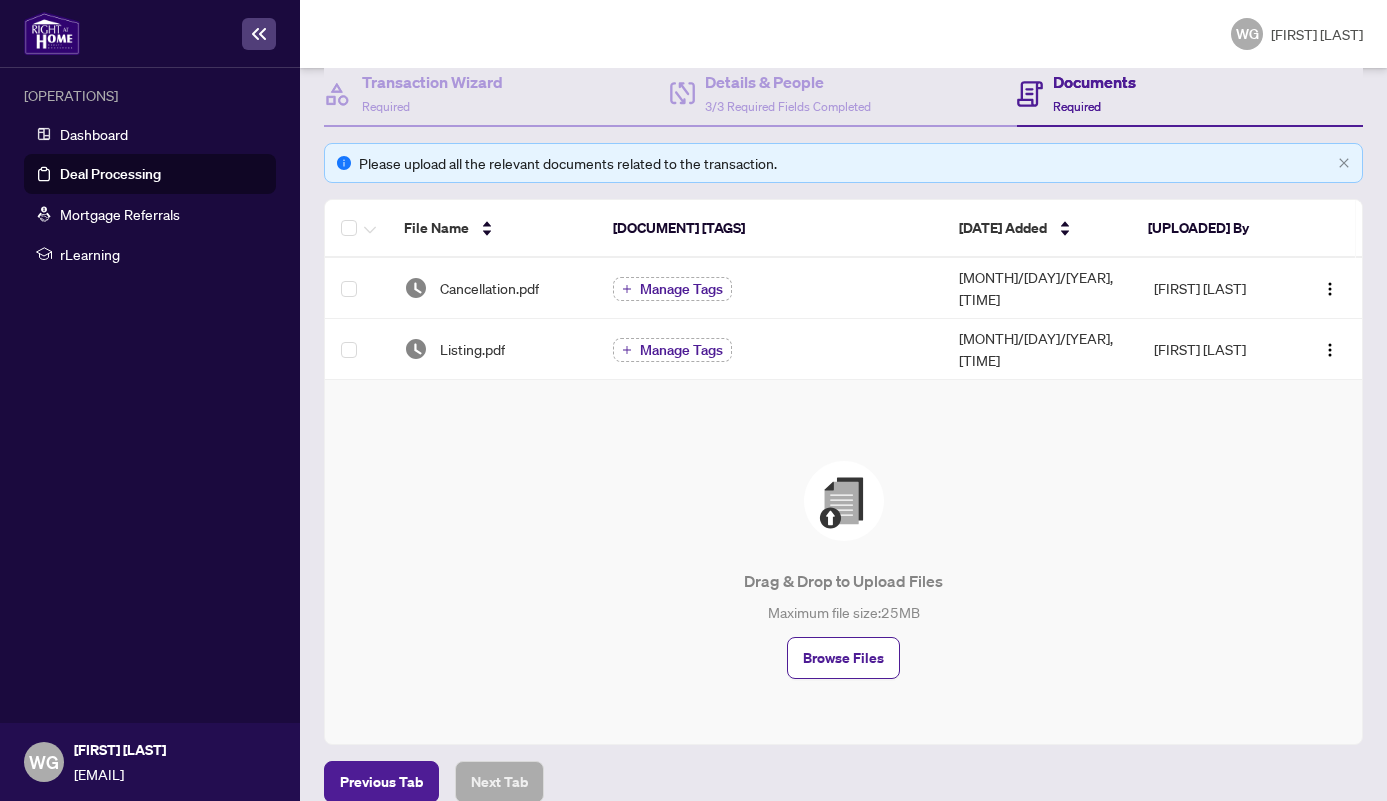 scroll, scrollTop: 0, scrollLeft: 0, axis: both 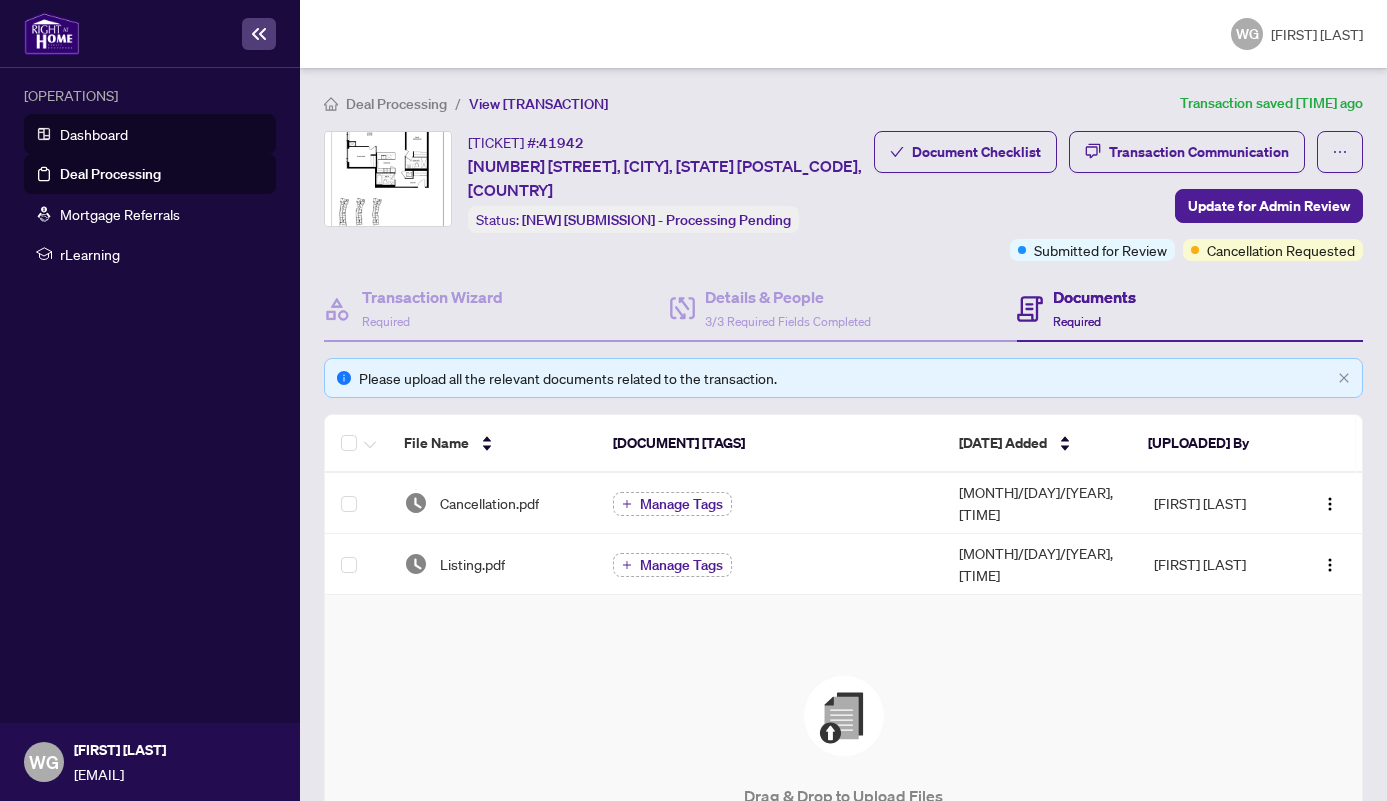 click on "Dashboard" at bounding box center (94, 134) 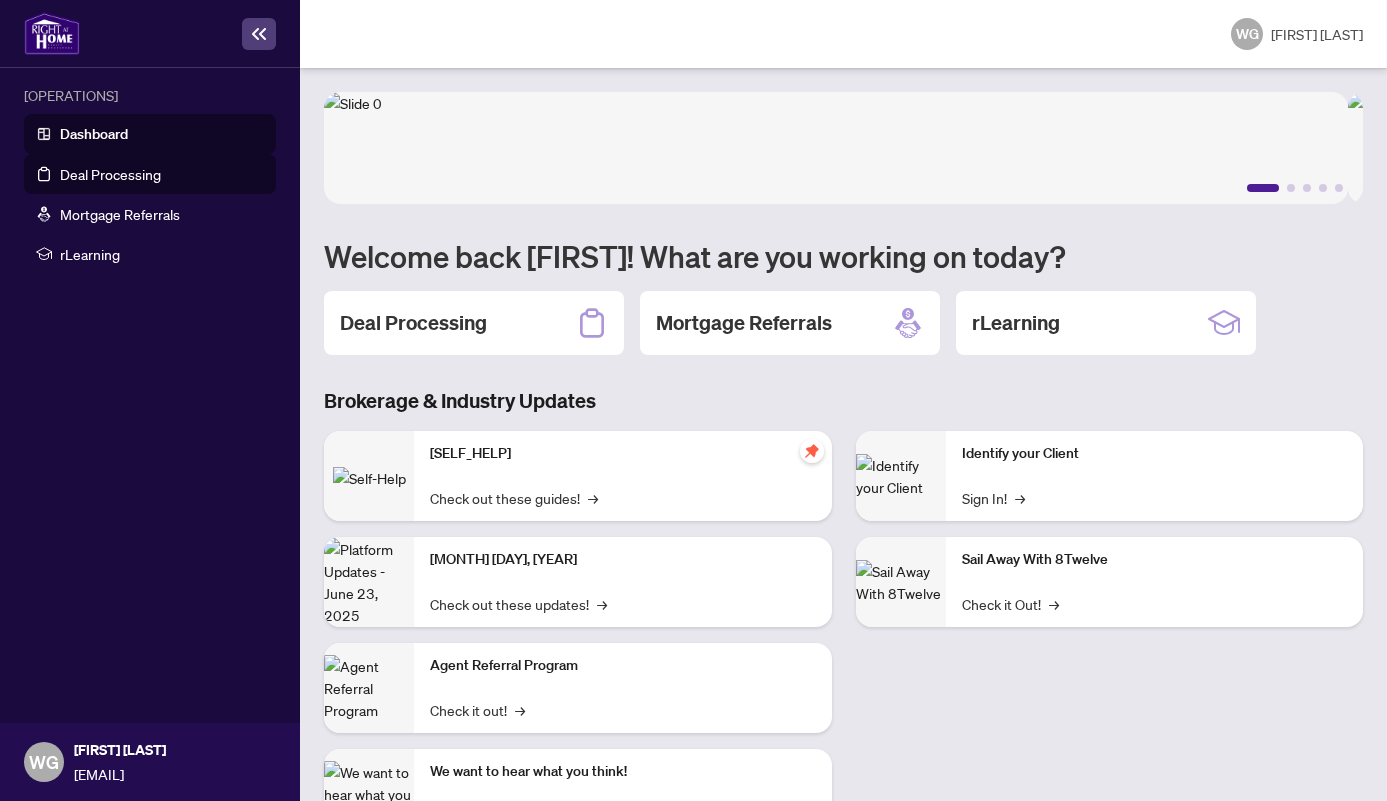 click on "Deal Processing" at bounding box center (110, 174) 